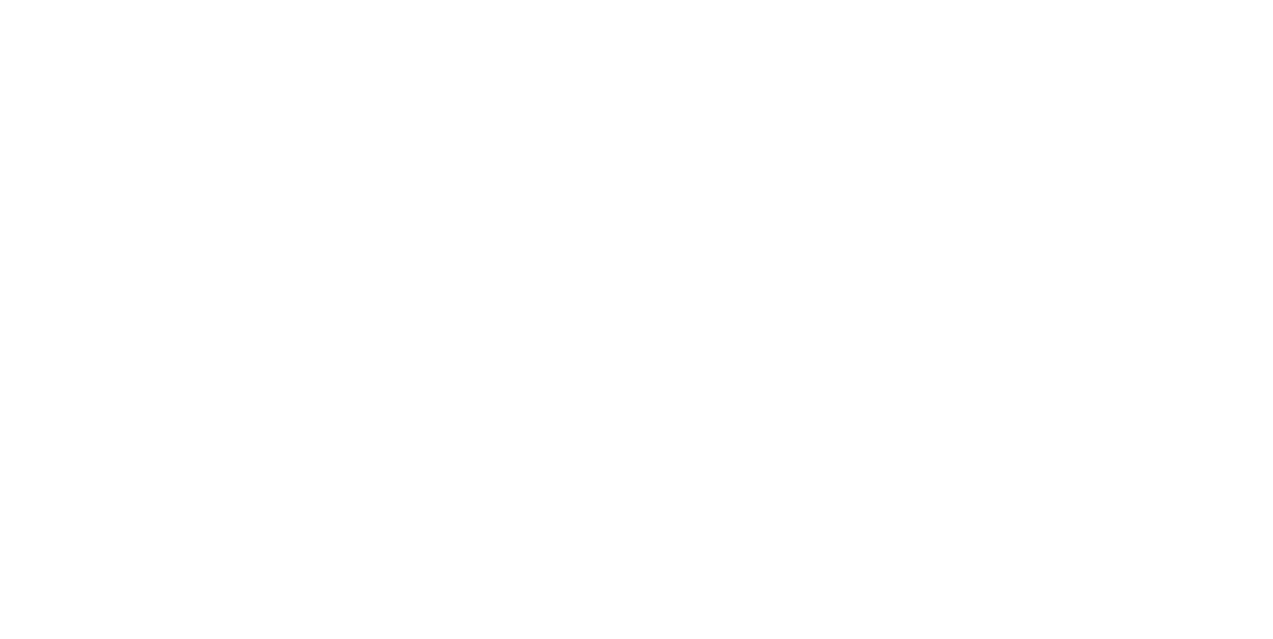 scroll, scrollTop: 0, scrollLeft: 0, axis: both 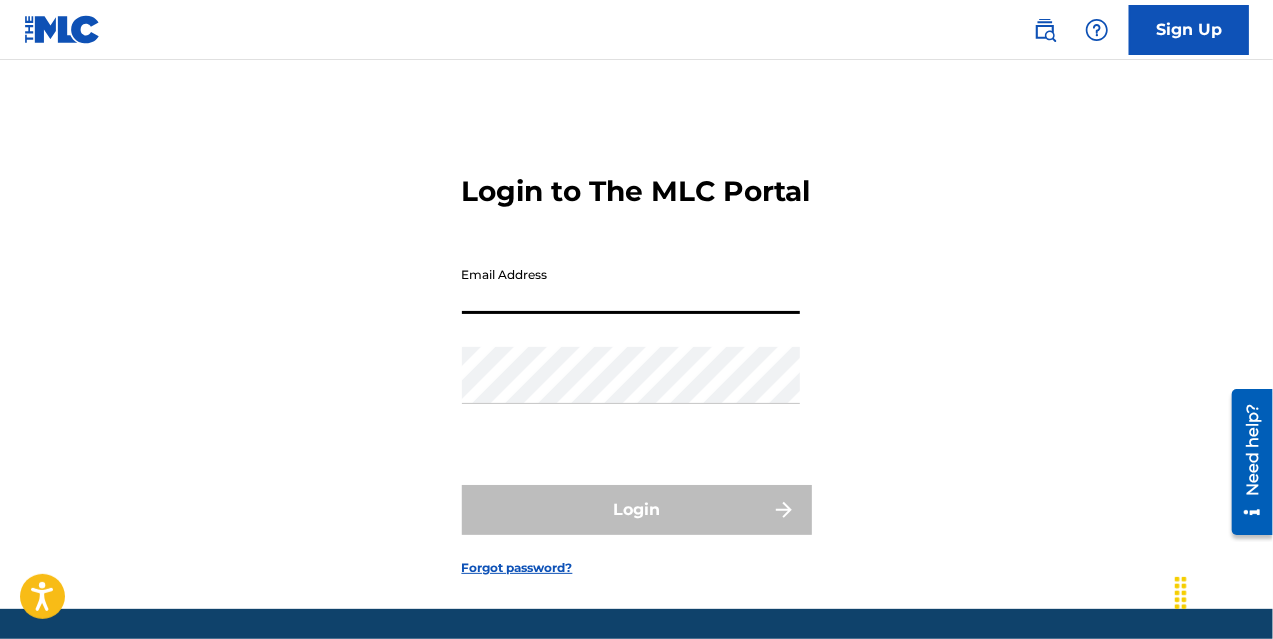 click on "Email Address" at bounding box center [631, 285] 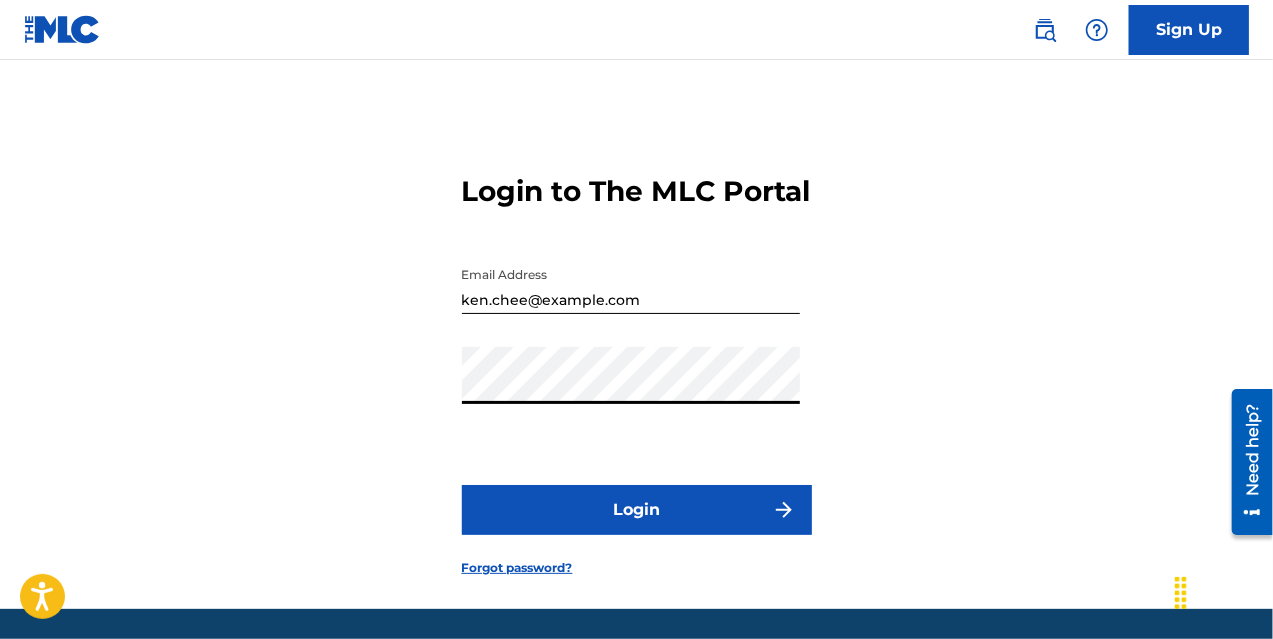 click on "Login" at bounding box center [637, 510] 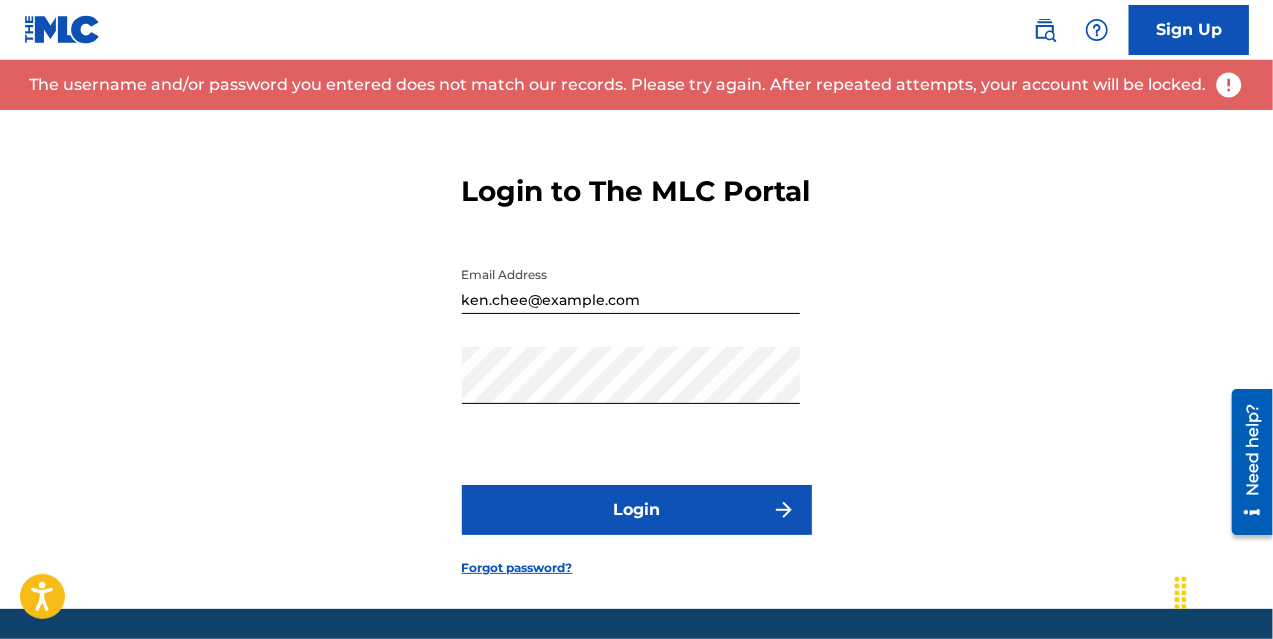 click on "Password" at bounding box center (631, 392) 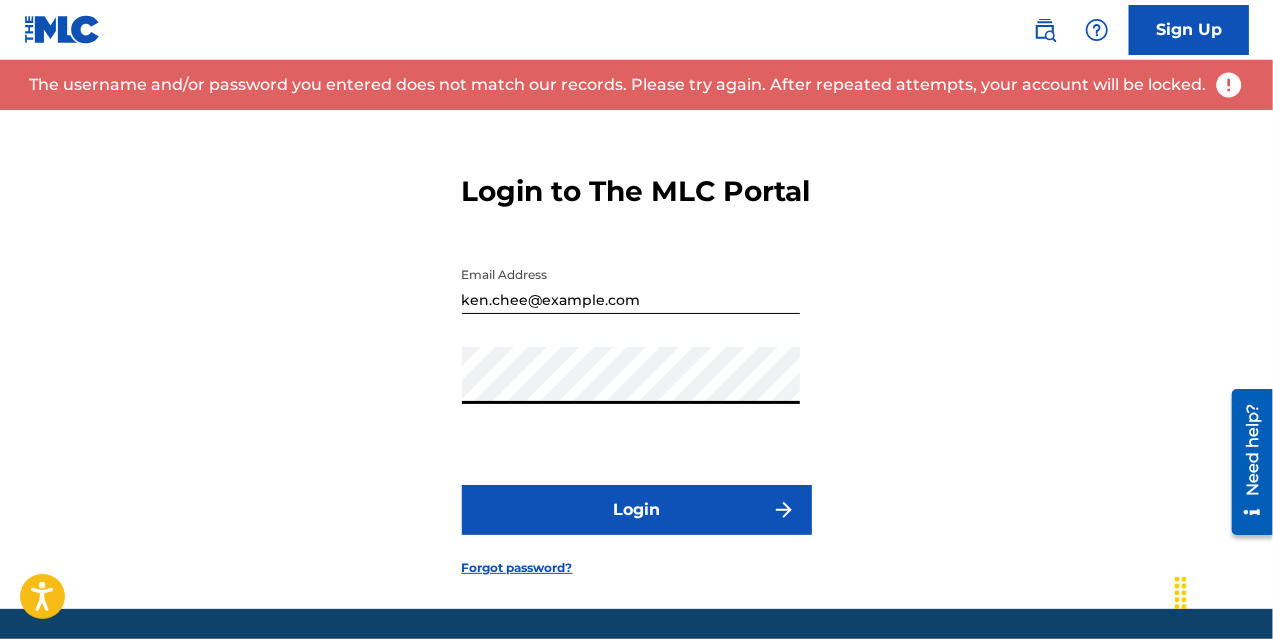 click on "Login to The MLC Portal Email Address [EMAIL] Password Login Forgot password?" at bounding box center [636, 359] 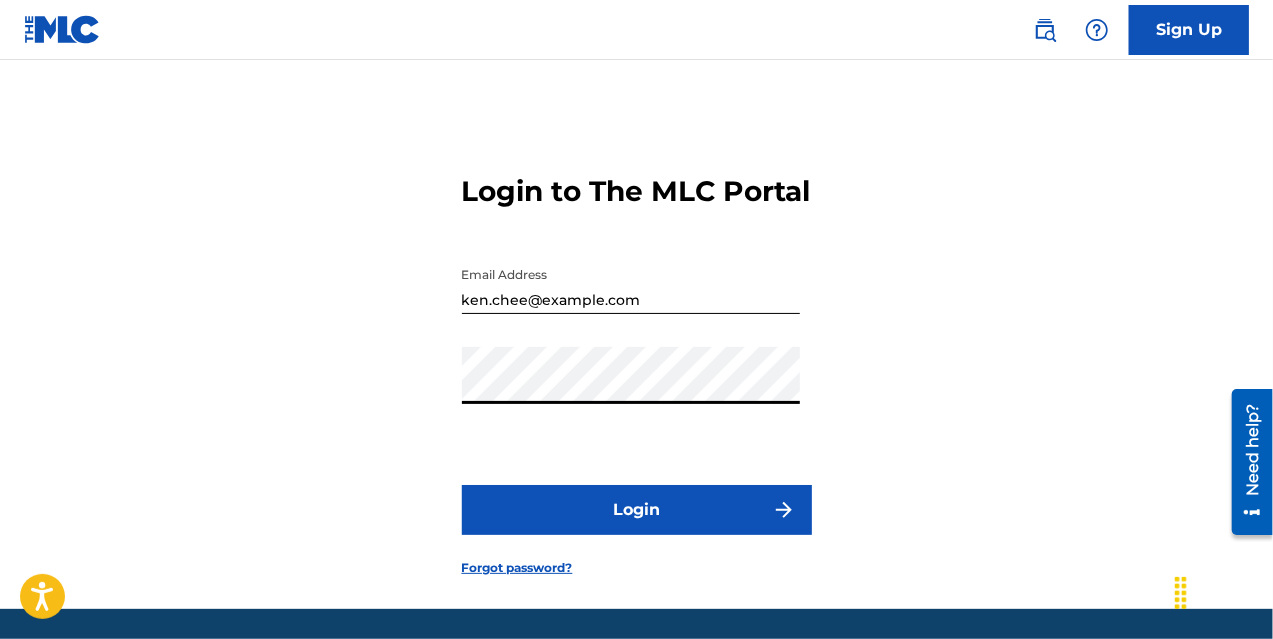 click on "Login" at bounding box center (637, 510) 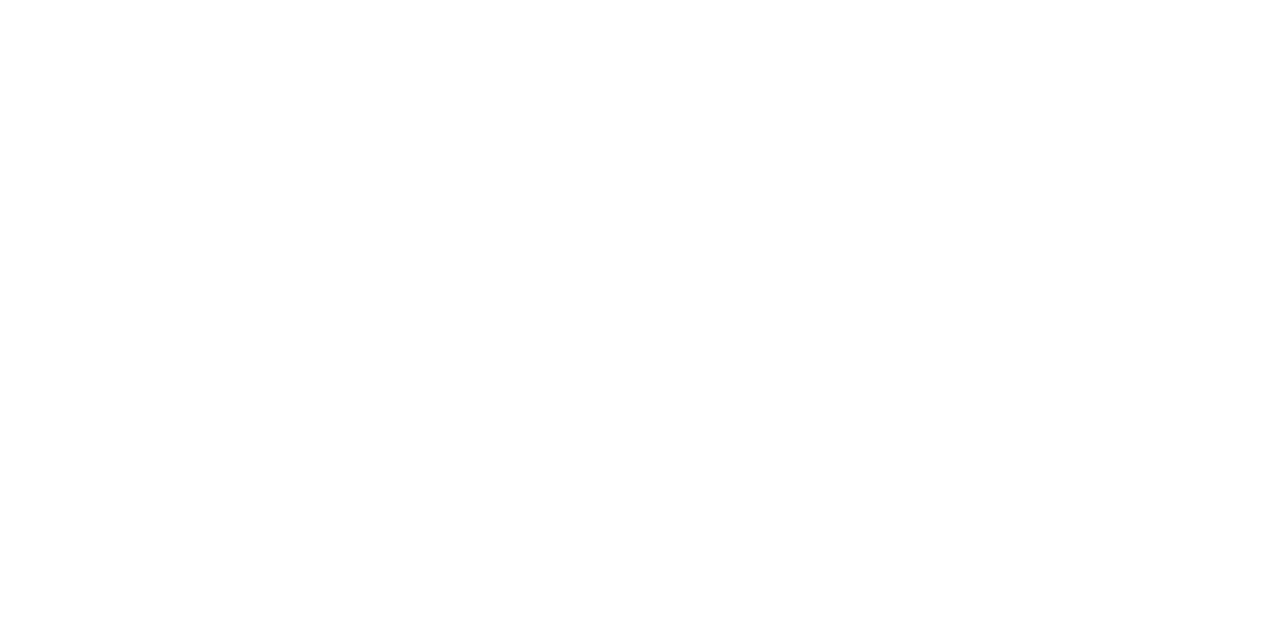 scroll, scrollTop: 0, scrollLeft: 0, axis: both 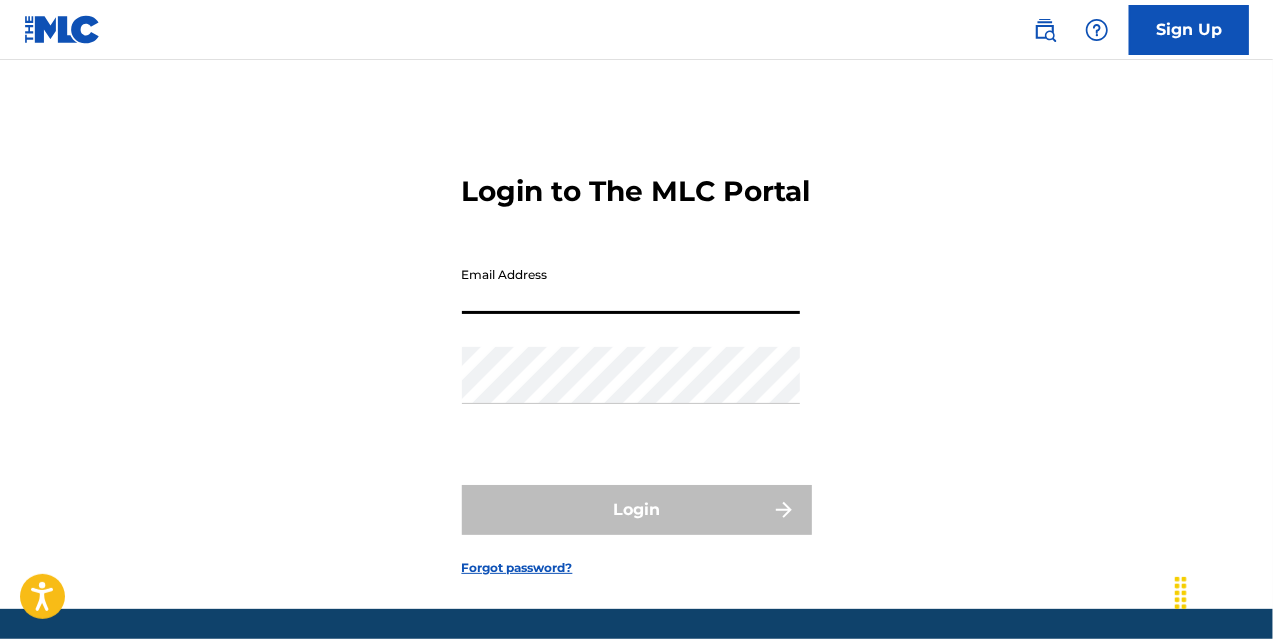 click on "Email Address" at bounding box center (631, 285) 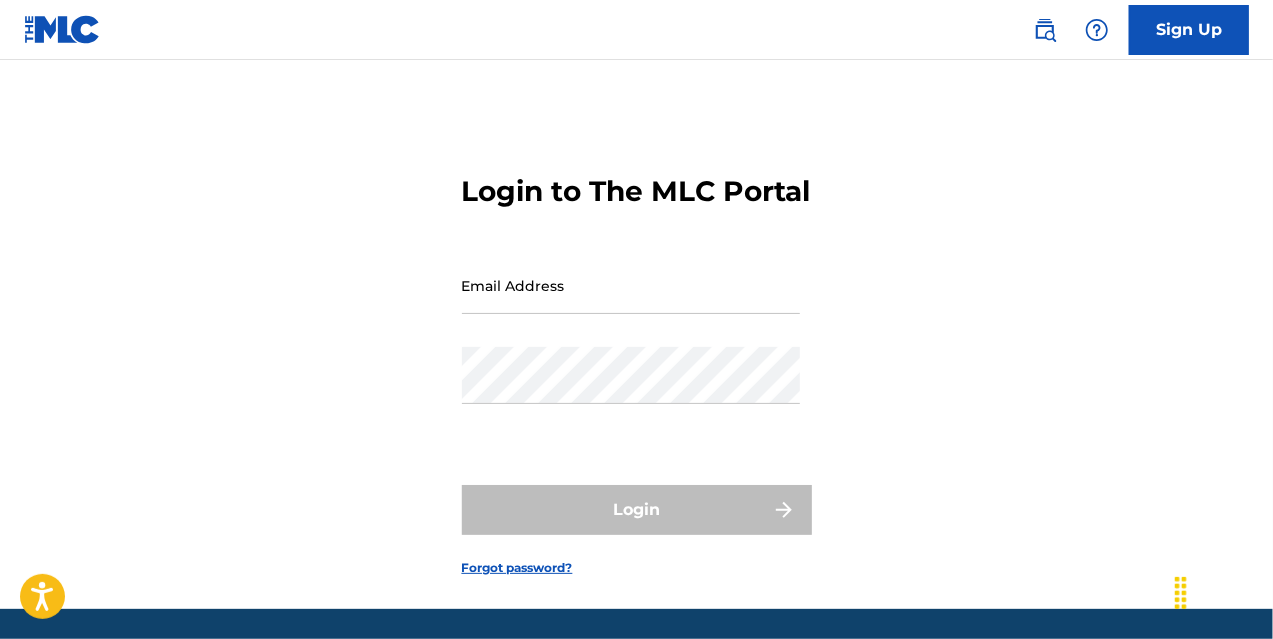 click on "Login to The MLC Portal Email Address Password Login Forgot password?" at bounding box center [636, 359] 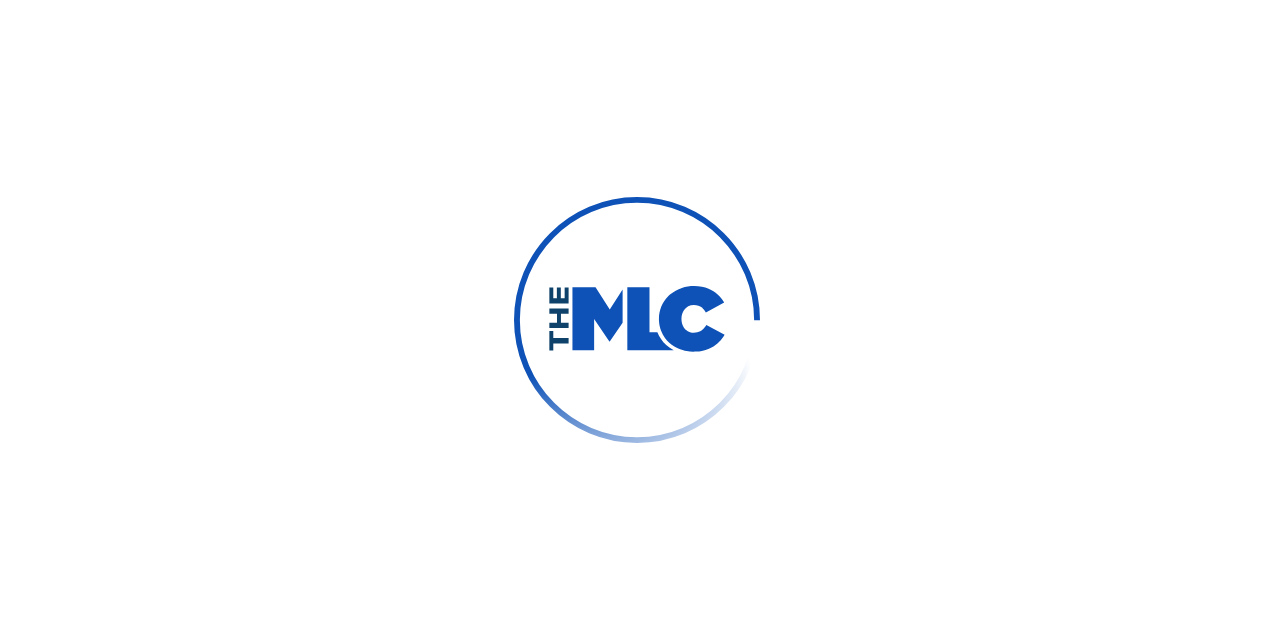 scroll, scrollTop: 0, scrollLeft: 0, axis: both 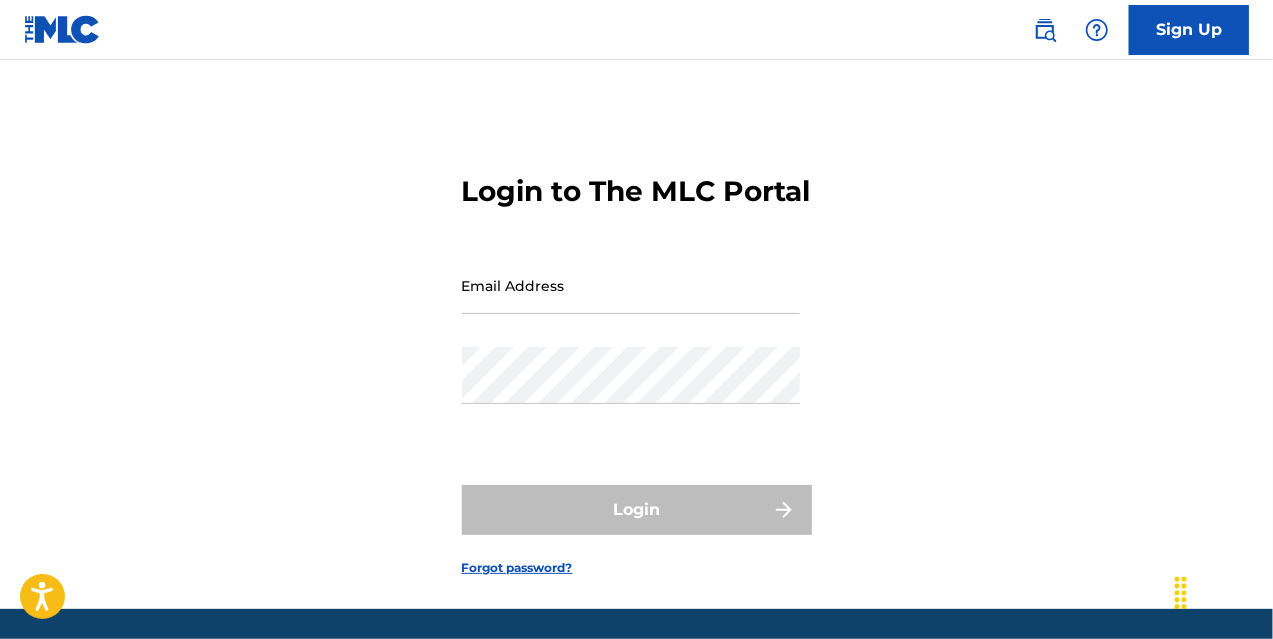 click on "Email Address" at bounding box center [631, 285] 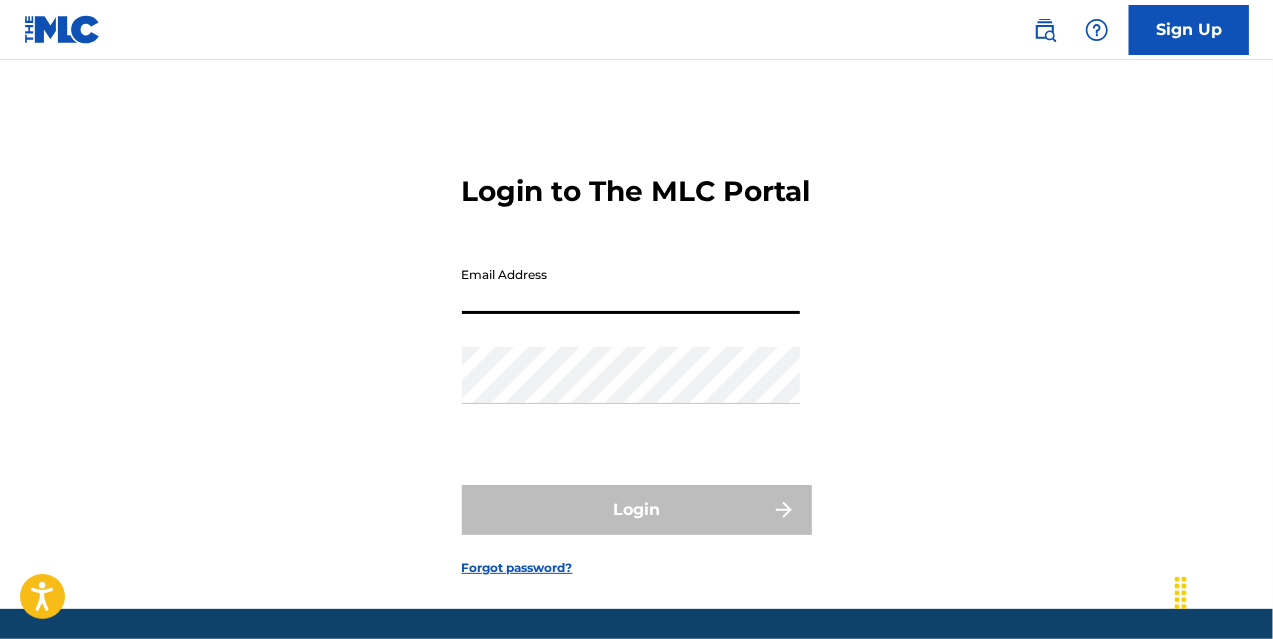 type on "[EMAIL]" 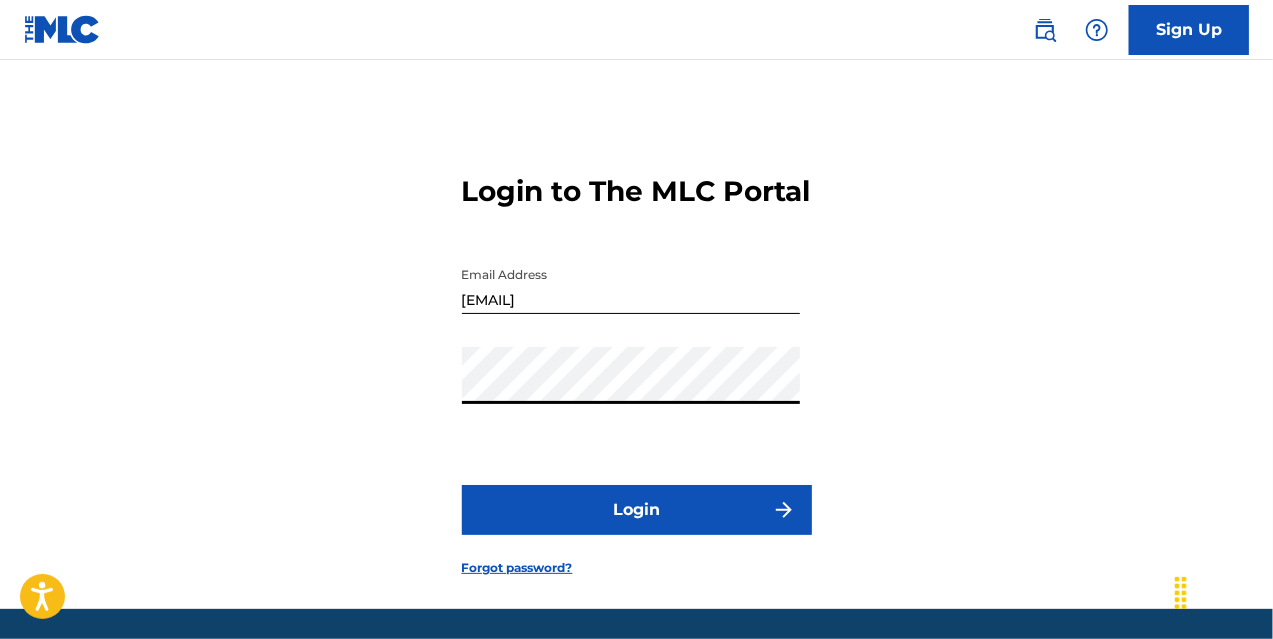 click on "Password" at bounding box center (631, 392) 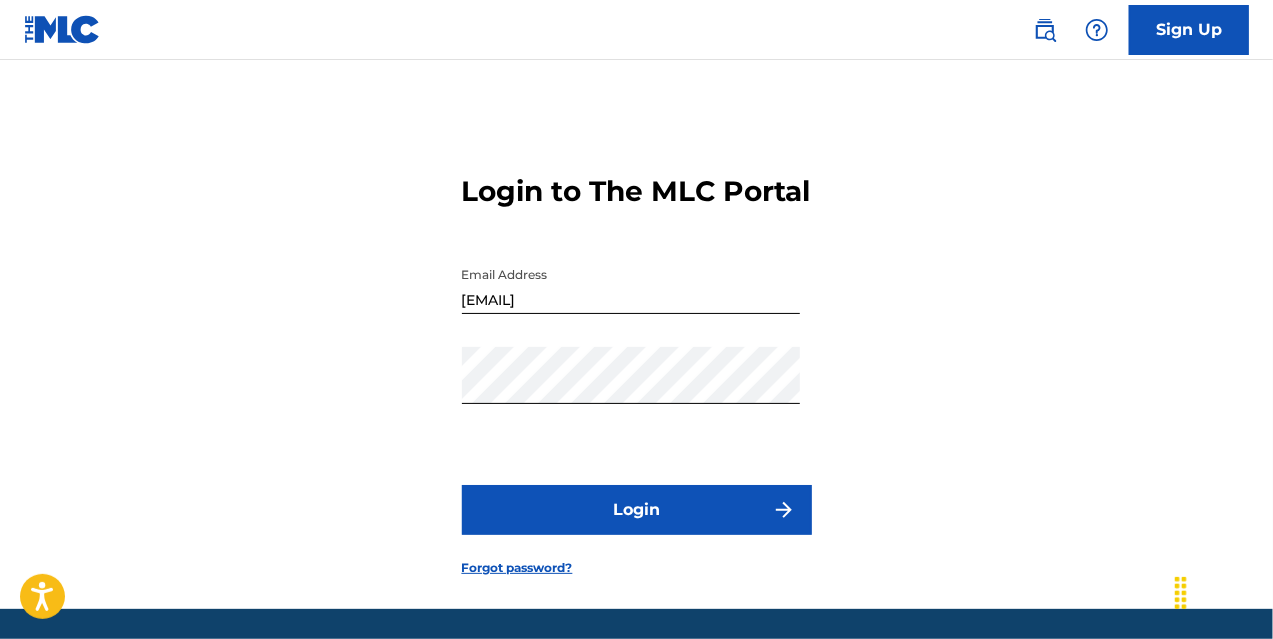 click on "Login to The MLC Portal Email Address [EMAIL] Password Login Forgot password?" at bounding box center (636, 359) 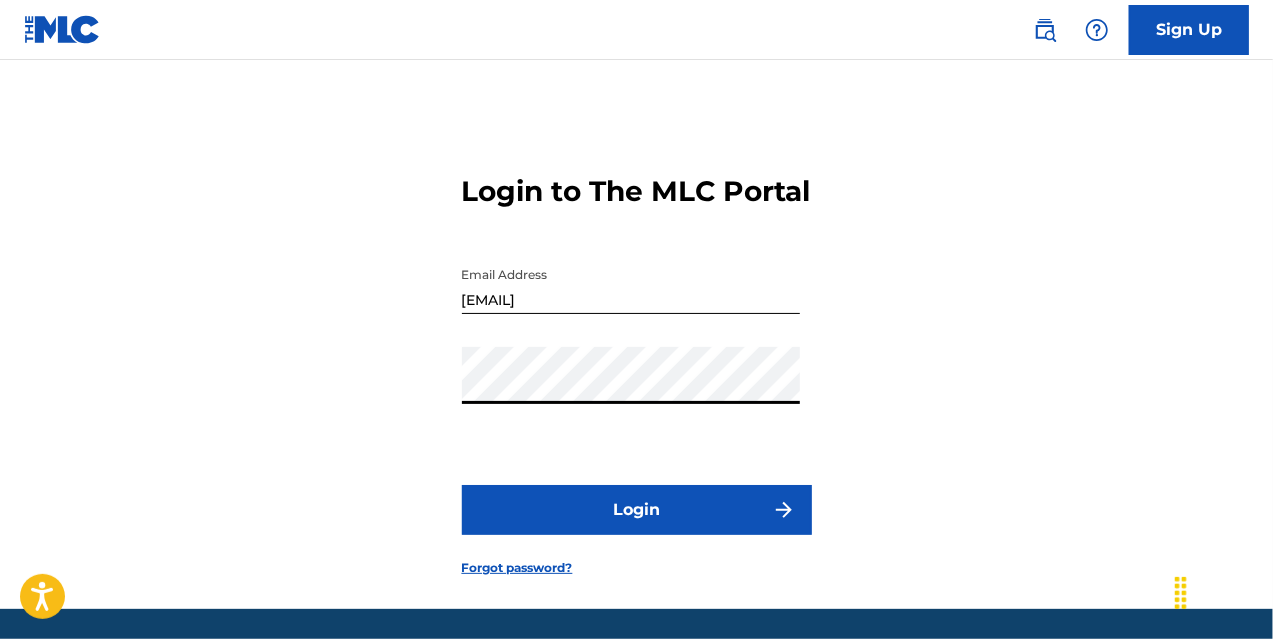 click on "Login to The MLC Portal Email Address [EMAIL] Password Login Forgot password?" at bounding box center (636, 359) 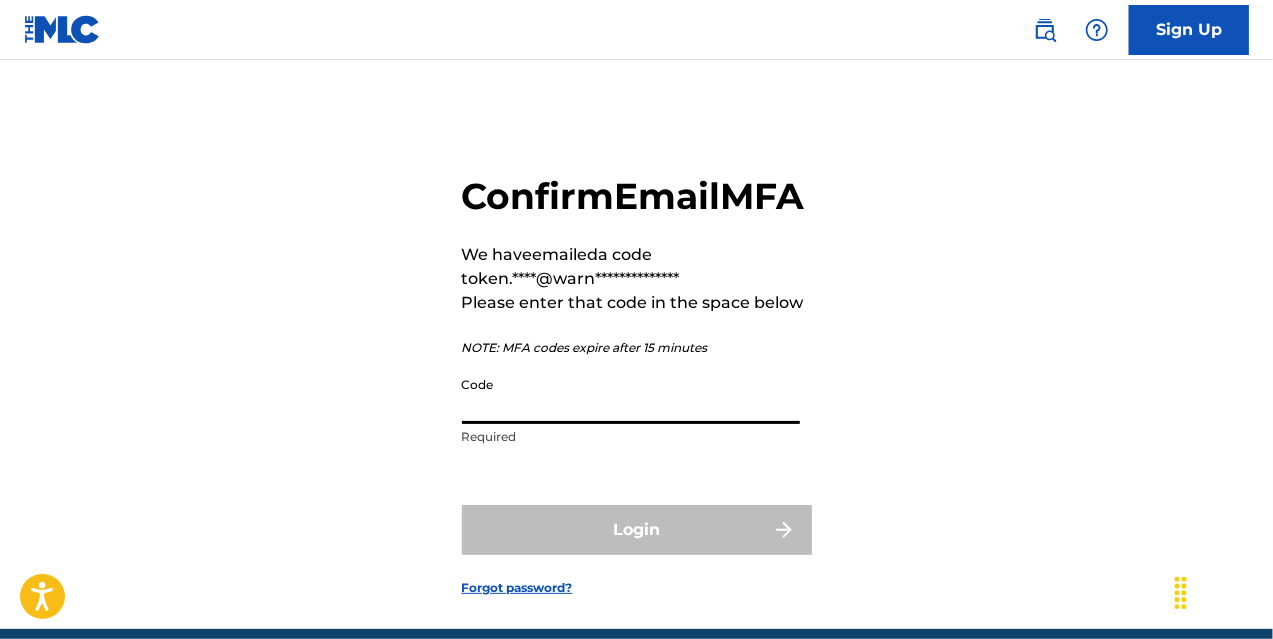 click on "Code" at bounding box center (631, 395) 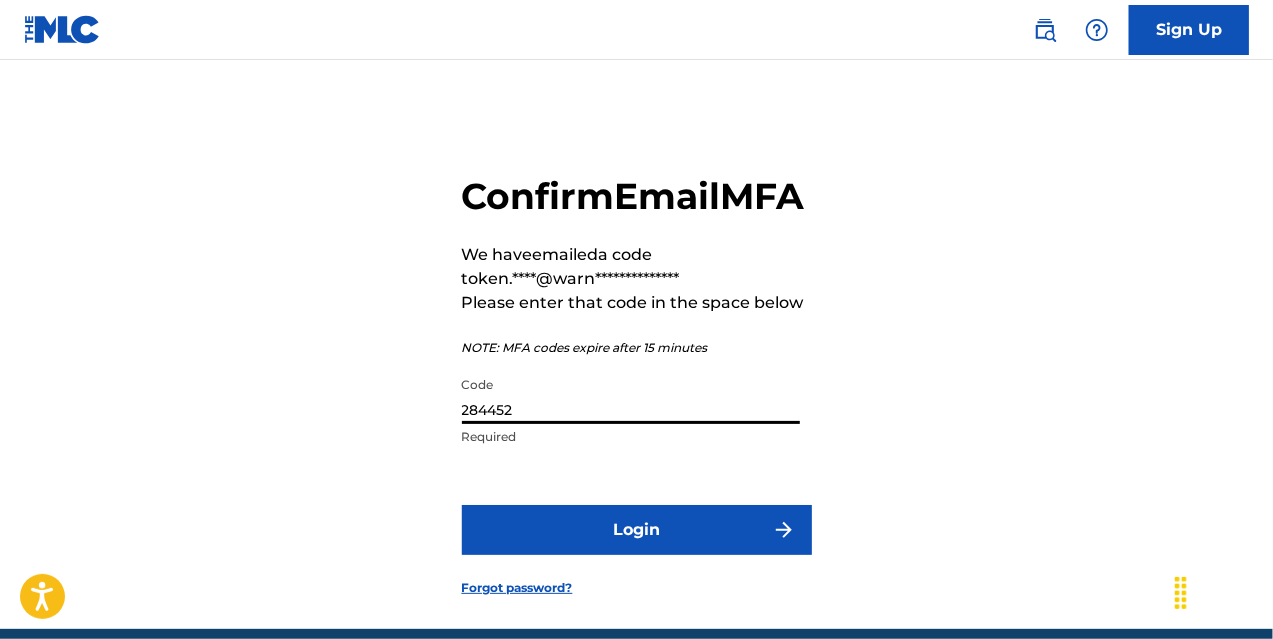 type on "284452" 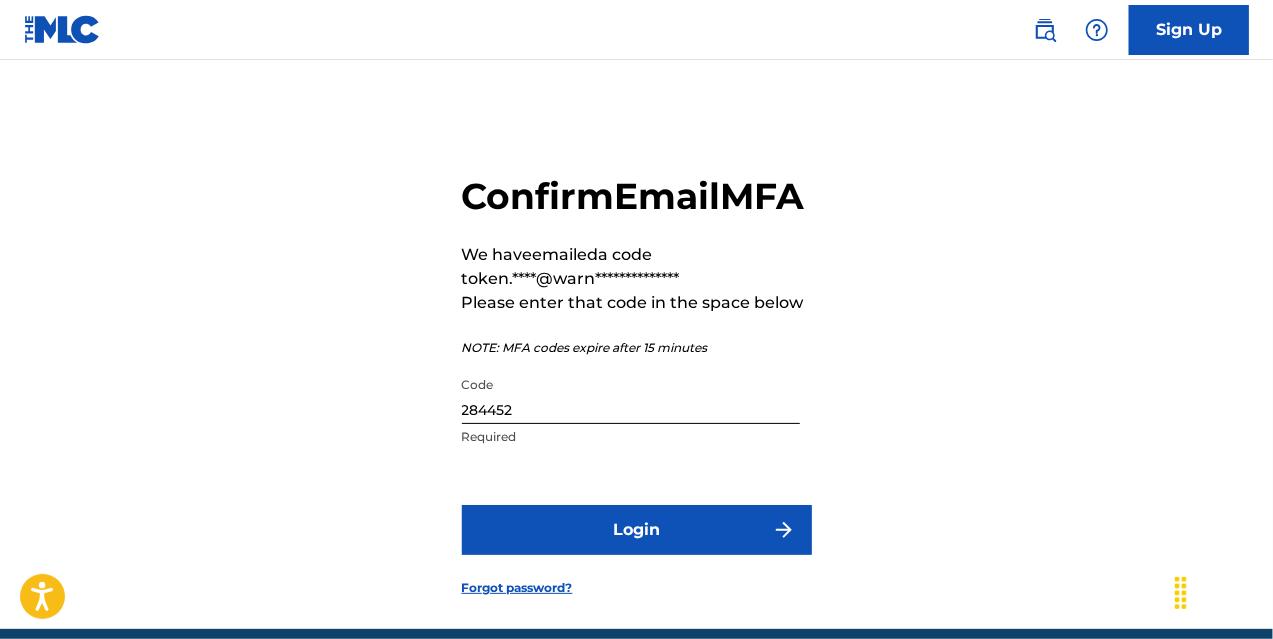 click on "Login" at bounding box center [637, 530] 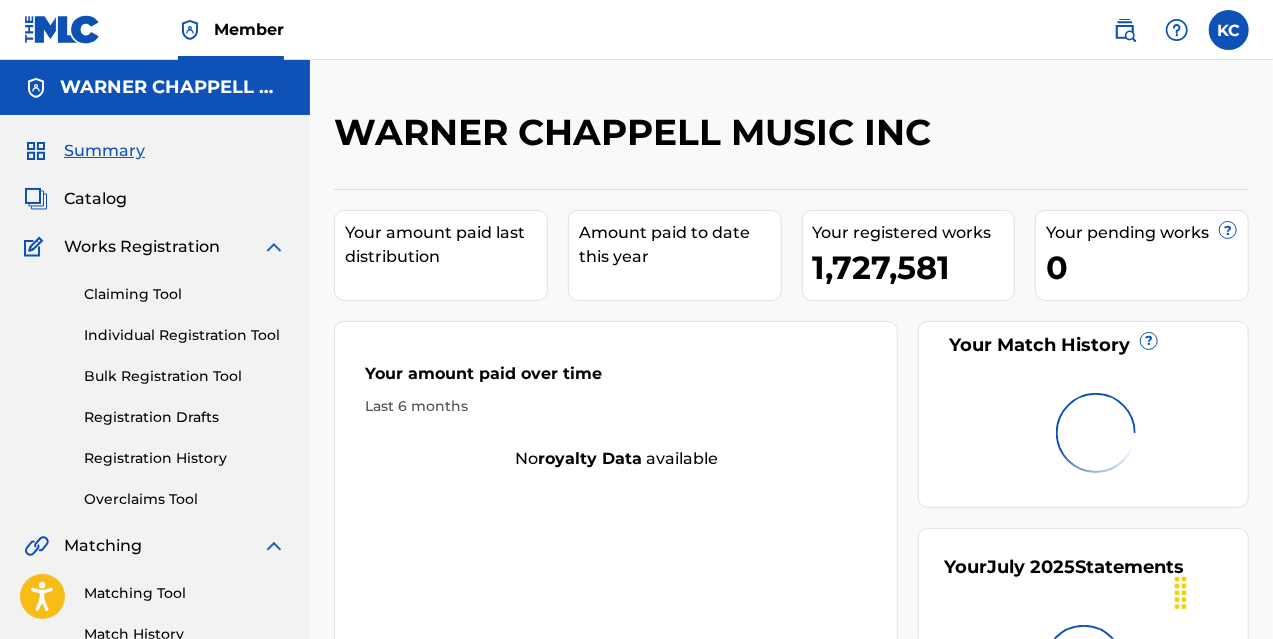 scroll, scrollTop: 0, scrollLeft: 0, axis: both 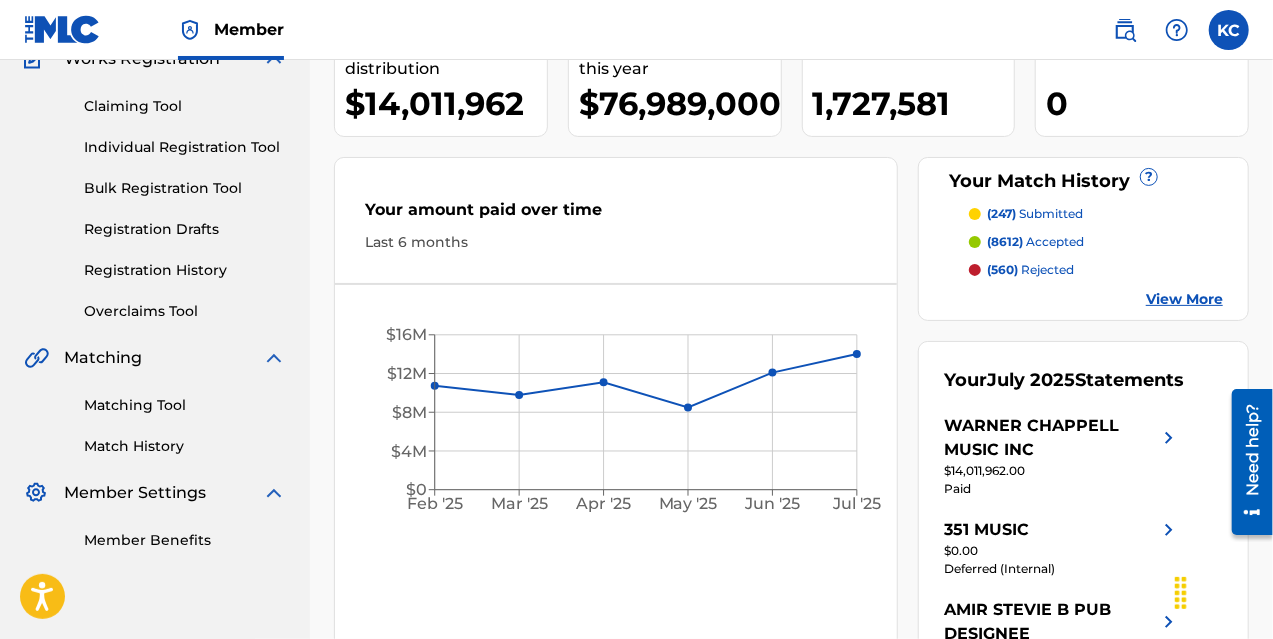click on "View More" at bounding box center [1184, 299] 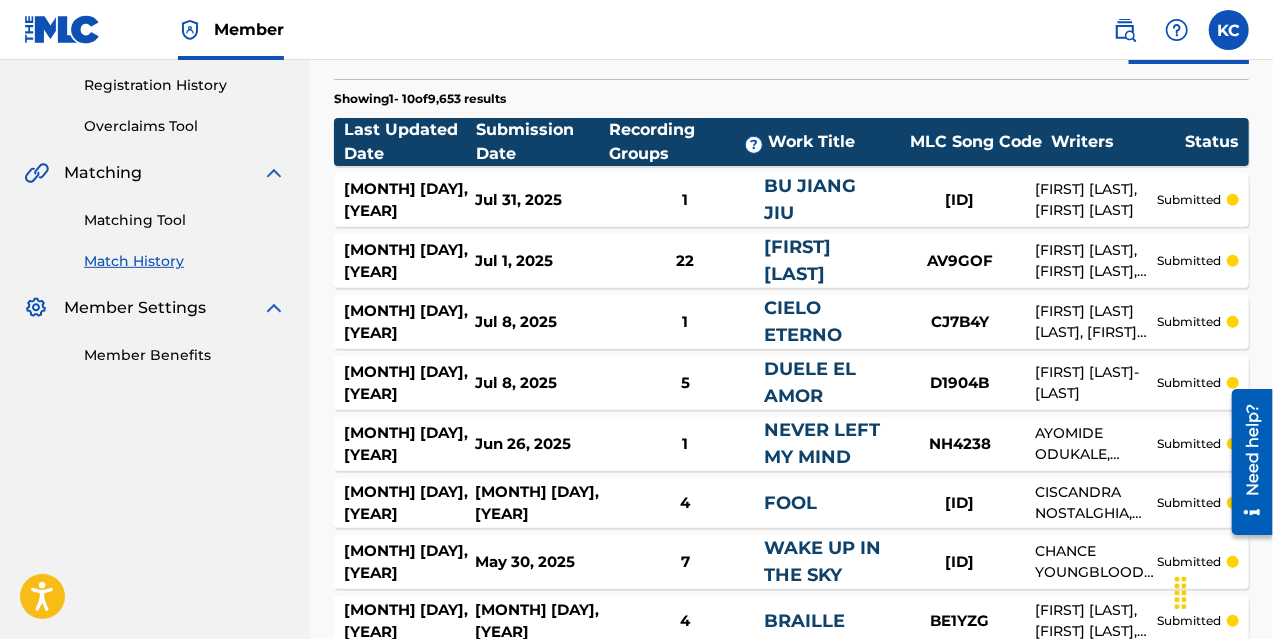 scroll, scrollTop: 371, scrollLeft: 0, axis: vertical 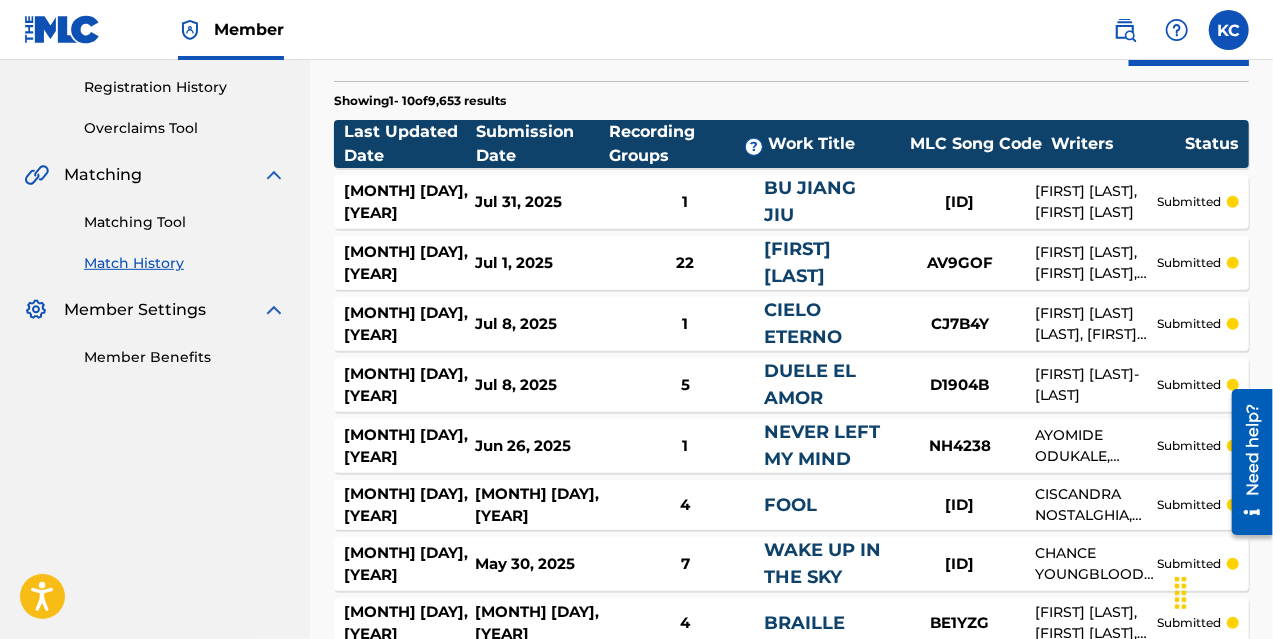 click on "BU JIANG JIU" at bounding box center (810, 201) 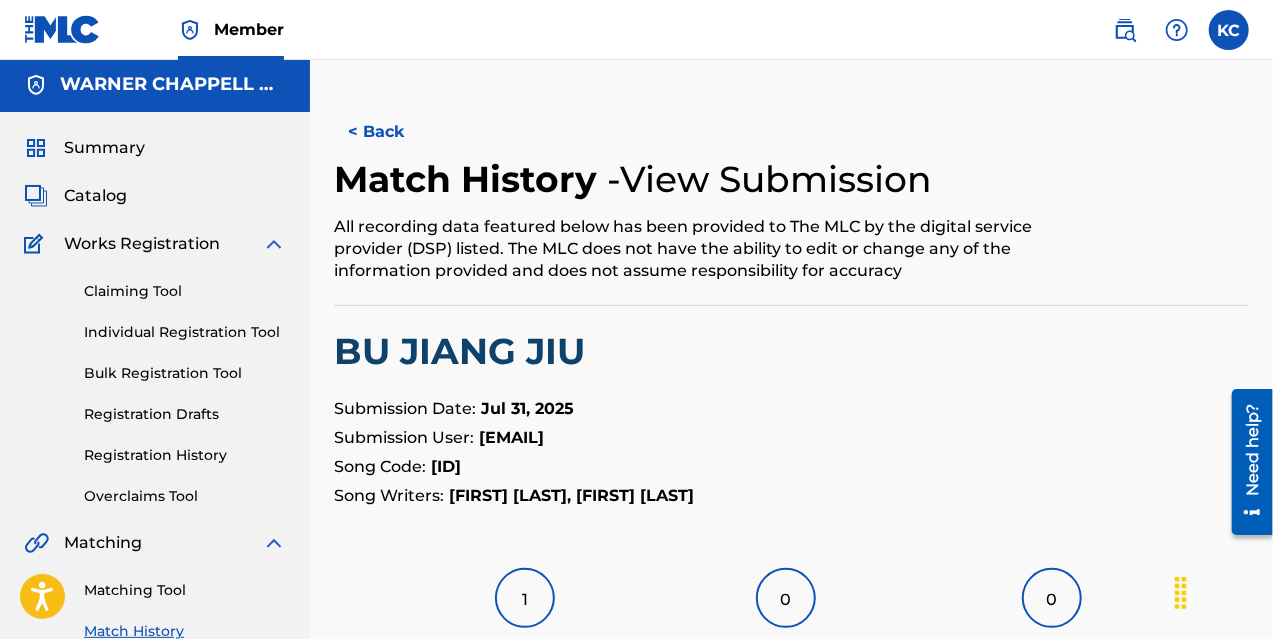 scroll, scrollTop: 0, scrollLeft: 0, axis: both 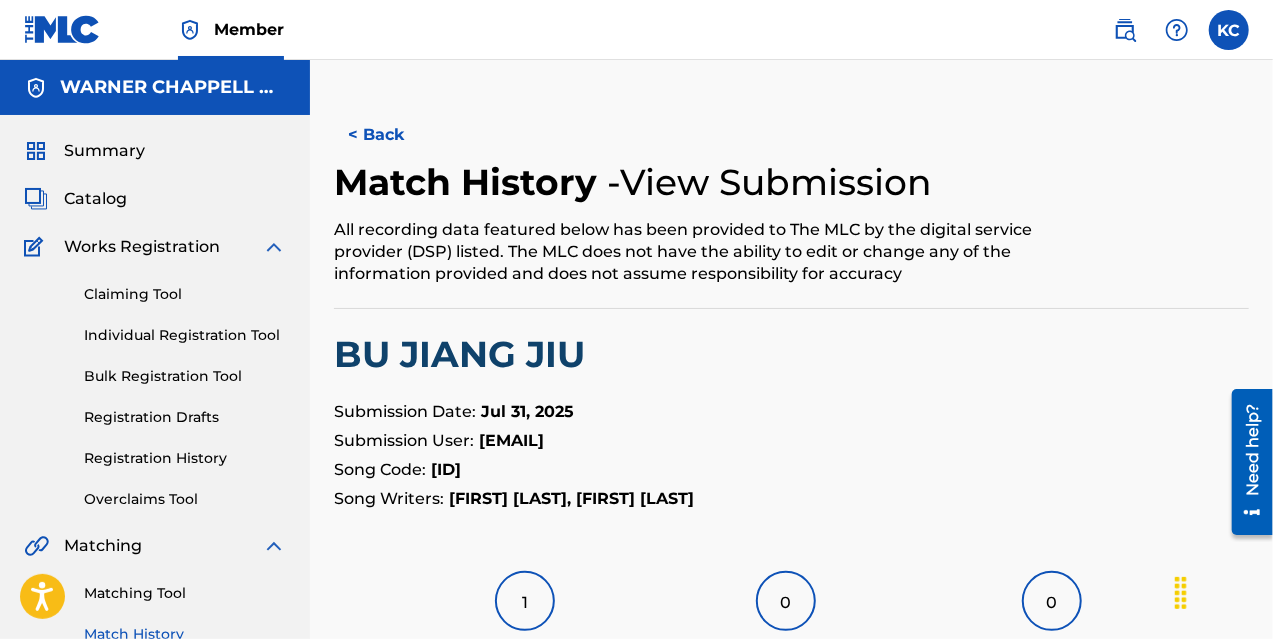 click on "< Back" at bounding box center (394, 135) 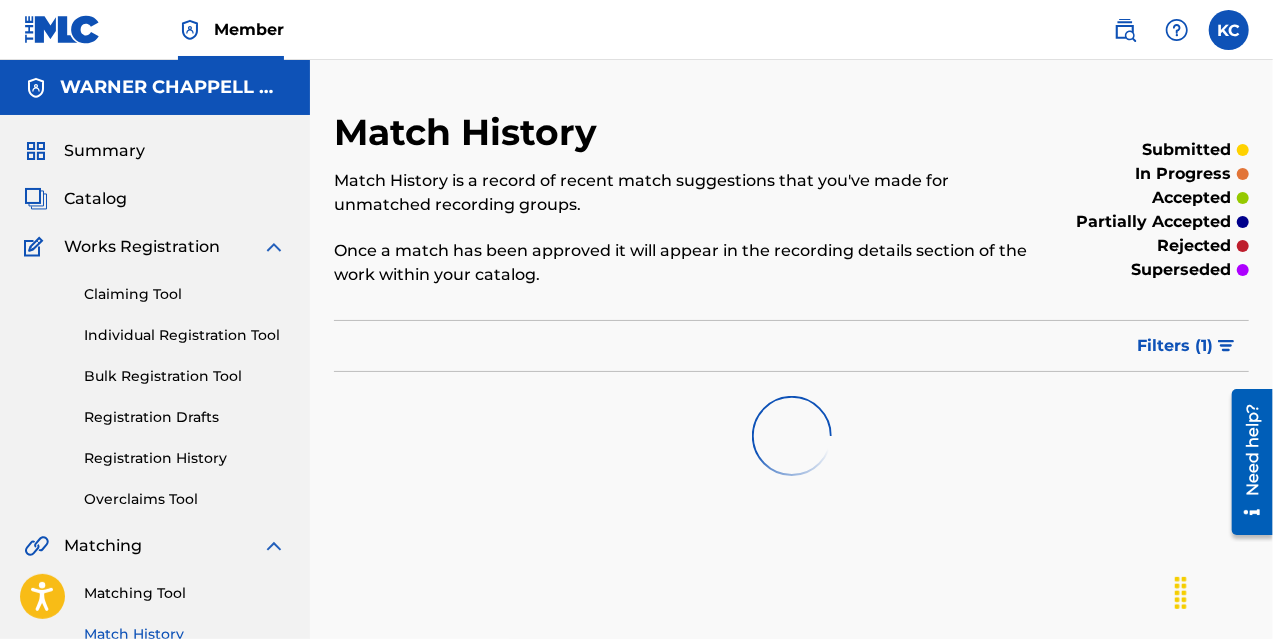scroll, scrollTop: 220, scrollLeft: 0, axis: vertical 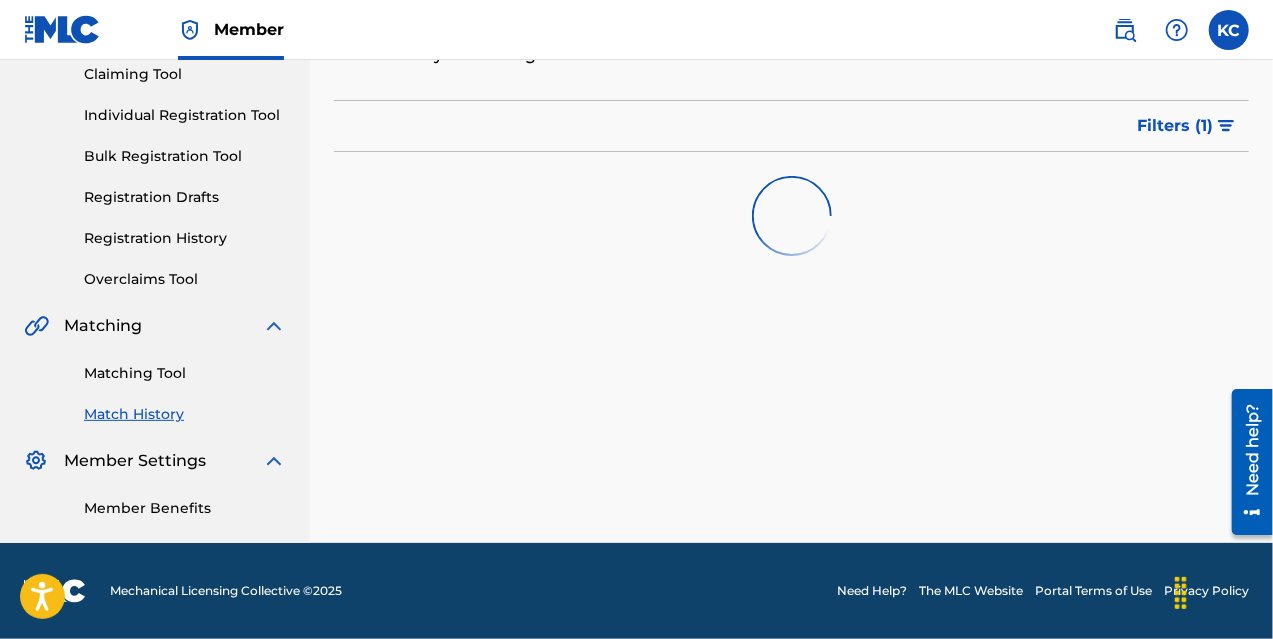click on "Matching Tool" at bounding box center (185, 373) 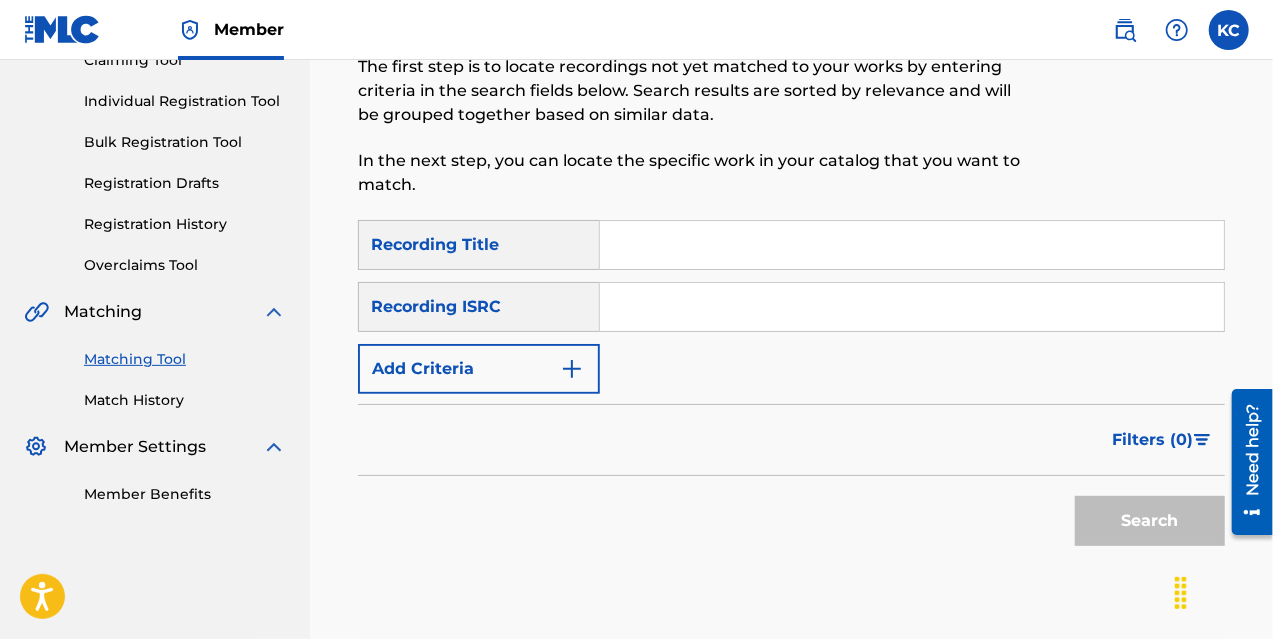 scroll, scrollTop: 240, scrollLeft: 0, axis: vertical 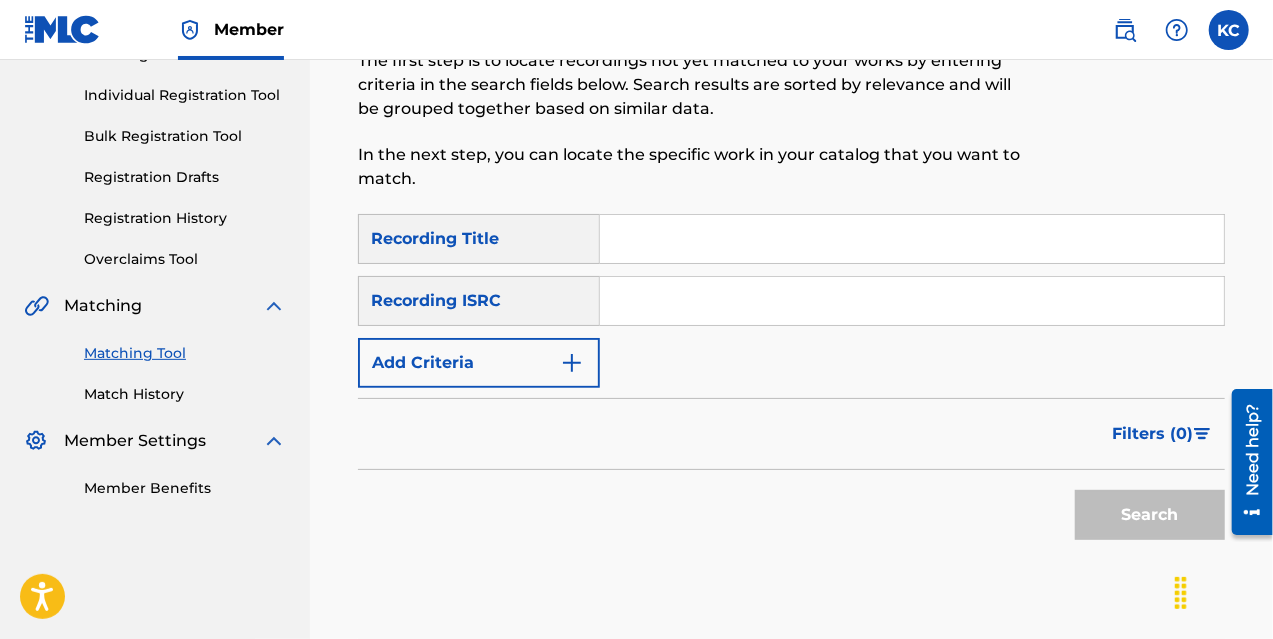 click at bounding box center (912, 239) 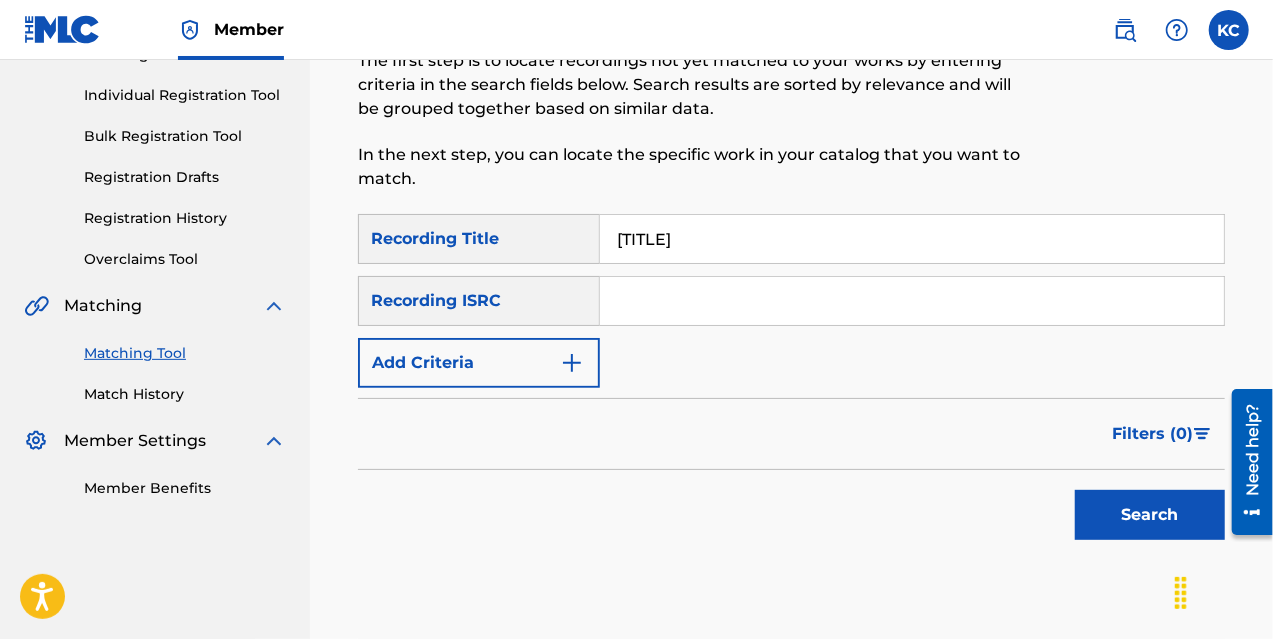 type on "[TITLE]" 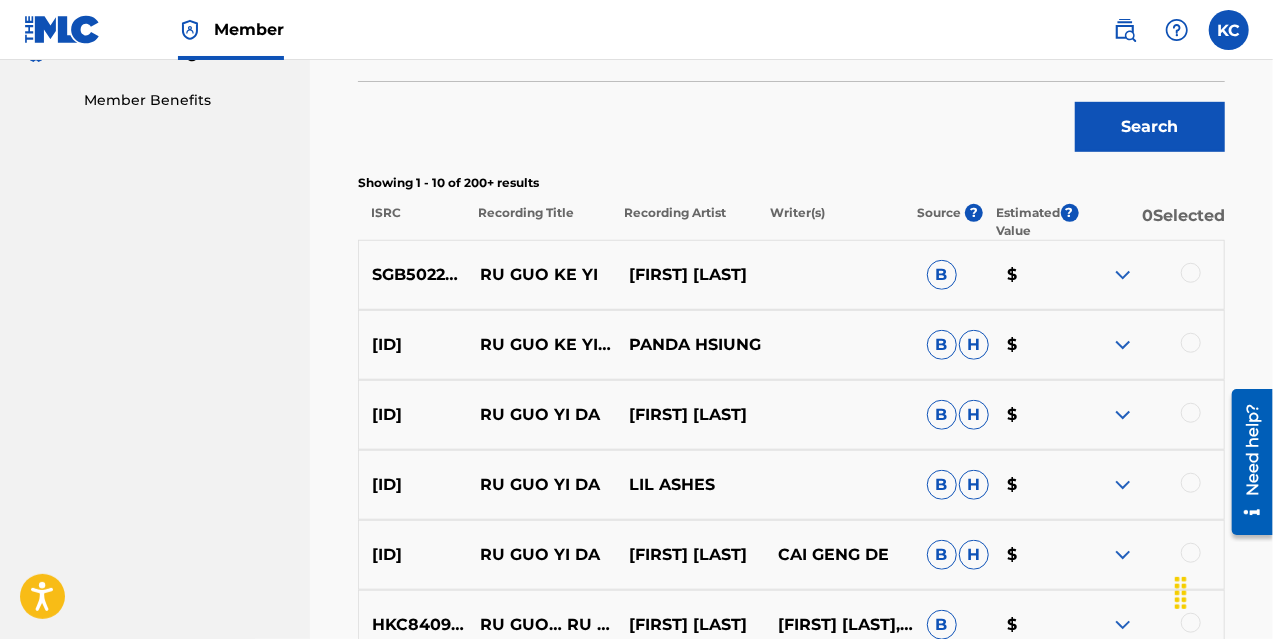 scroll, scrollTop: 627, scrollLeft: 0, axis: vertical 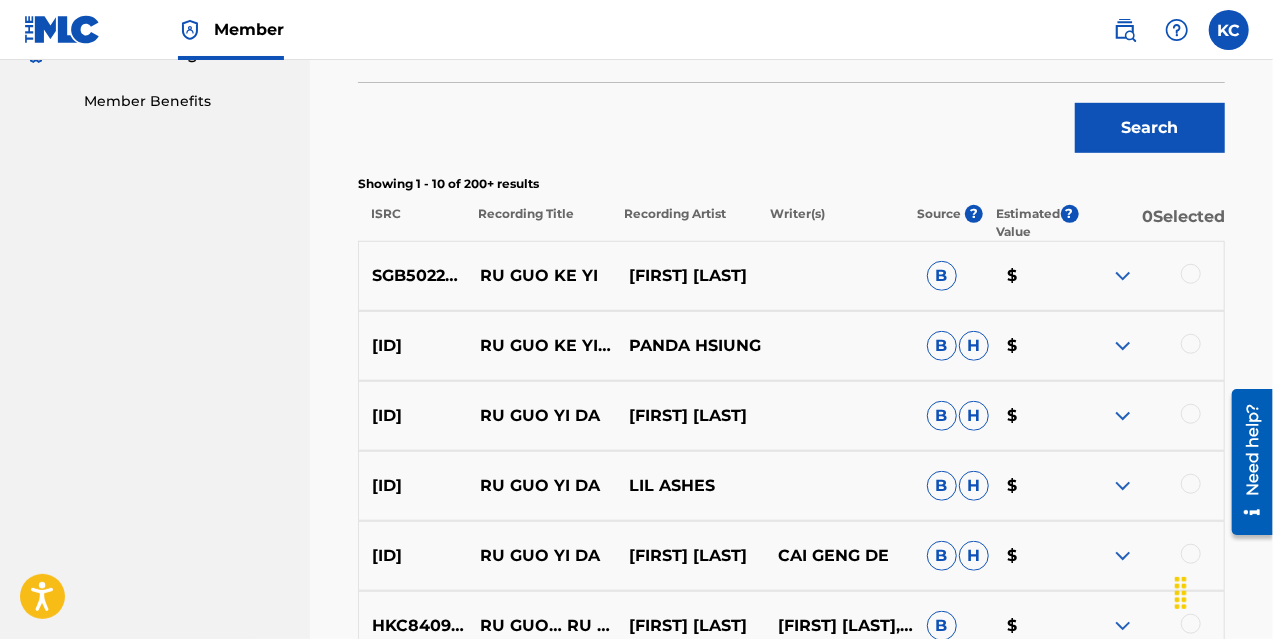 click on "Search" at bounding box center [791, 123] 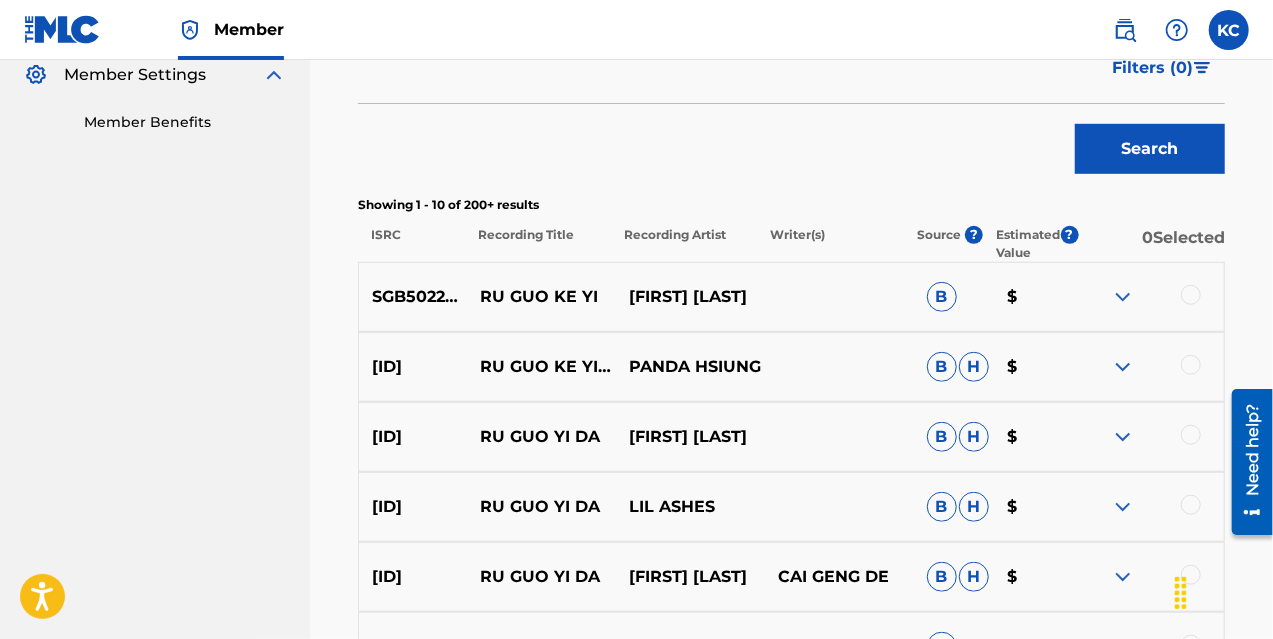 scroll, scrollTop: 605, scrollLeft: 0, axis: vertical 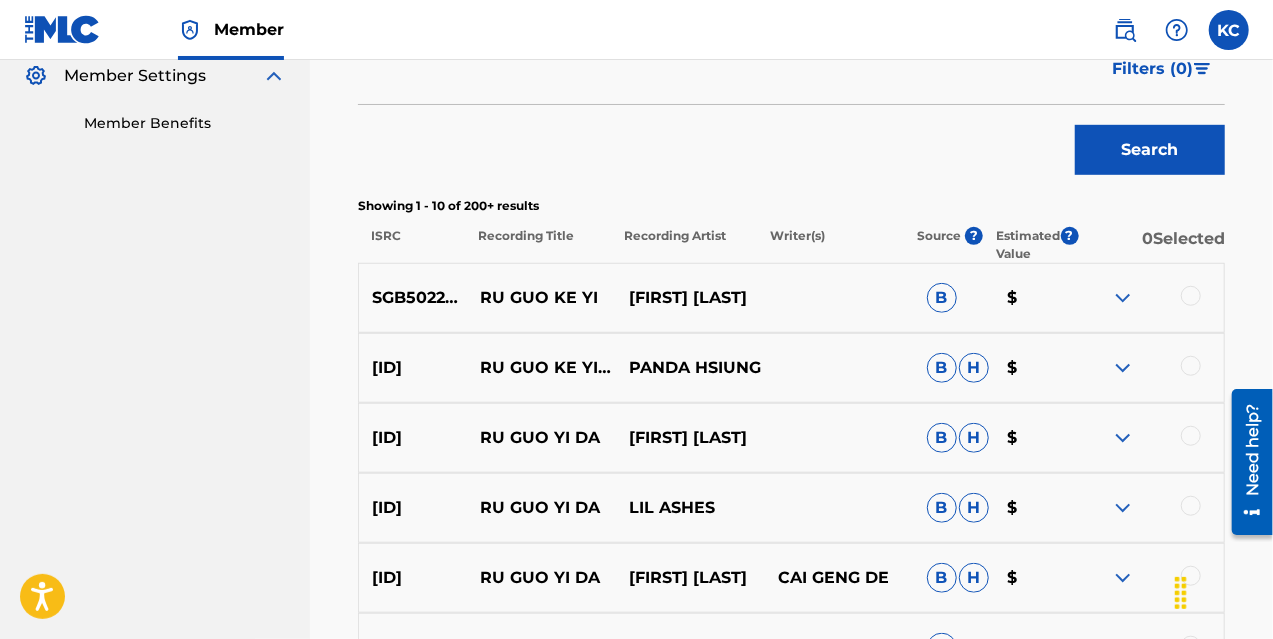 click at bounding box center [1123, 298] 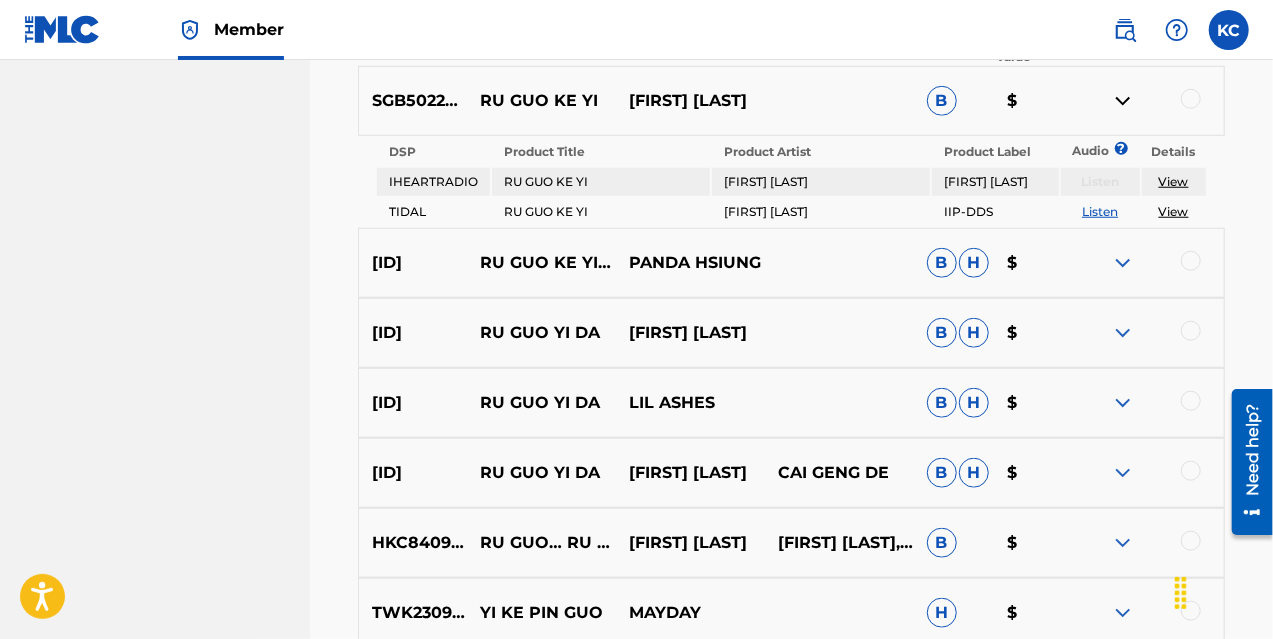 scroll, scrollTop: 810, scrollLeft: 0, axis: vertical 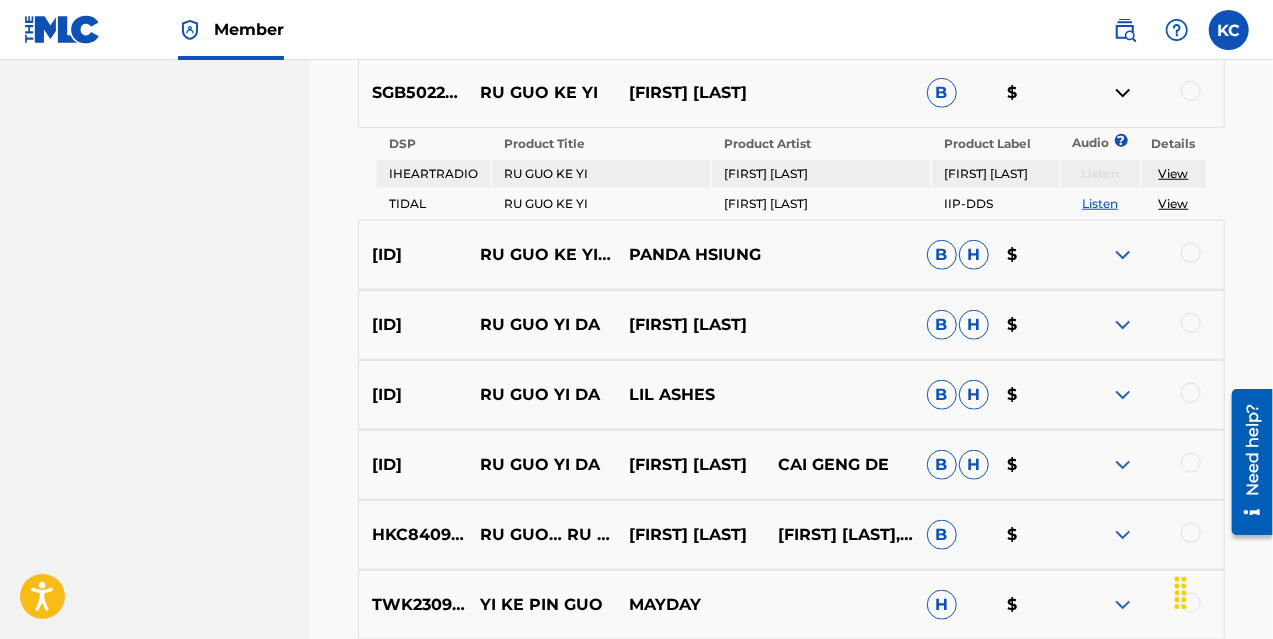 click at bounding box center (1123, 255) 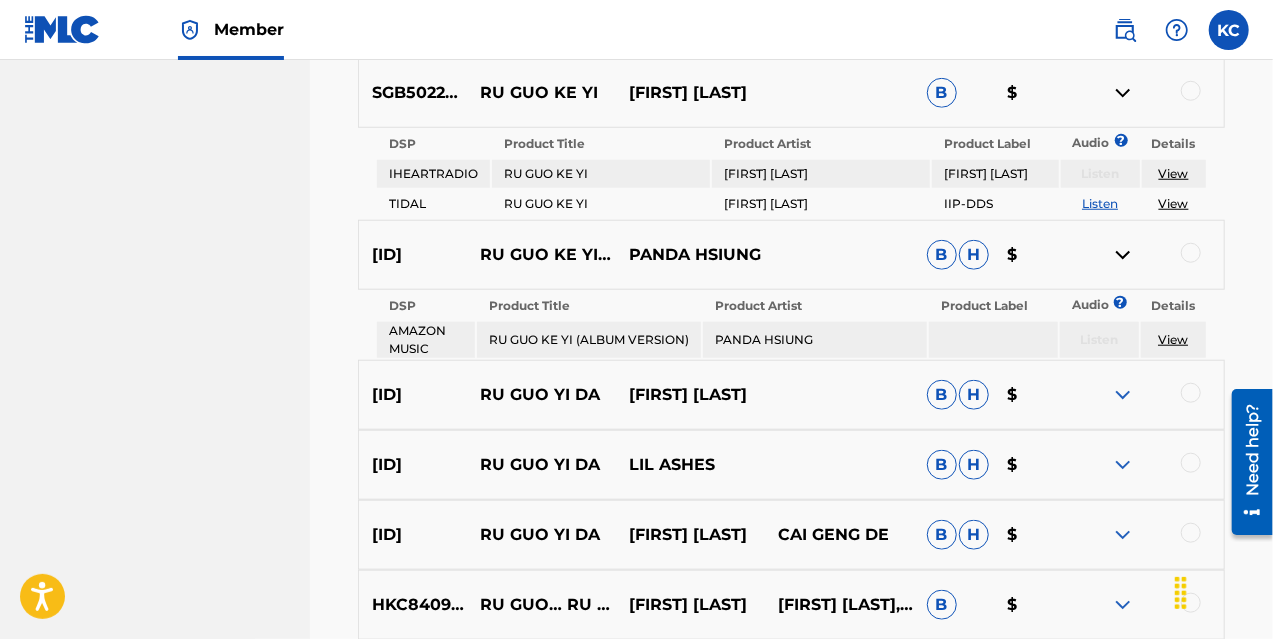 click at bounding box center [1123, 395] 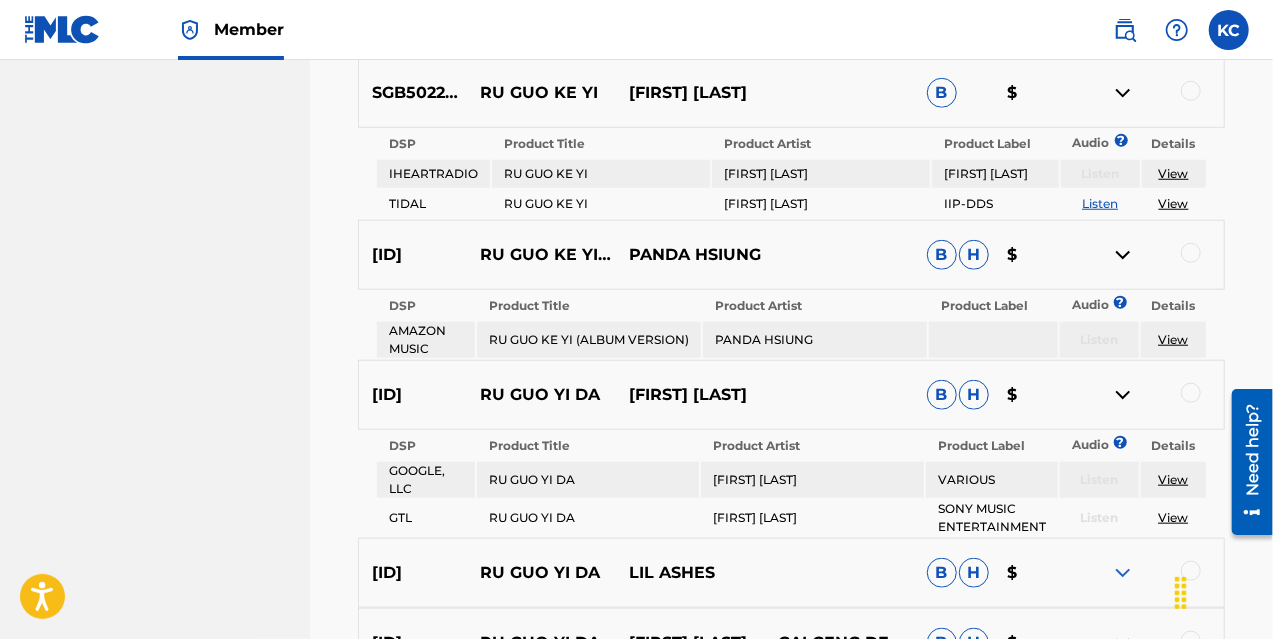 scroll, scrollTop: 657, scrollLeft: 0, axis: vertical 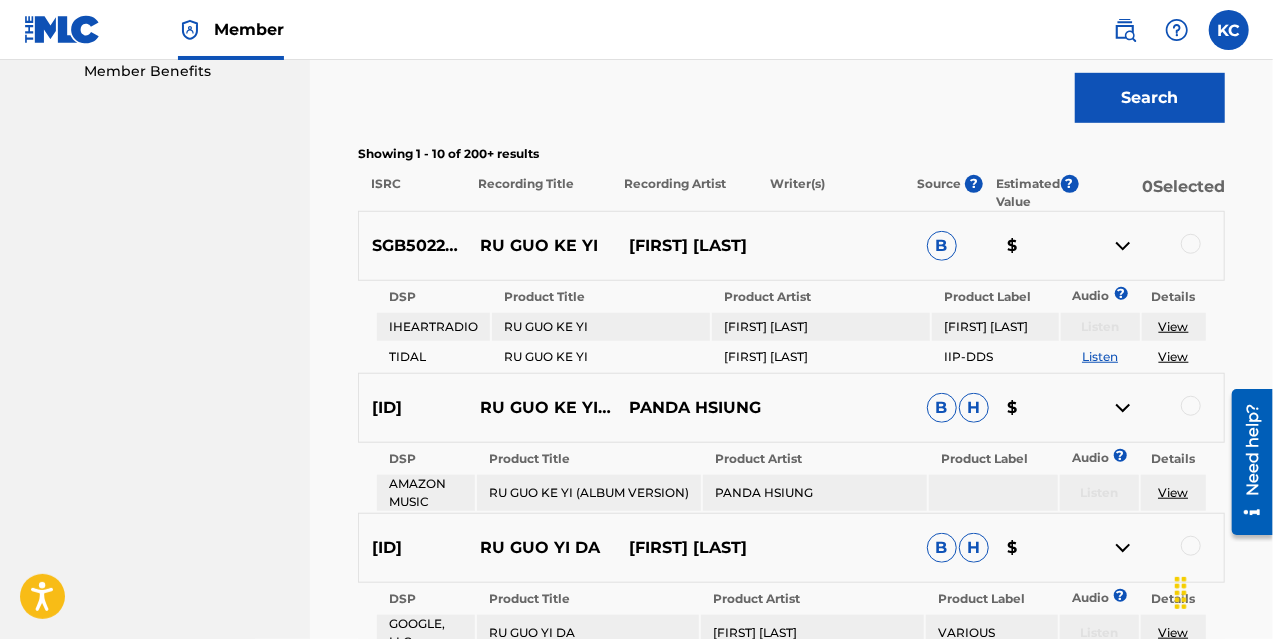 click at bounding box center [1123, 246] 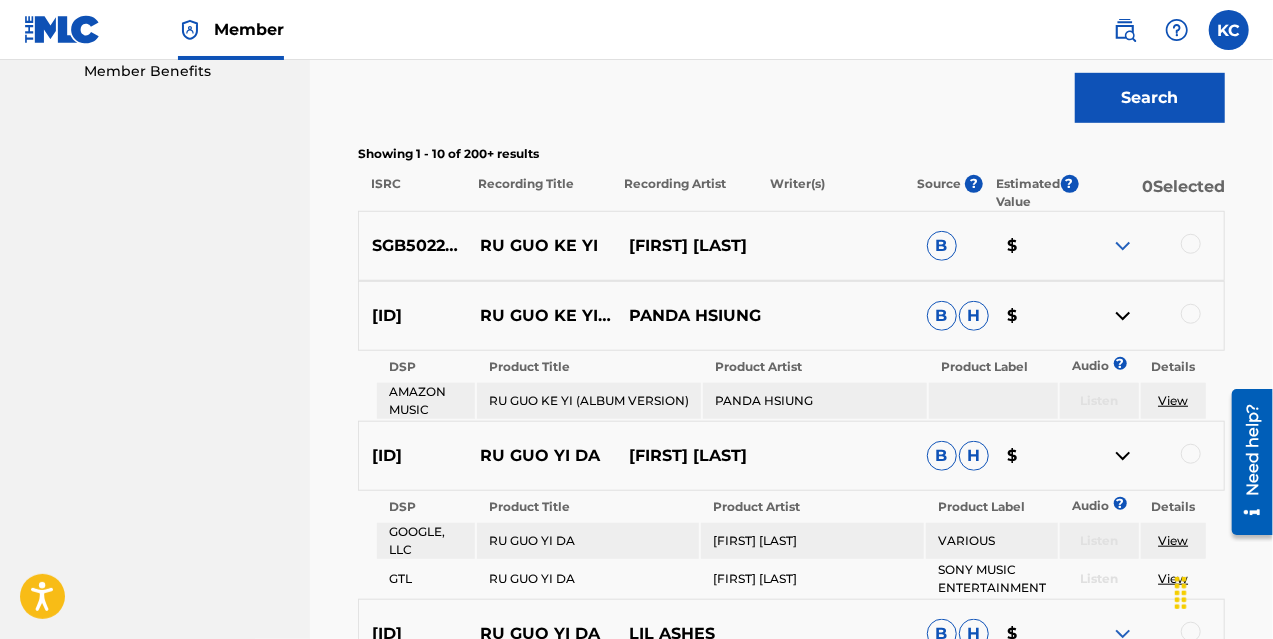 click at bounding box center (1123, 316) 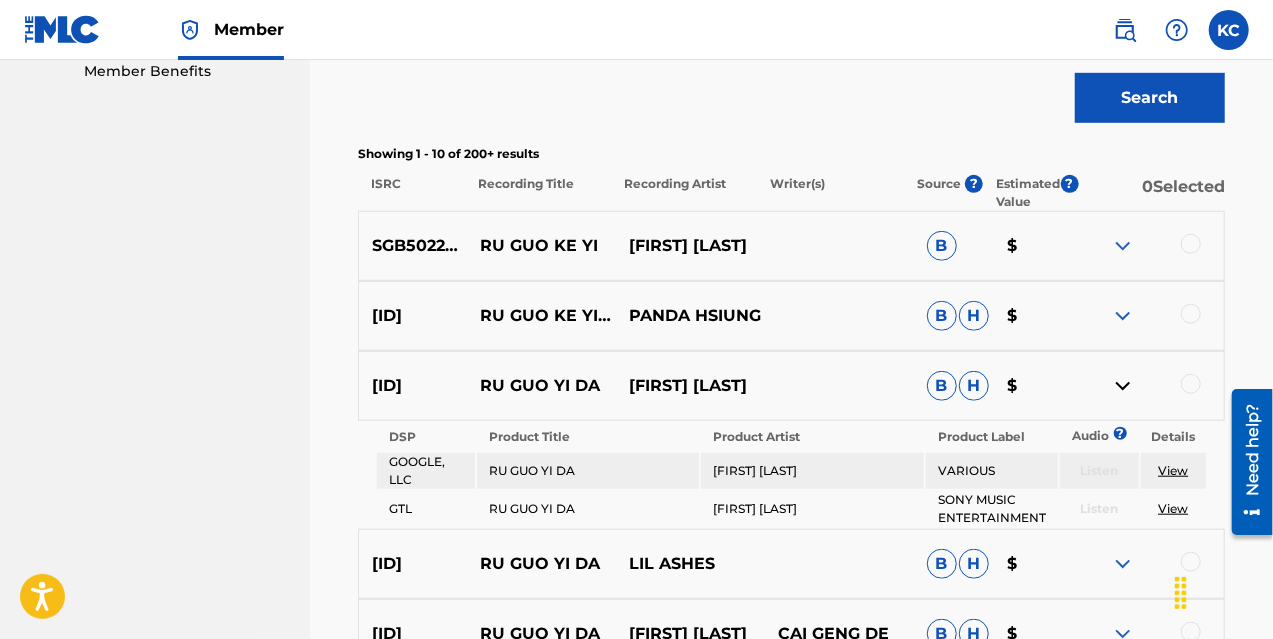 click at bounding box center (1123, 386) 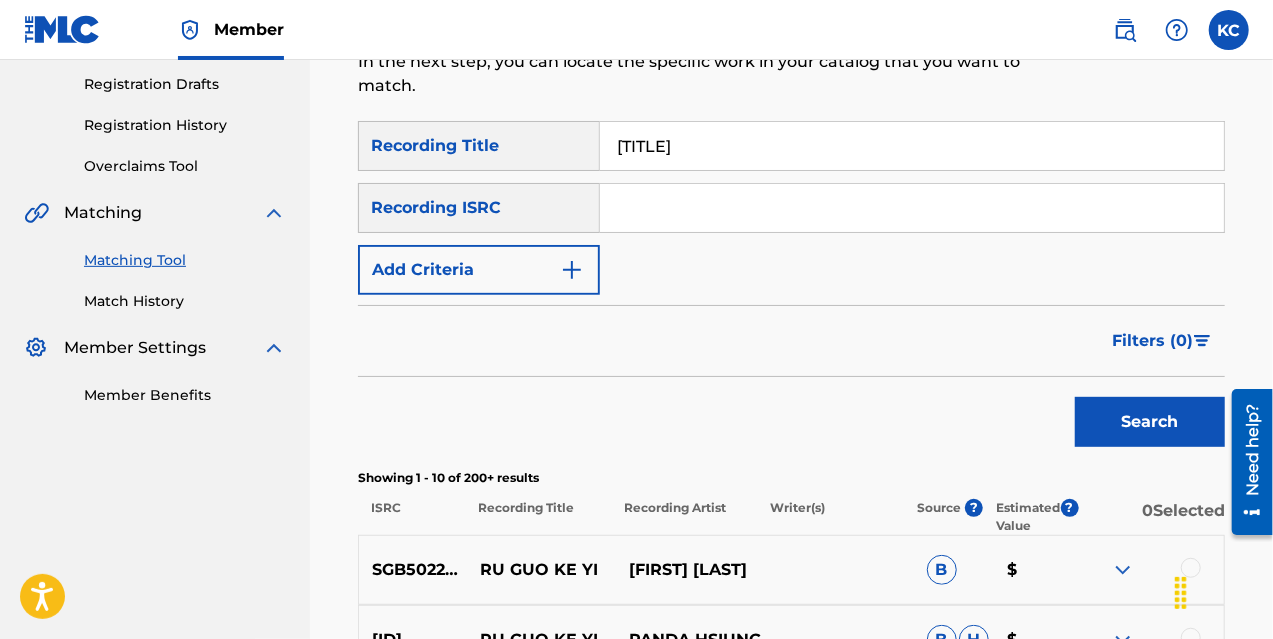 scroll, scrollTop: 331, scrollLeft: 0, axis: vertical 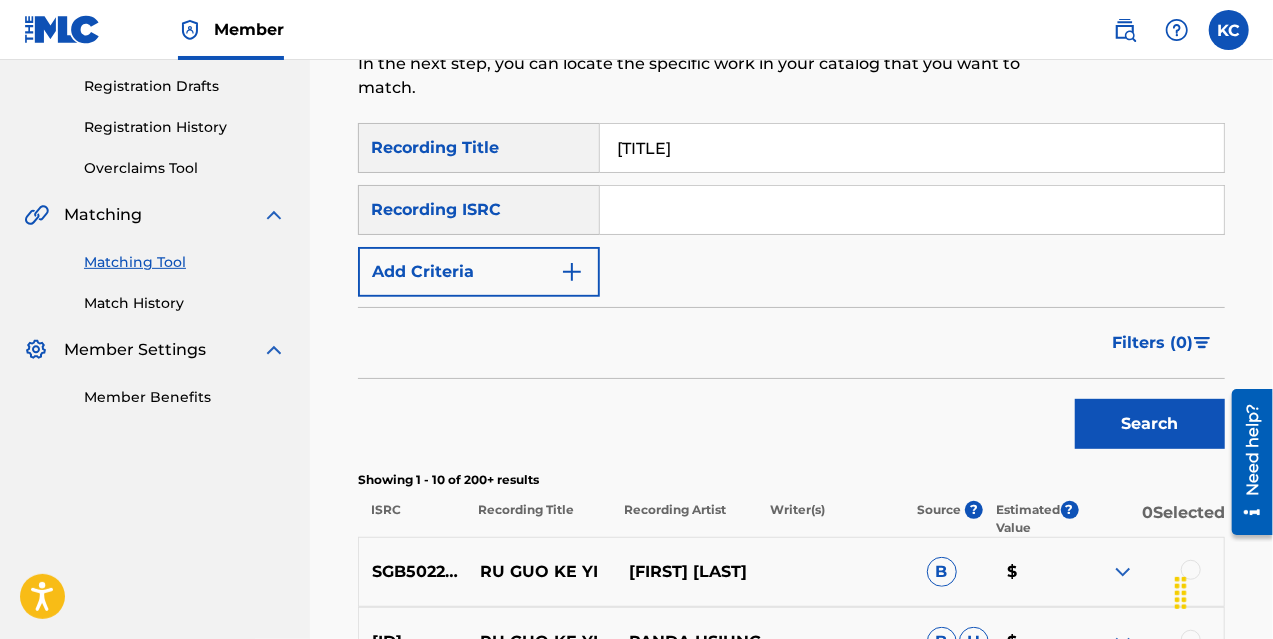 click on "Filters ( 0 )" at bounding box center [1152, 343] 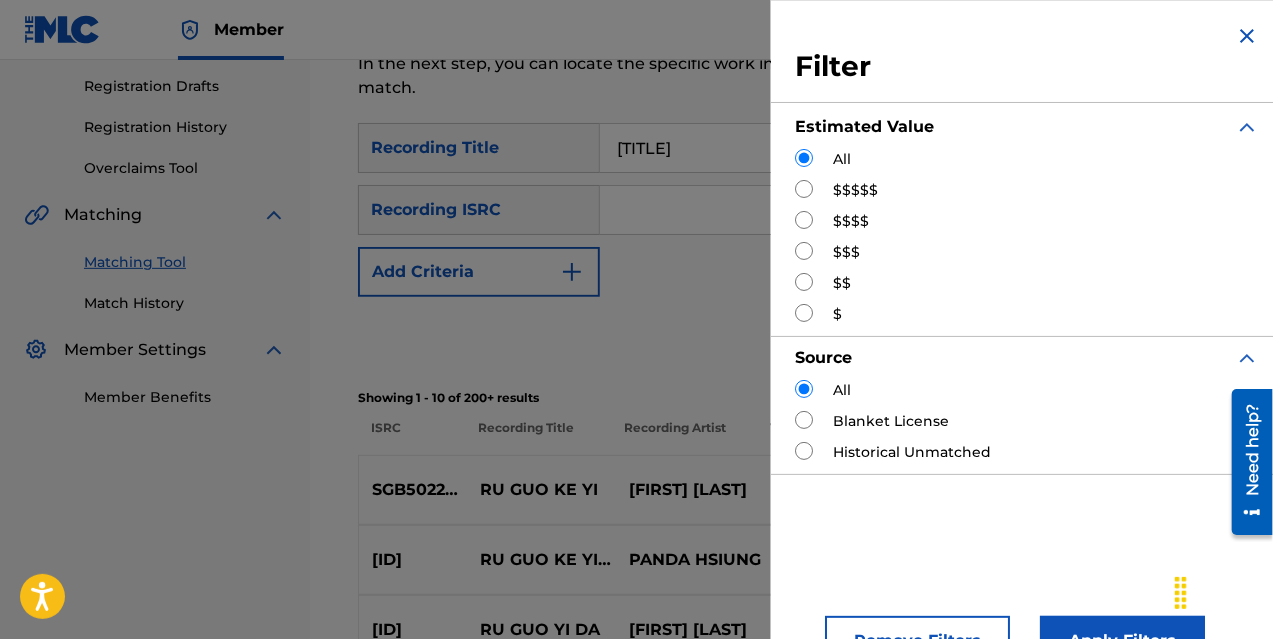 click at bounding box center (804, 189) 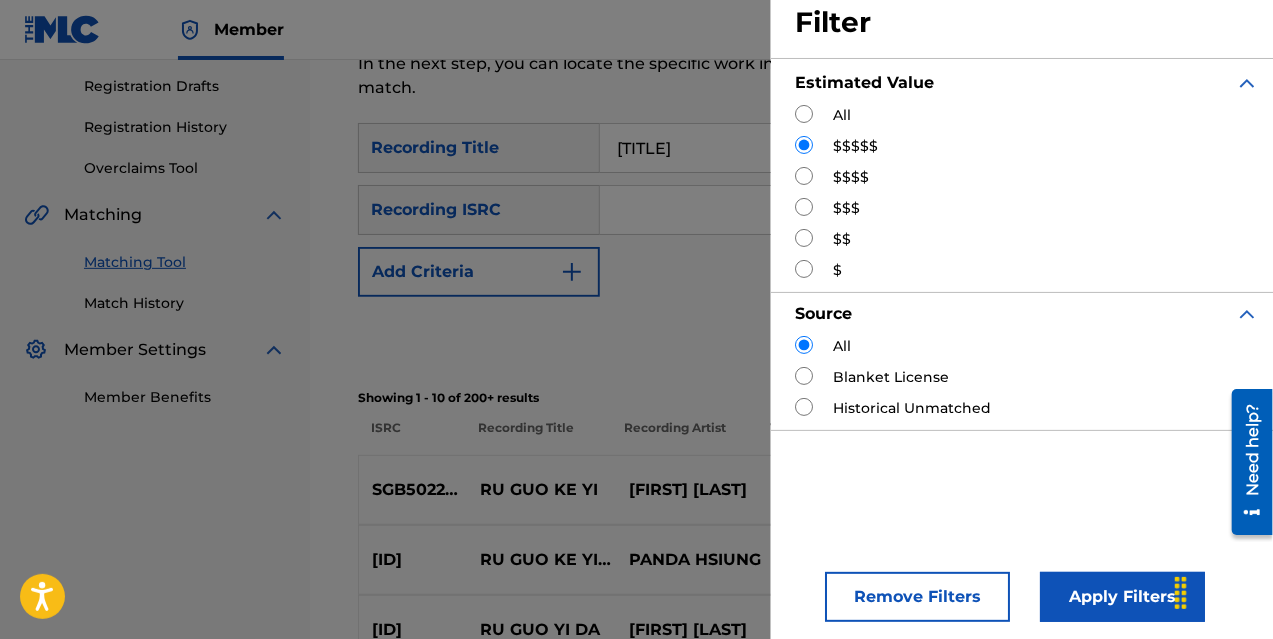 scroll, scrollTop: 49, scrollLeft: 0, axis: vertical 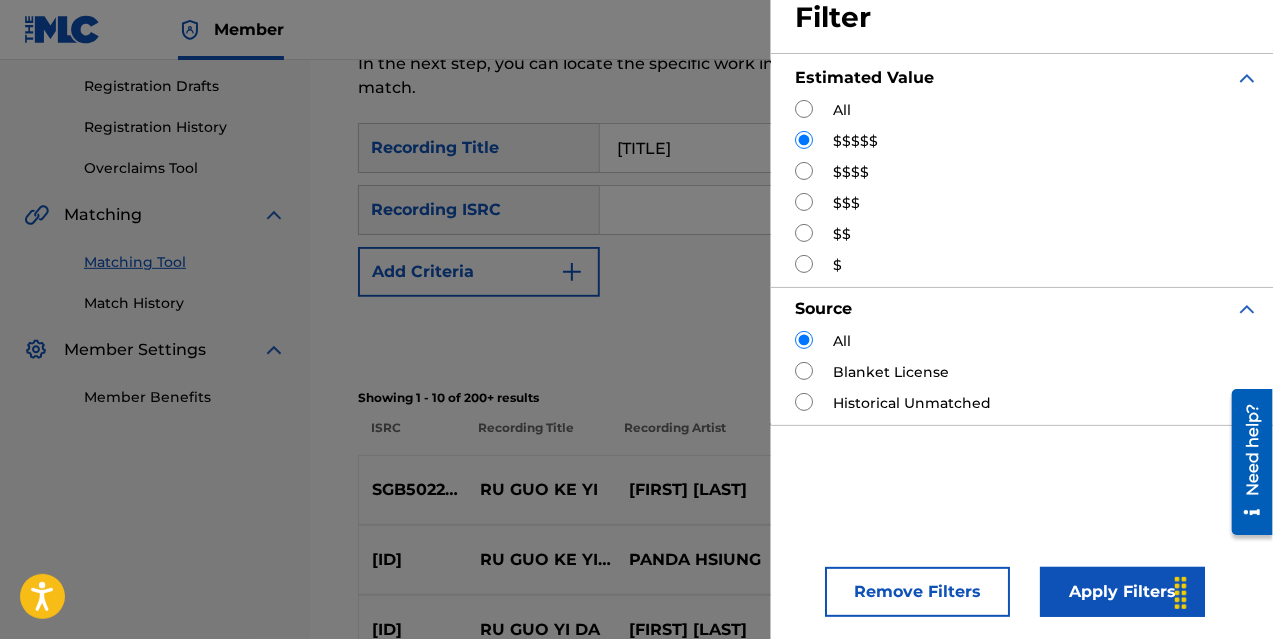 click on "Apply Filters" at bounding box center (1122, 592) 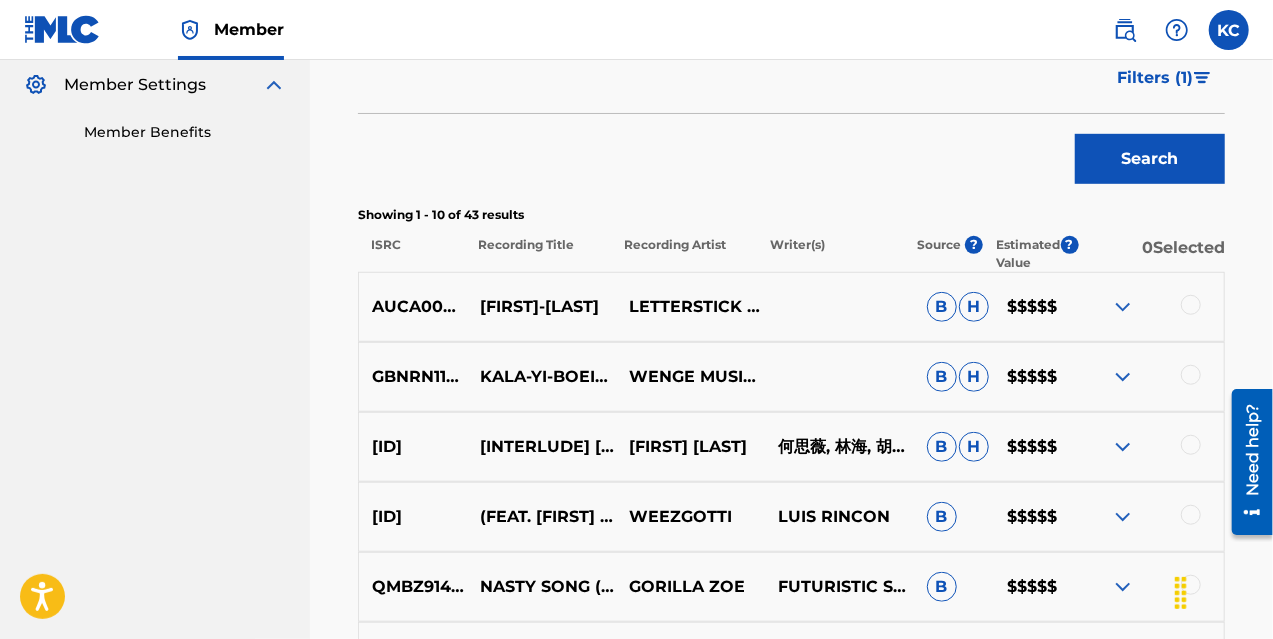 scroll, scrollTop: 590, scrollLeft: 0, axis: vertical 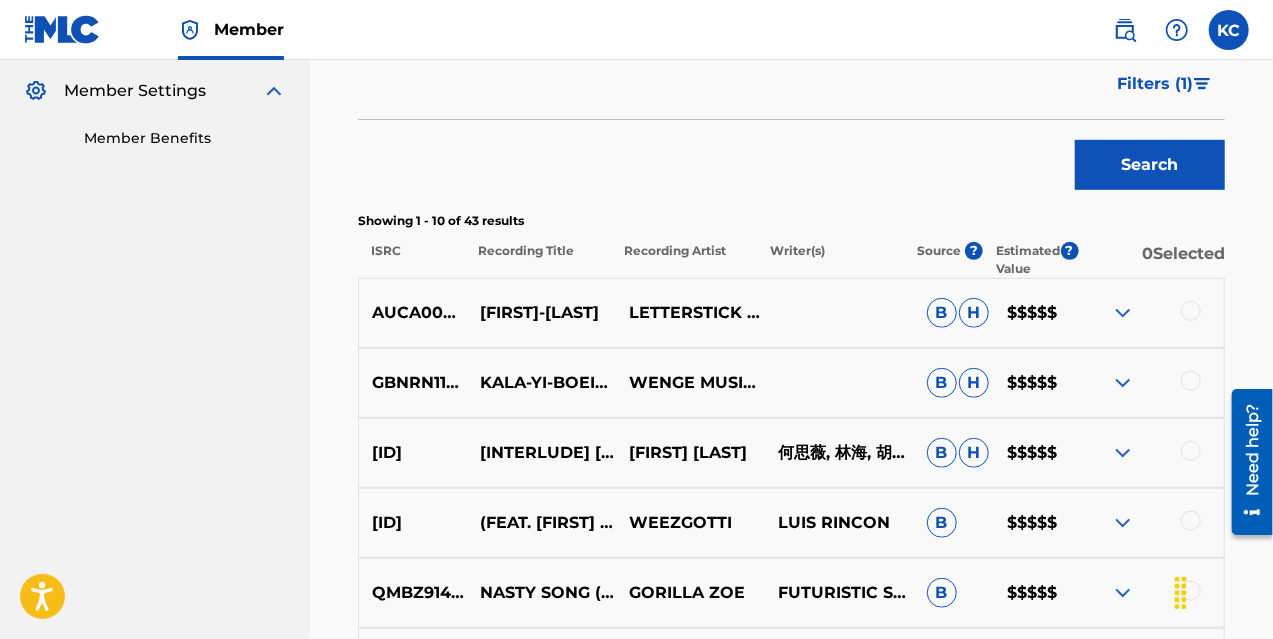 click on "B" at bounding box center (942, 313) 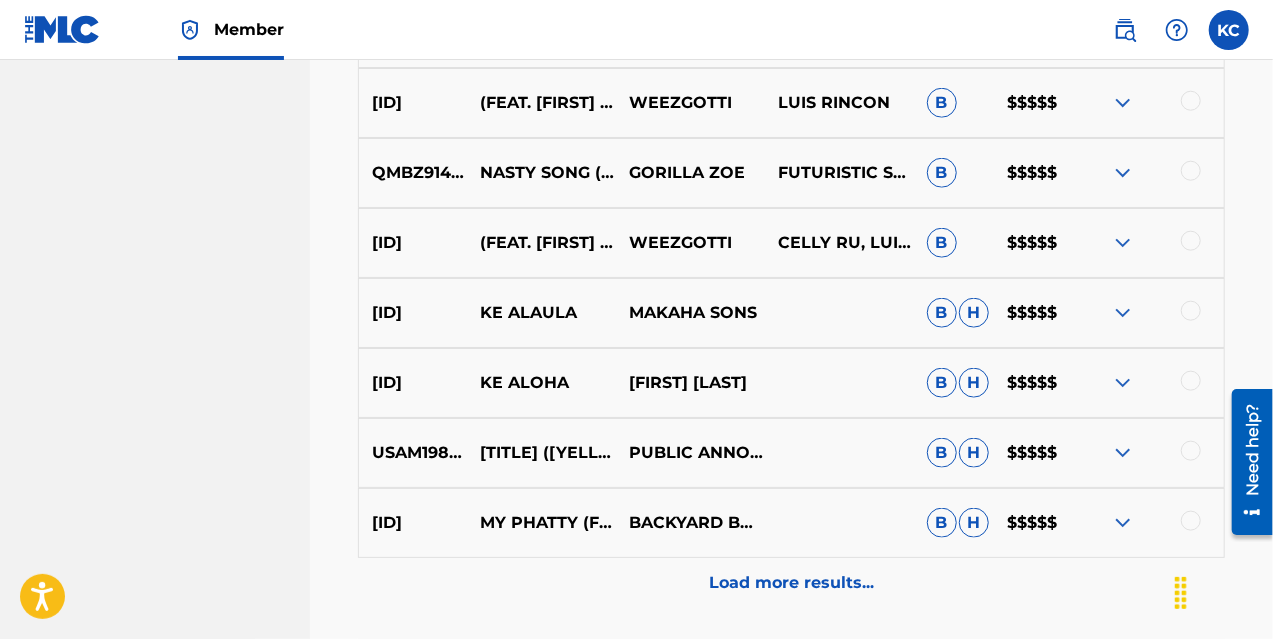scroll, scrollTop: 1174, scrollLeft: 0, axis: vertical 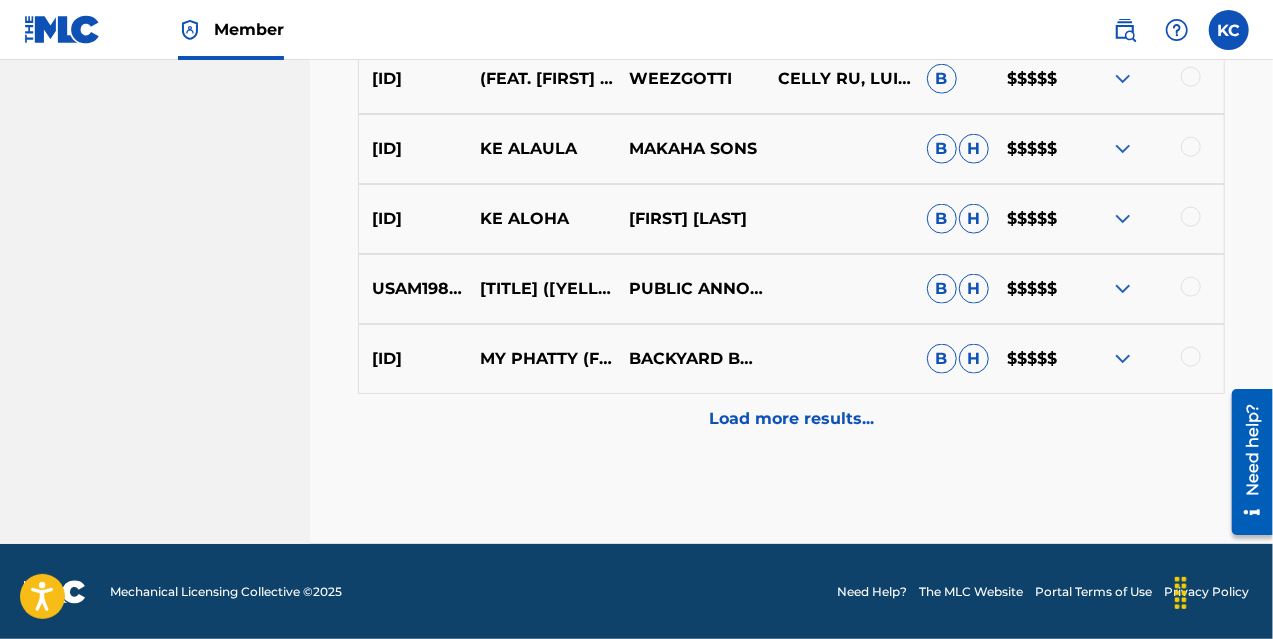 click on "Load more results..." at bounding box center [791, 419] 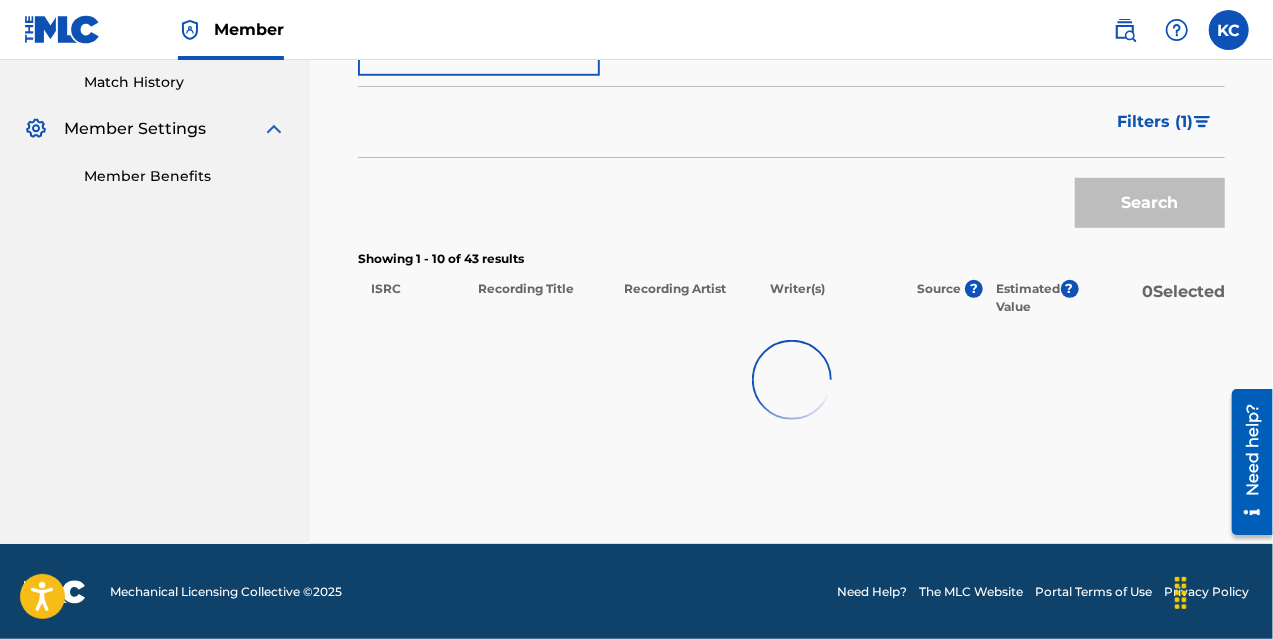 scroll, scrollTop: 1174, scrollLeft: 0, axis: vertical 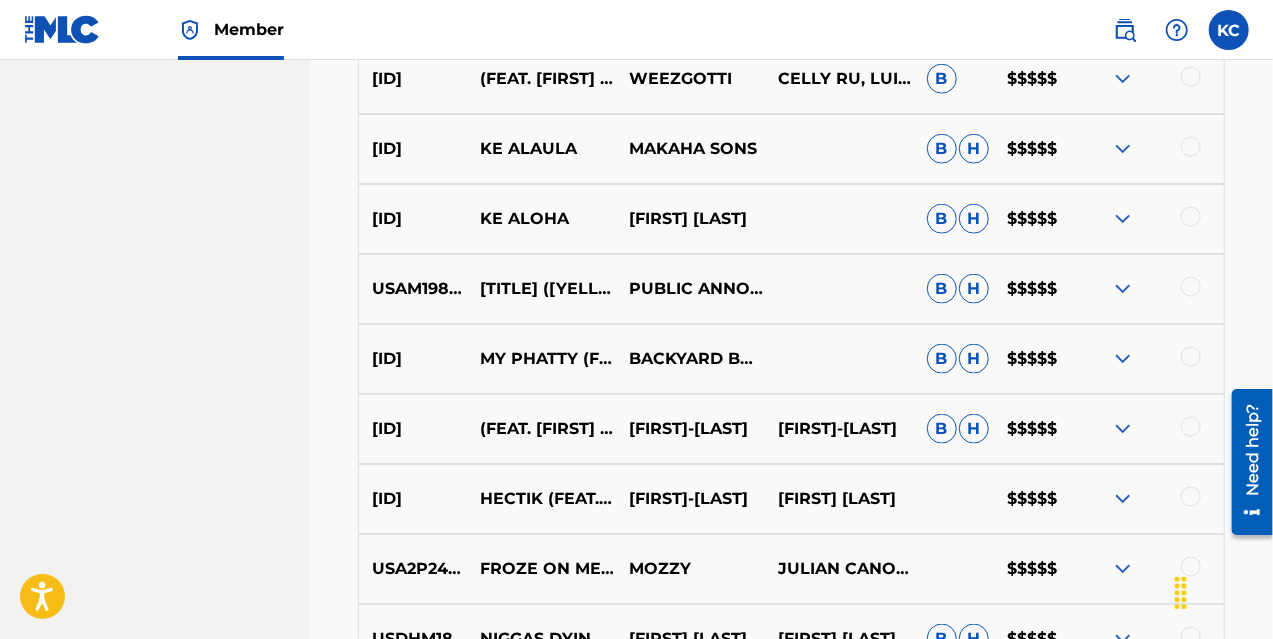 click at bounding box center [1191, 287] 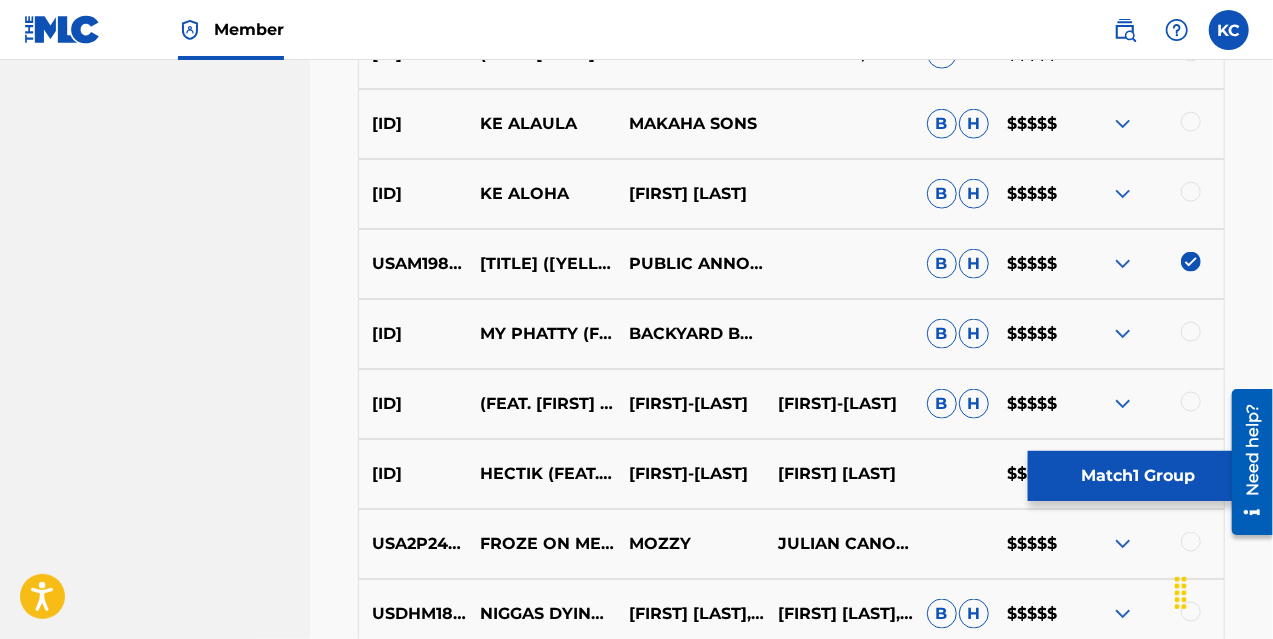 scroll, scrollTop: 1200, scrollLeft: 0, axis: vertical 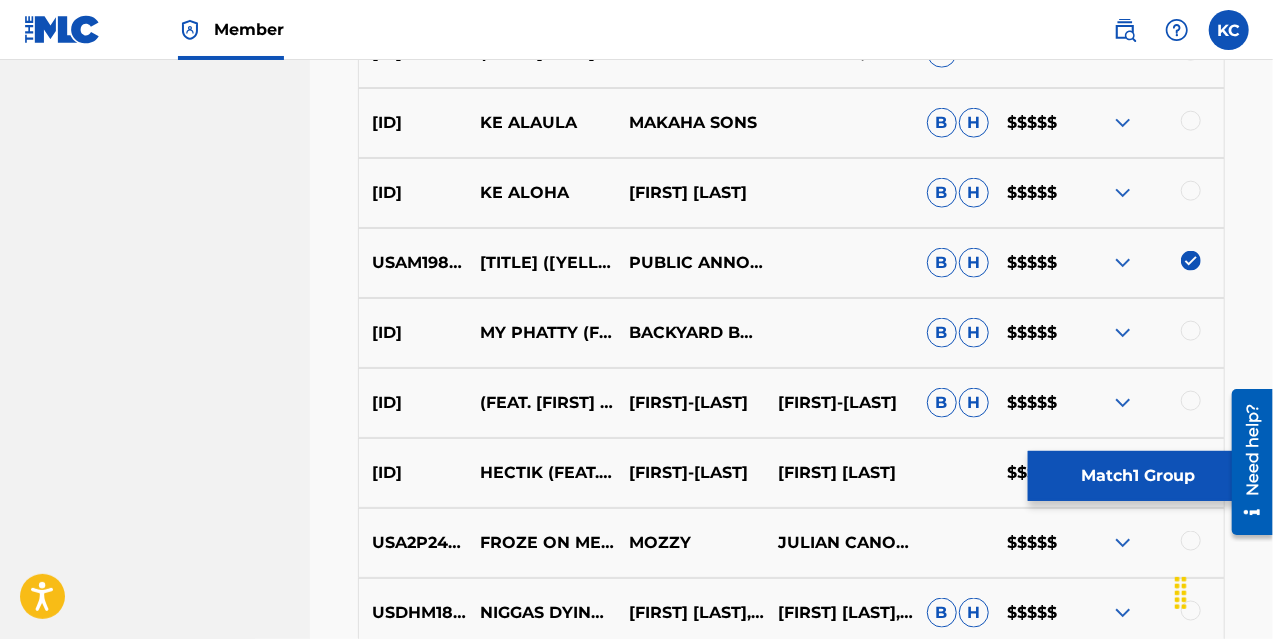 click on "Match  1 Group" at bounding box center [1138, 476] 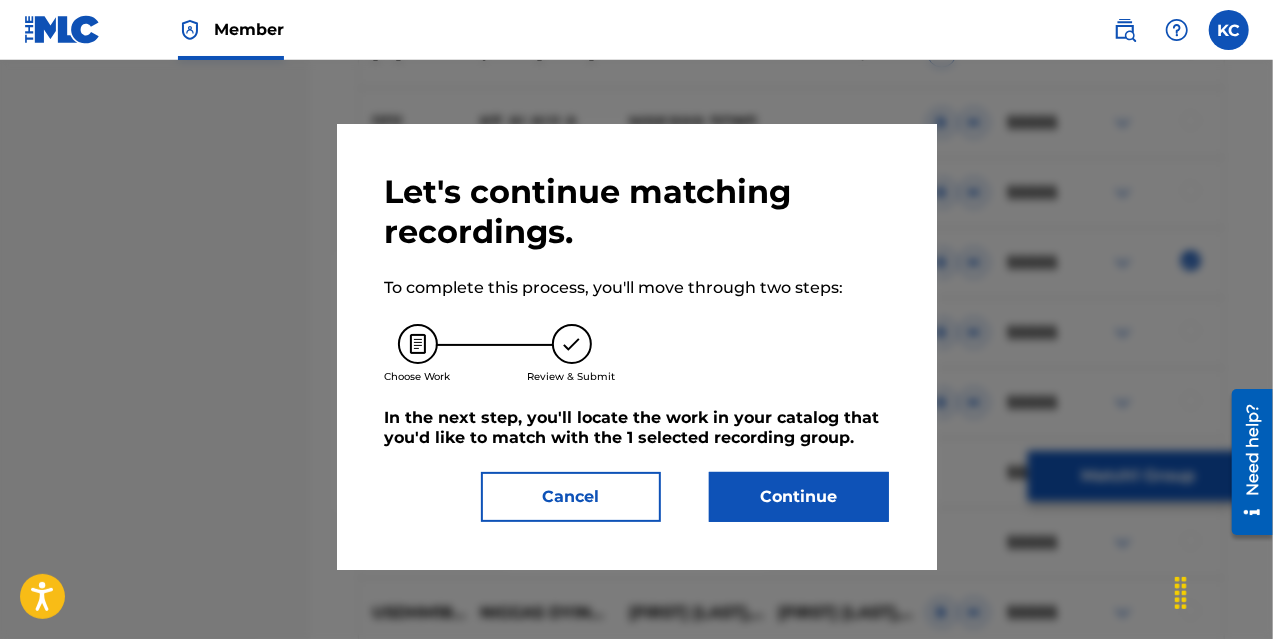click on "Continue" at bounding box center (799, 497) 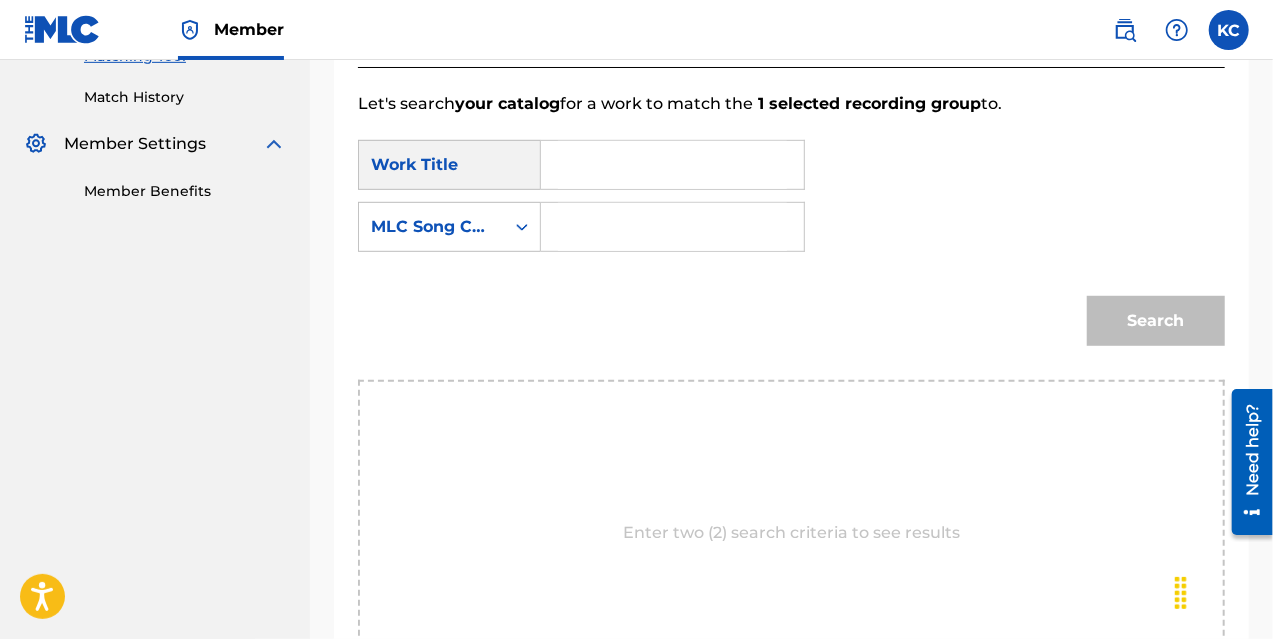 scroll, scrollTop: 506, scrollLeft: 0, axis: vertical 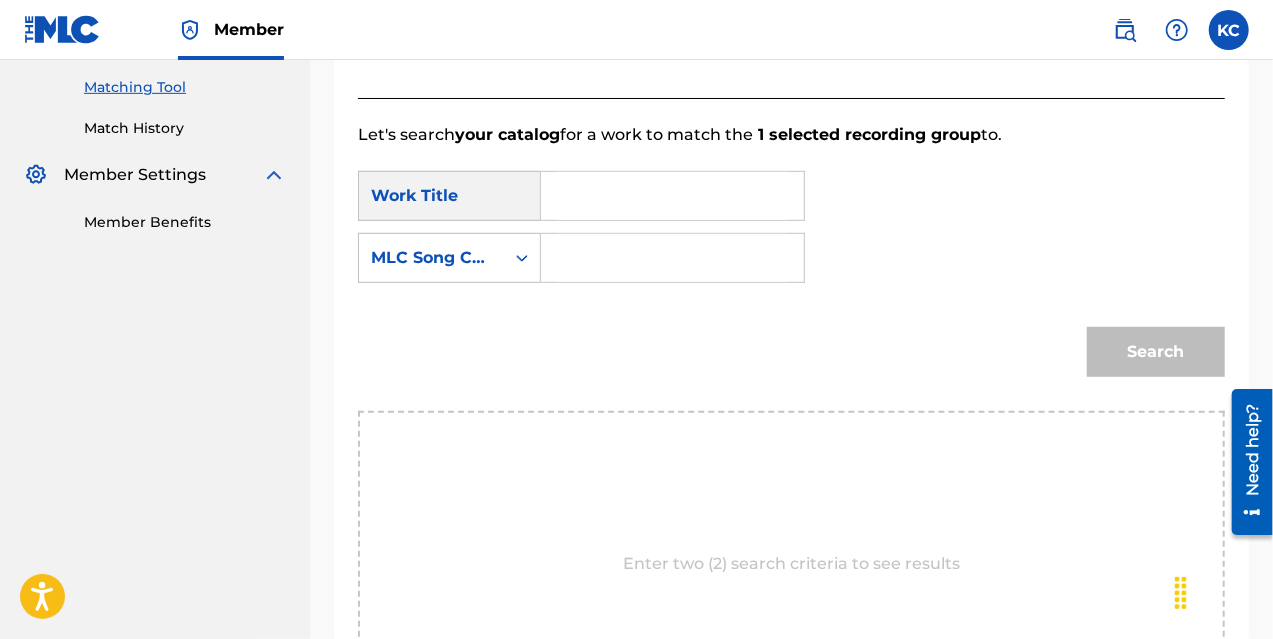 click at bounding box center (672, 258) 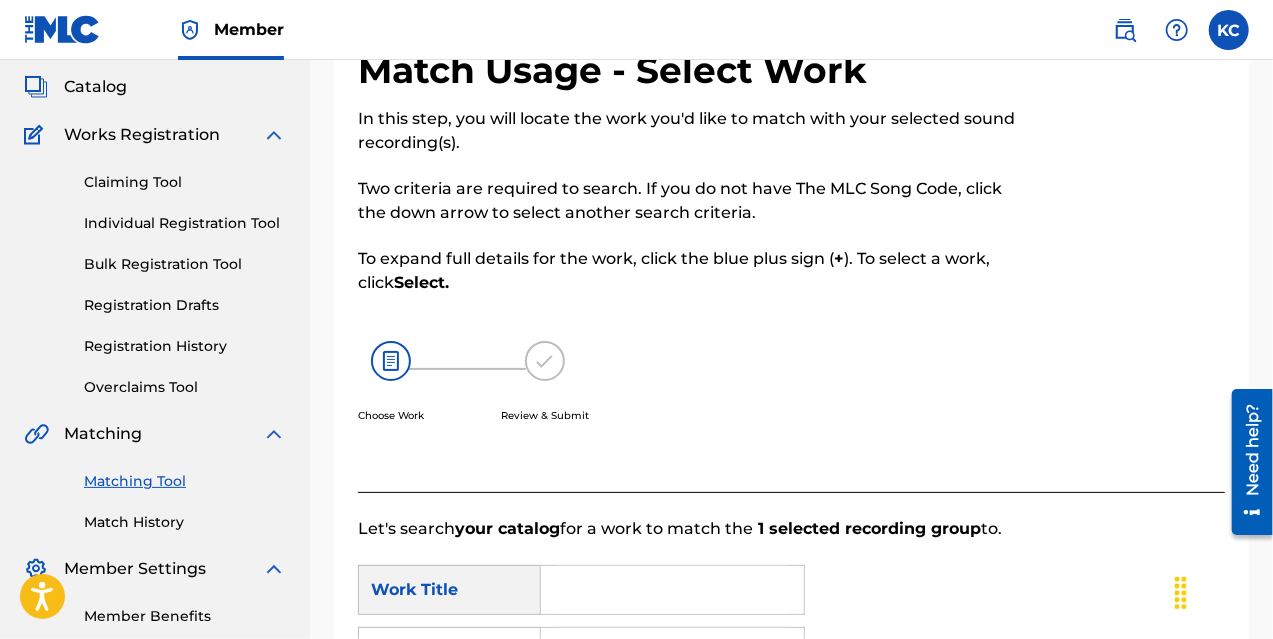 scroll, scrollTop: 111, scrollLeft: 0, axis: vertical 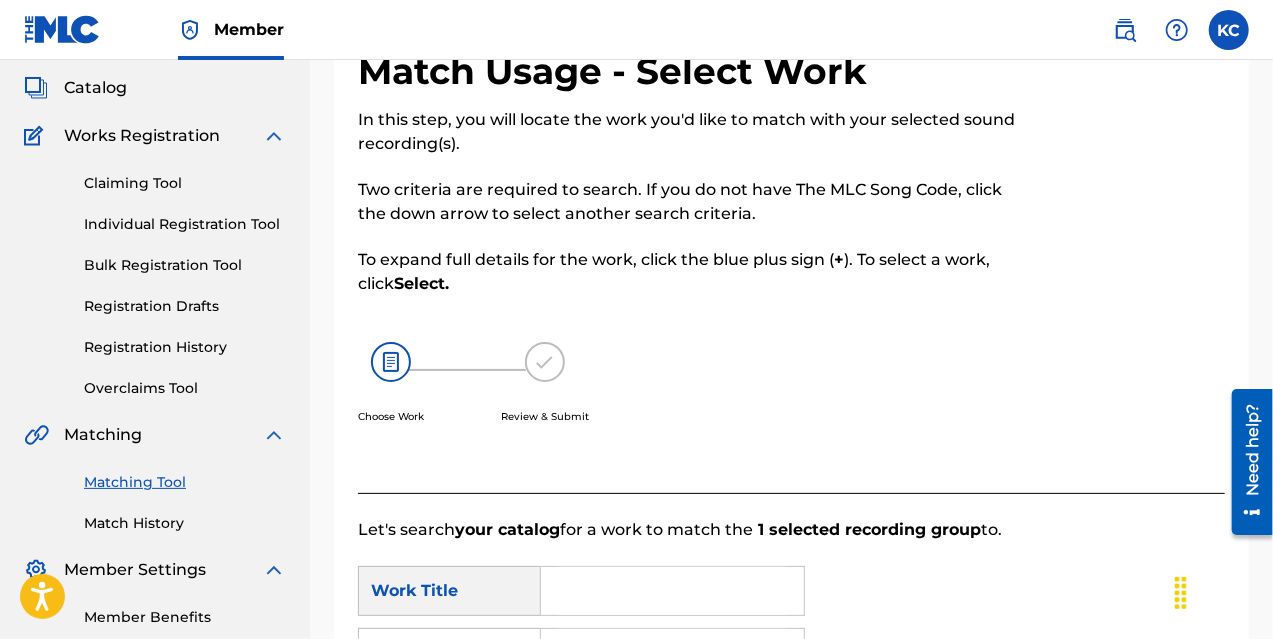 click on "Catalog" at bounding box center (95, 88) 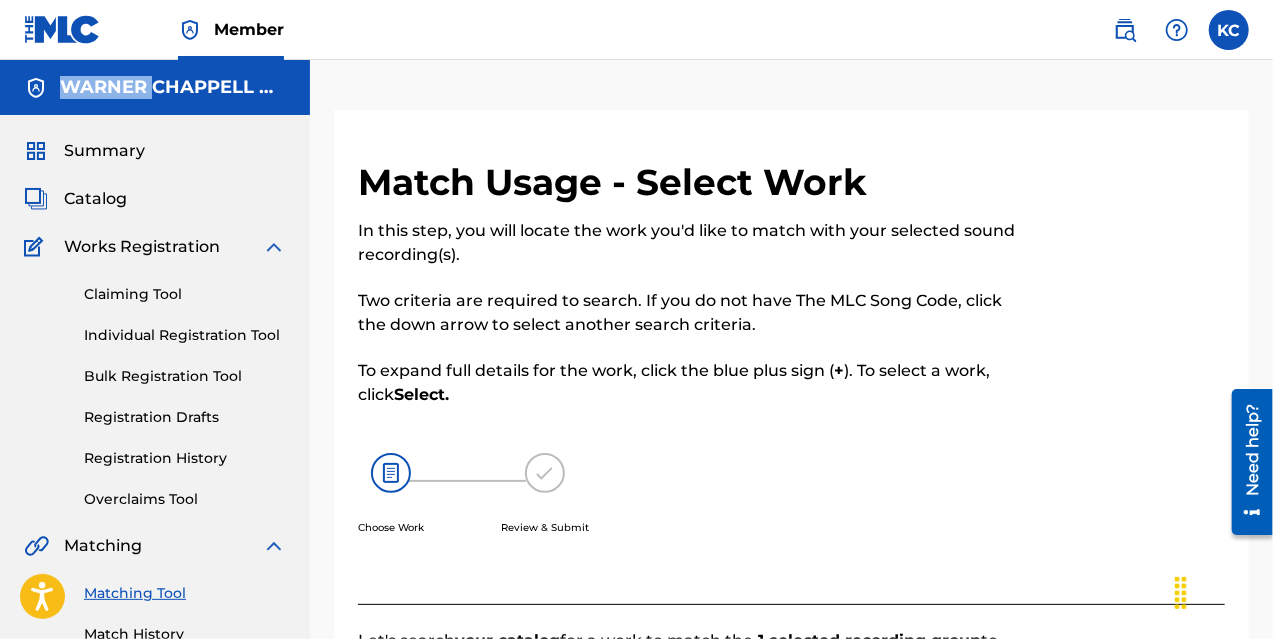 click on "WARNER CHAPPELL MUSIC INC" at bounding box center (173, 87) 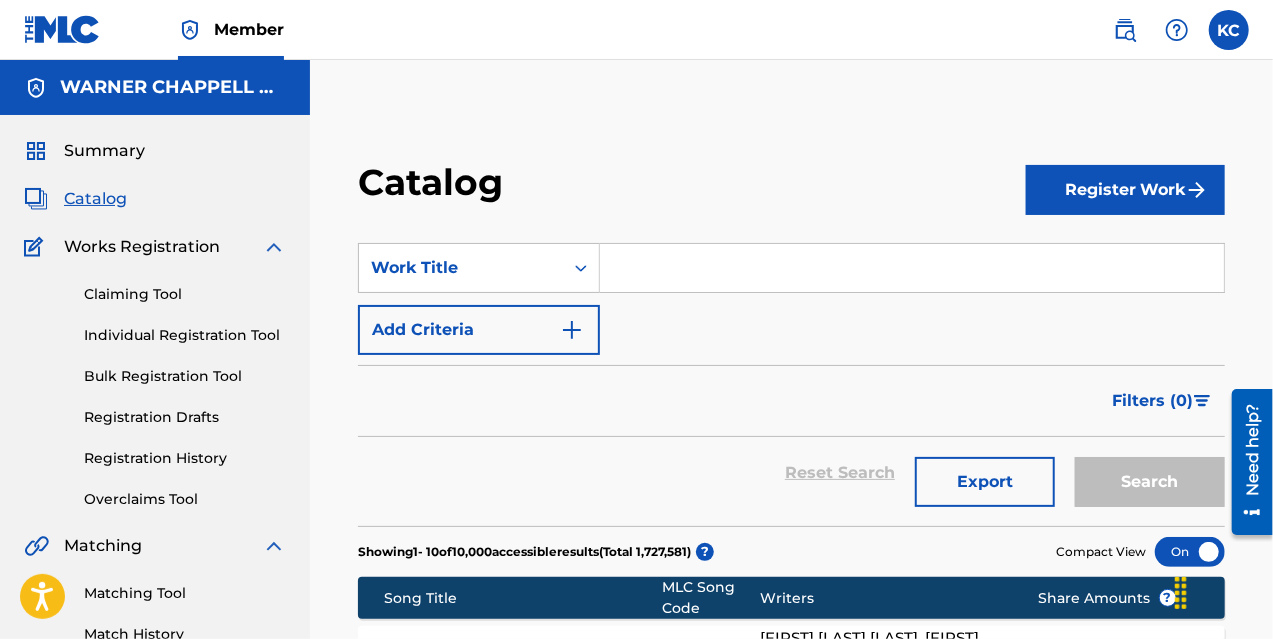 click at bounding box center (912, 268) 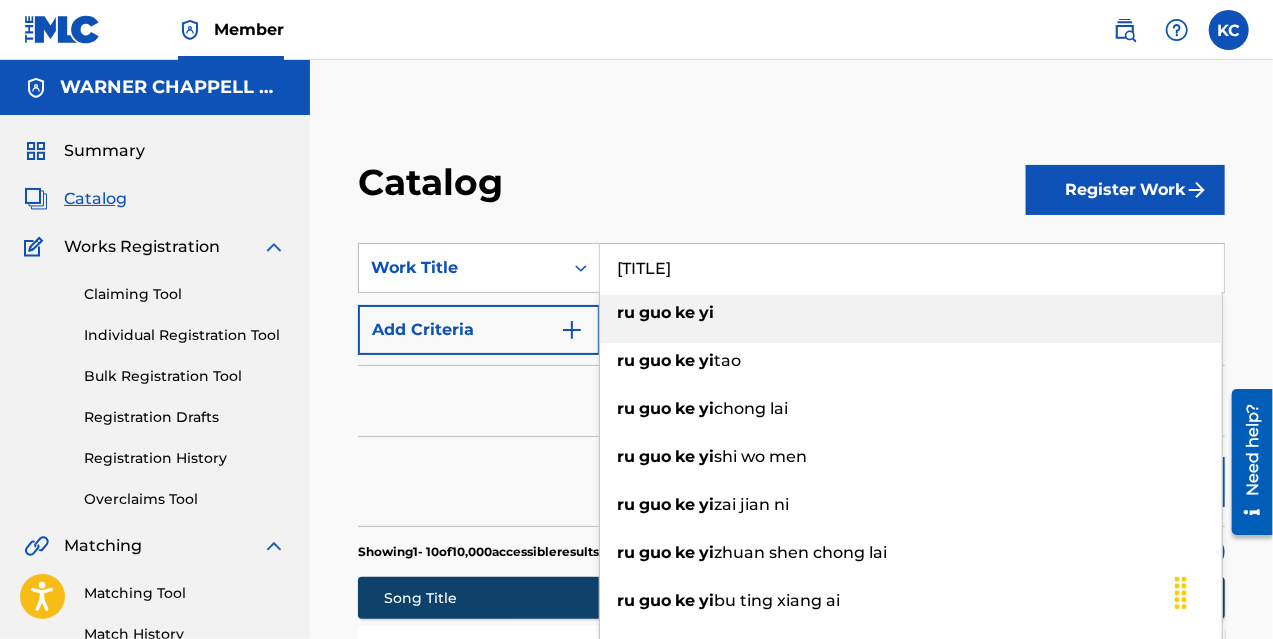 type on "[TITLE]" 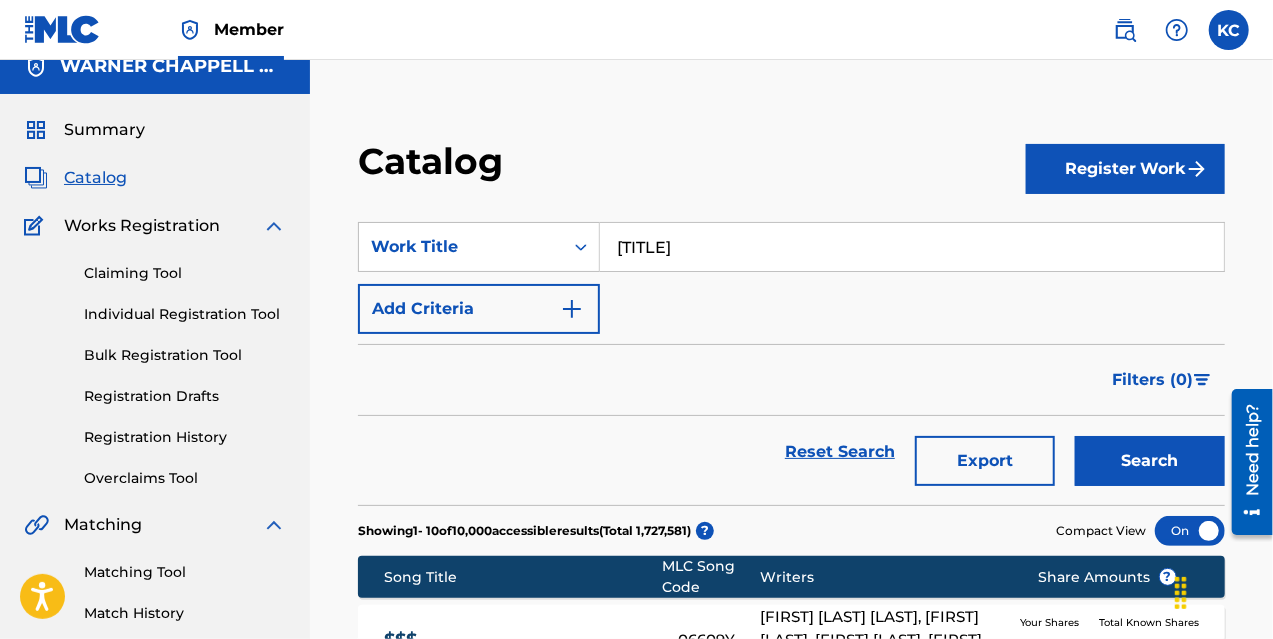 scroll, scrollTop: 228, scrollLeft: 0, axis: vertical 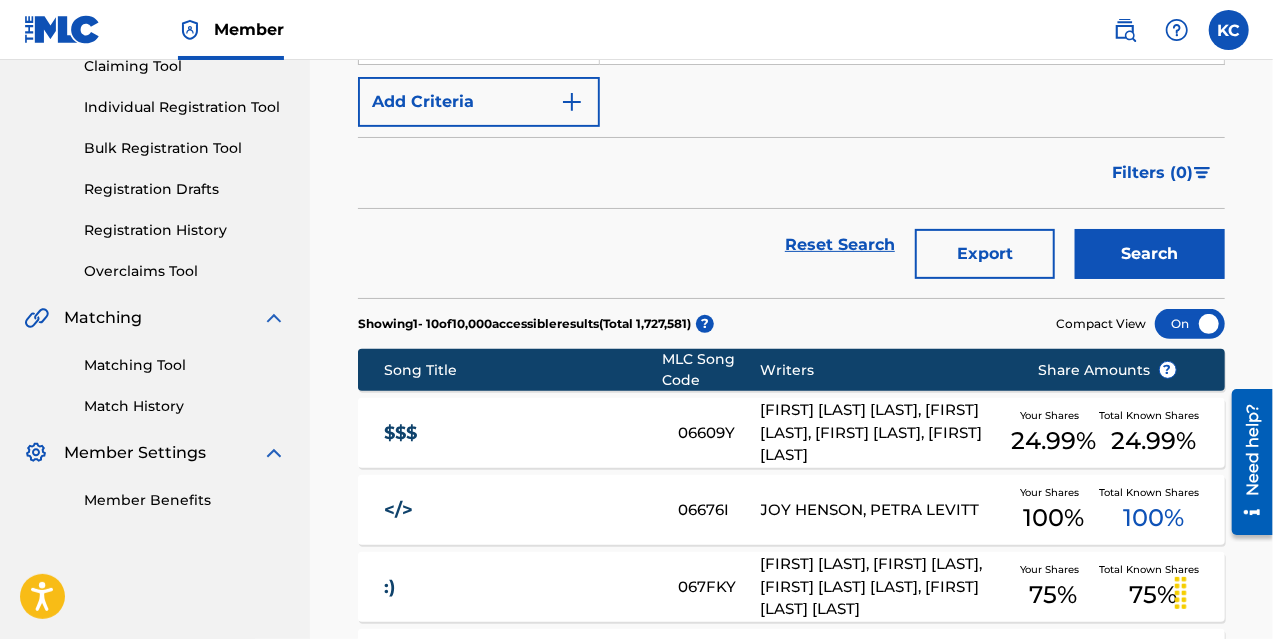 click on "Search" at bounding box center [1150, 254] 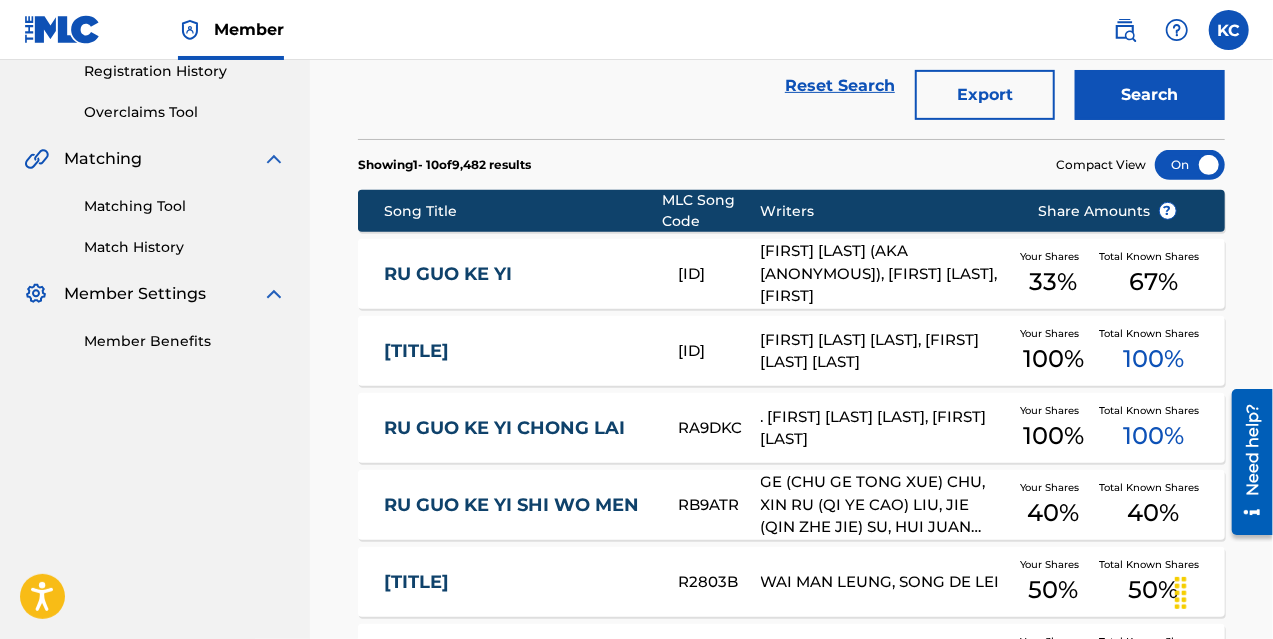 scroll, scrollTop: 389, scrollLeft: 0, axis: vertical 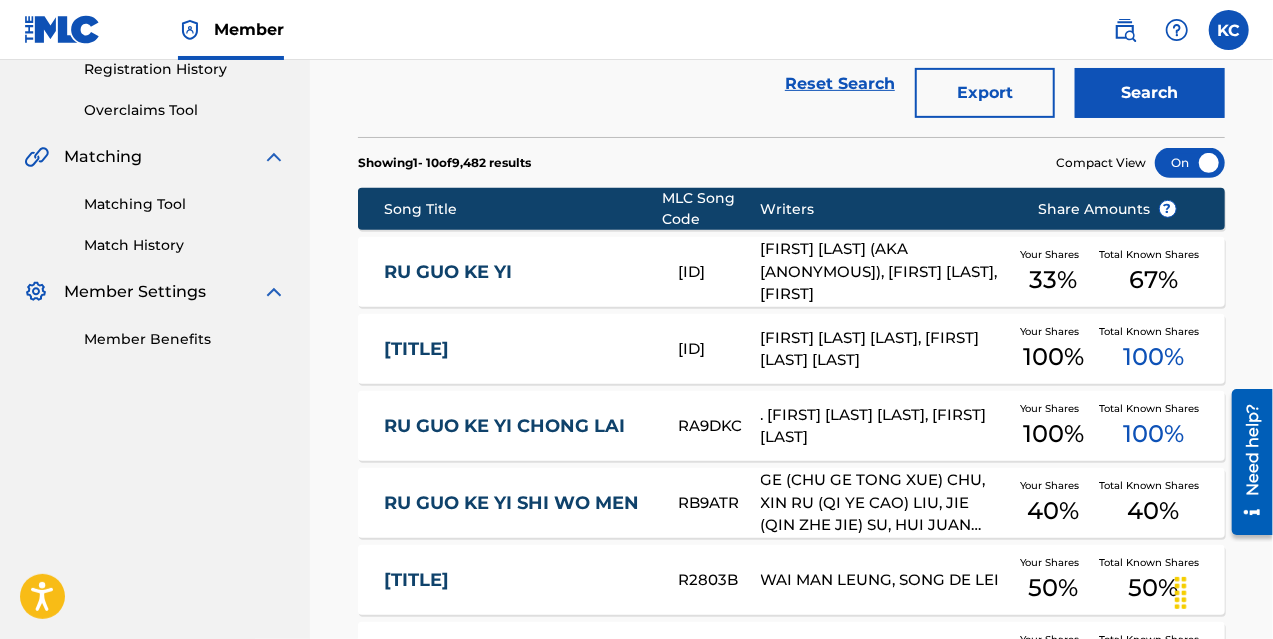 click on "RU GUO KE YI" at bounding box center [517, 272] 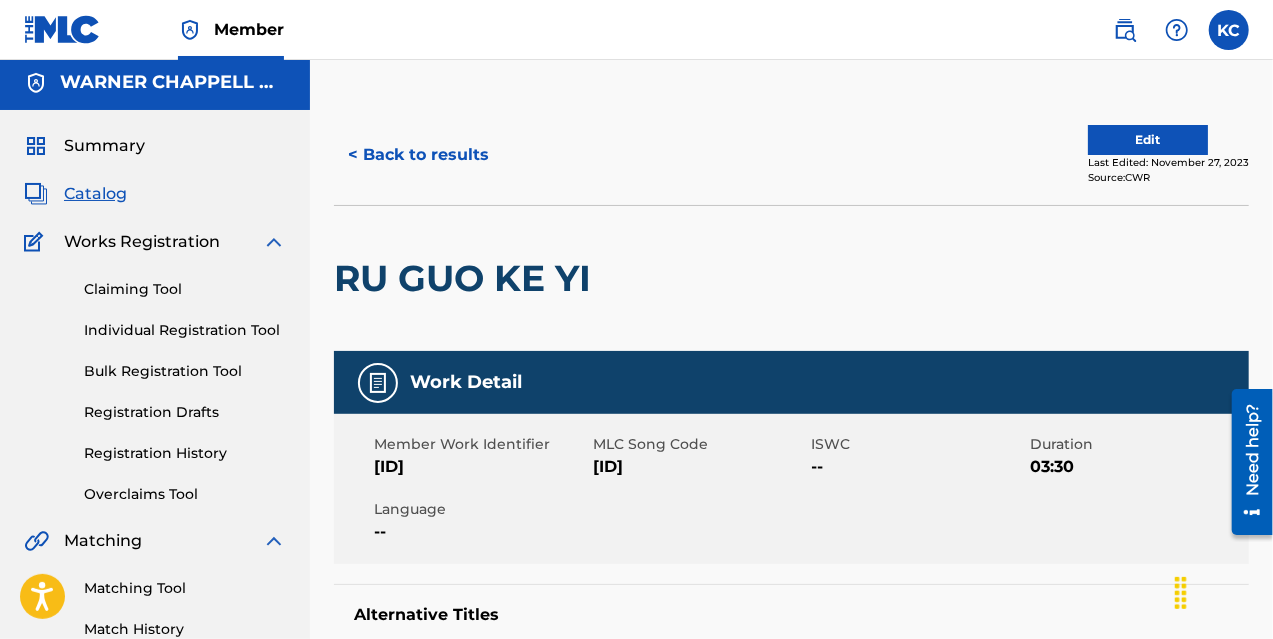 scroll, scrollTop: 0, scrollLeft: 0, axis: both 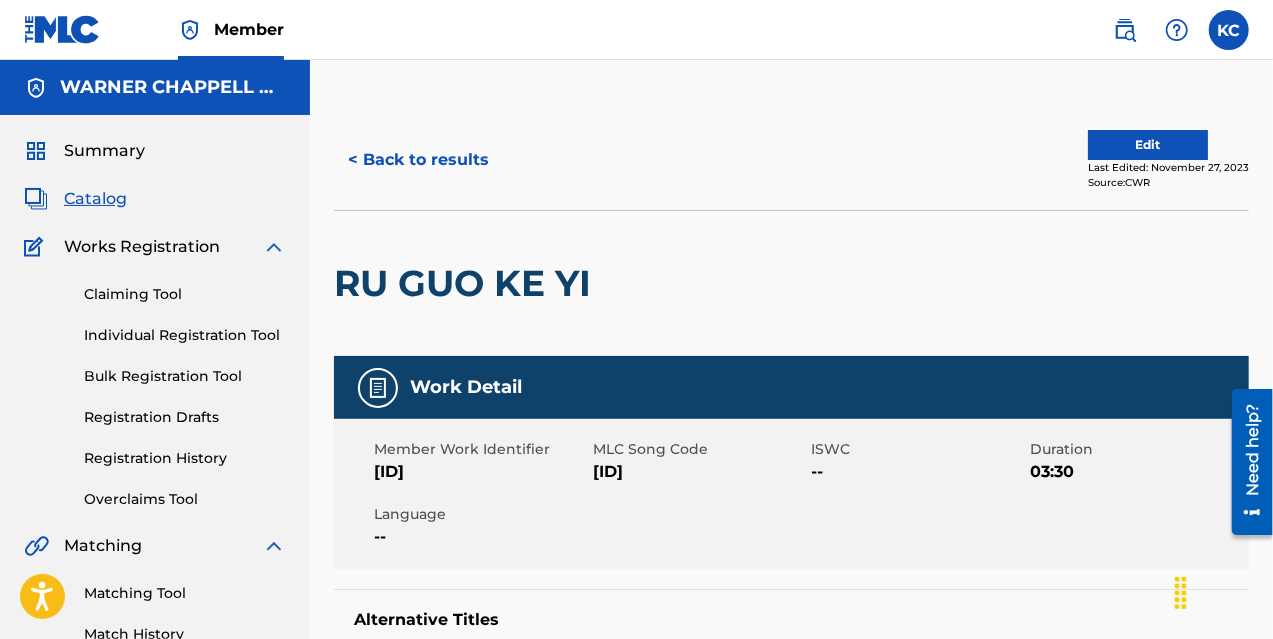 click on "[ID]" at bounding box center [700, 472] 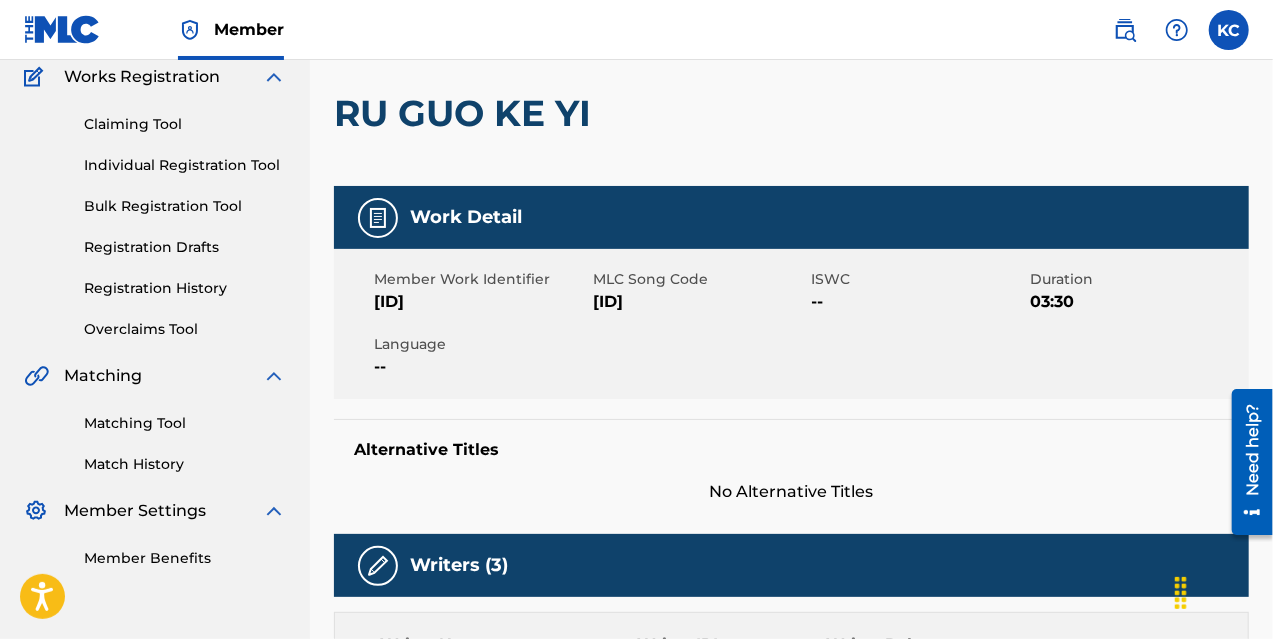 scroll, scrollTop: 169, scrollLeft: 0, axis: vertical 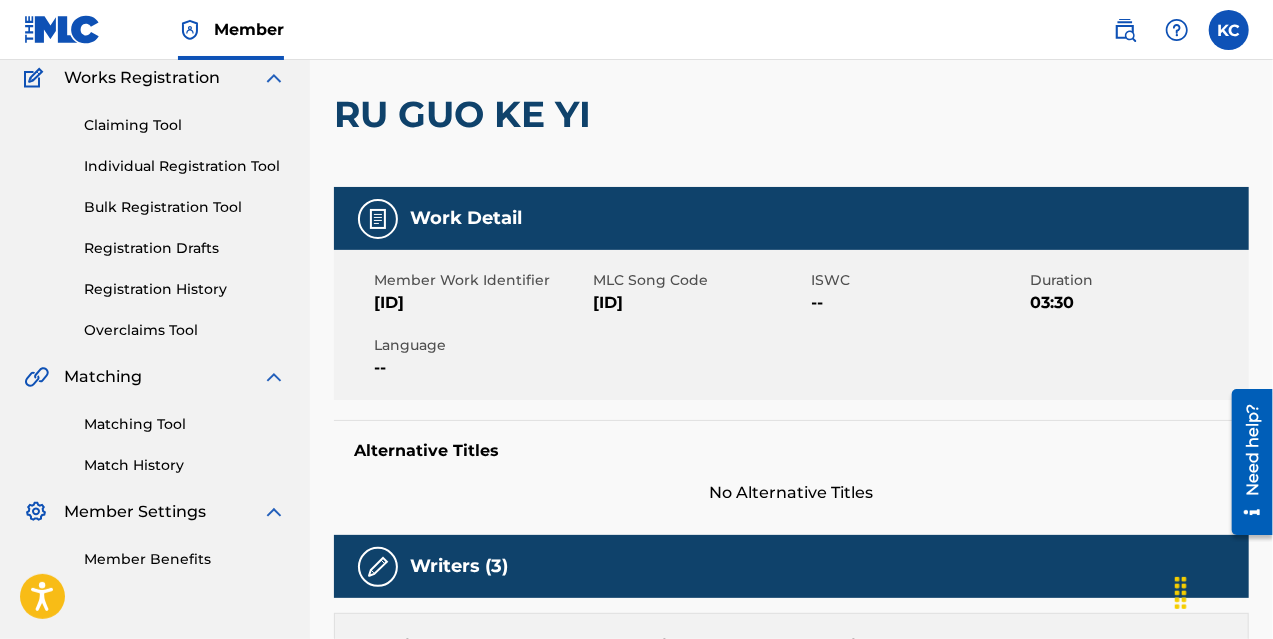 click on "Matching Tool" at bounding box center [185, 424] 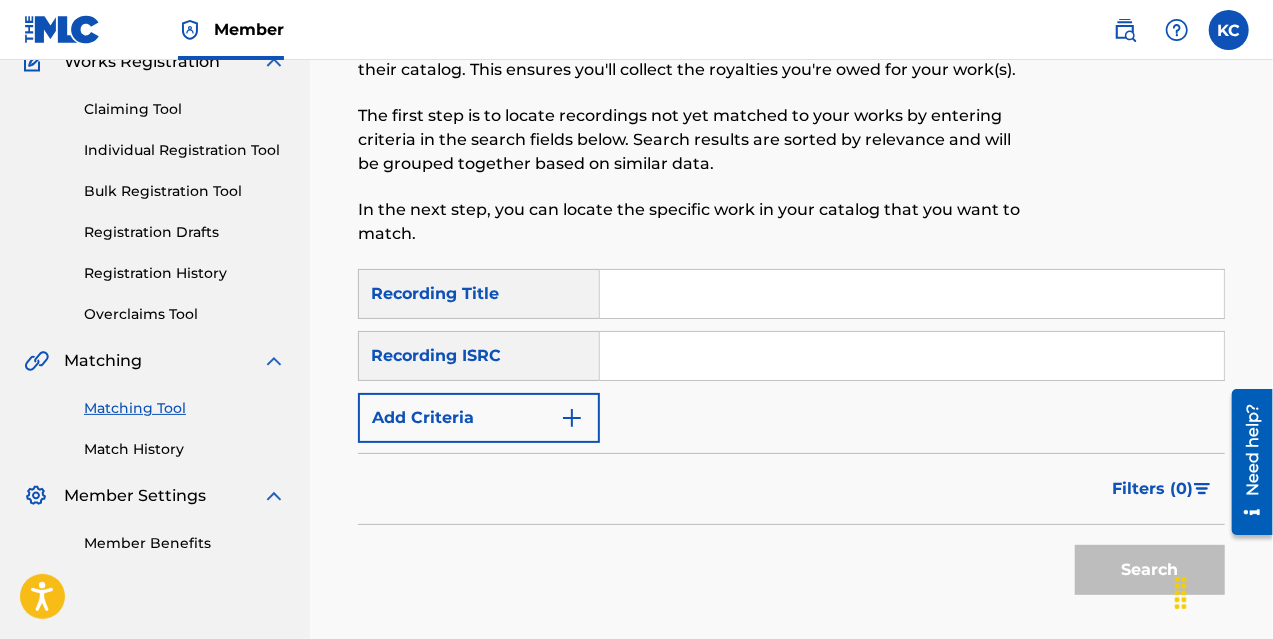 scroll, scrollTop: 184, scrollLeft: 0, axis: vertical 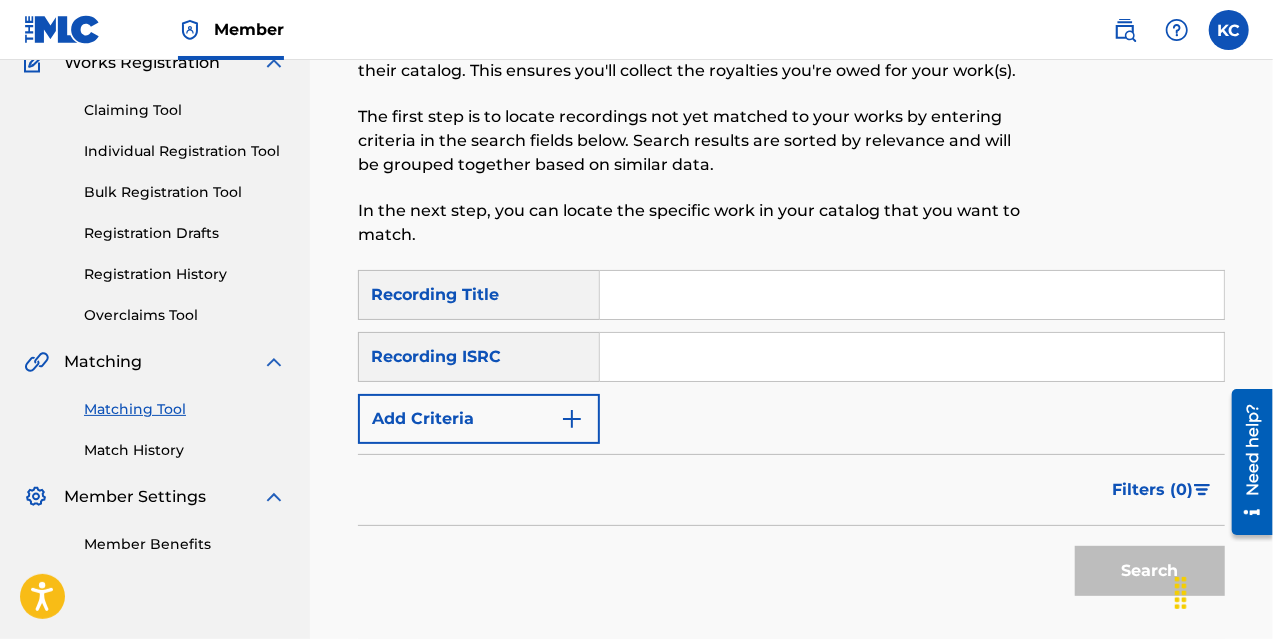 click at bounding box center (912, 357) 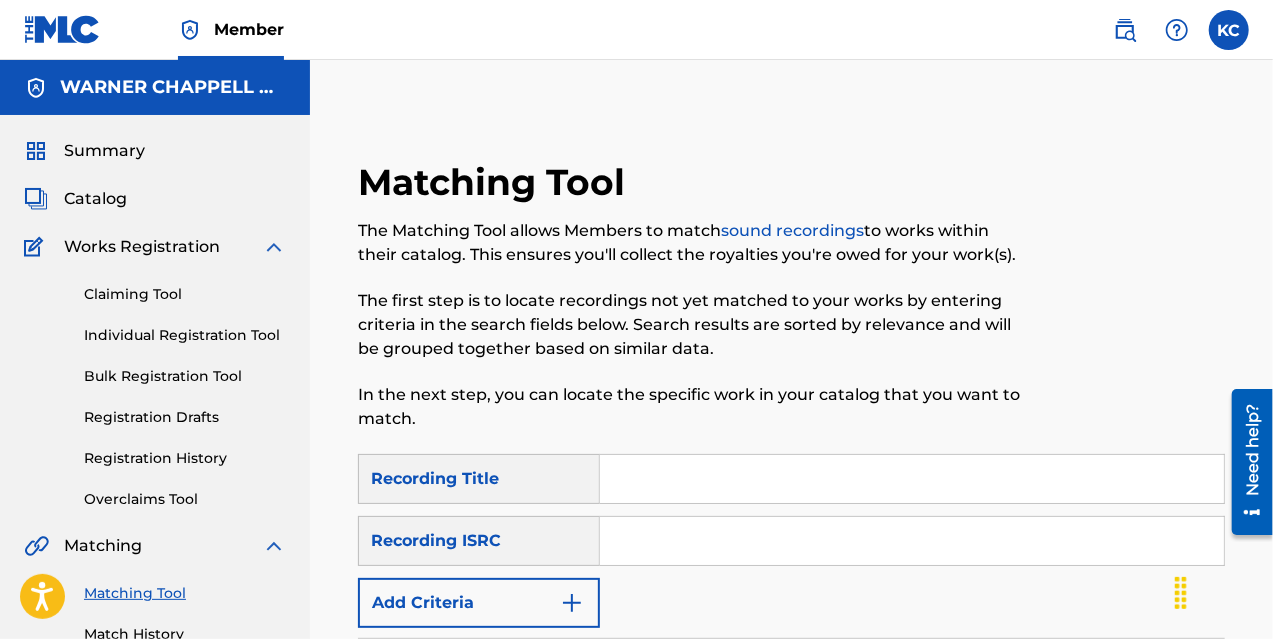 scroll, scrollTop: 269, scrollLeft: 0, axis: vertical 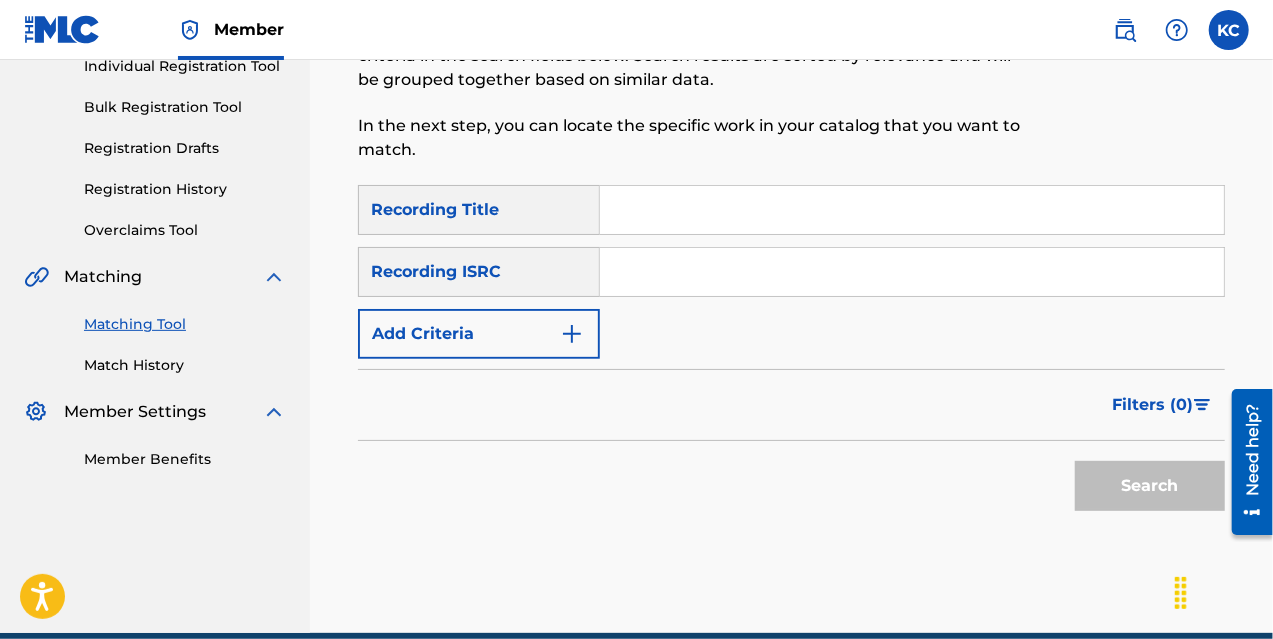 click on "Filters ( 0 )" at bounding box center [791, 405] 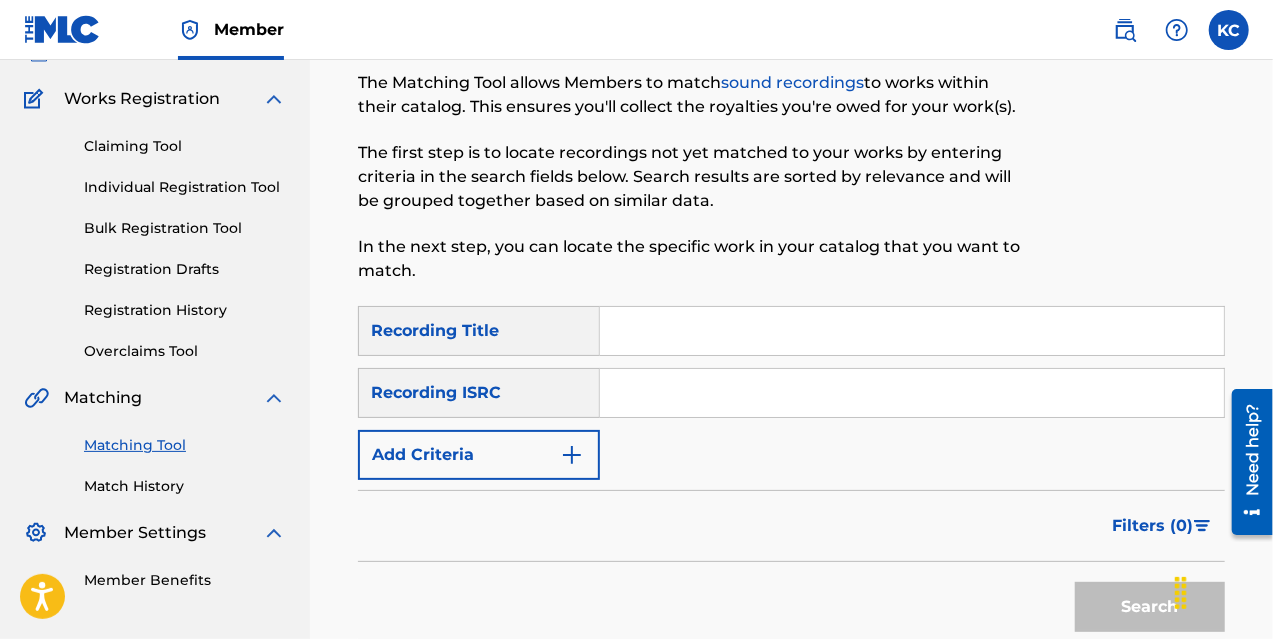 scroll, scrollTop: 147, scrollLeft: 0, axis: vertical 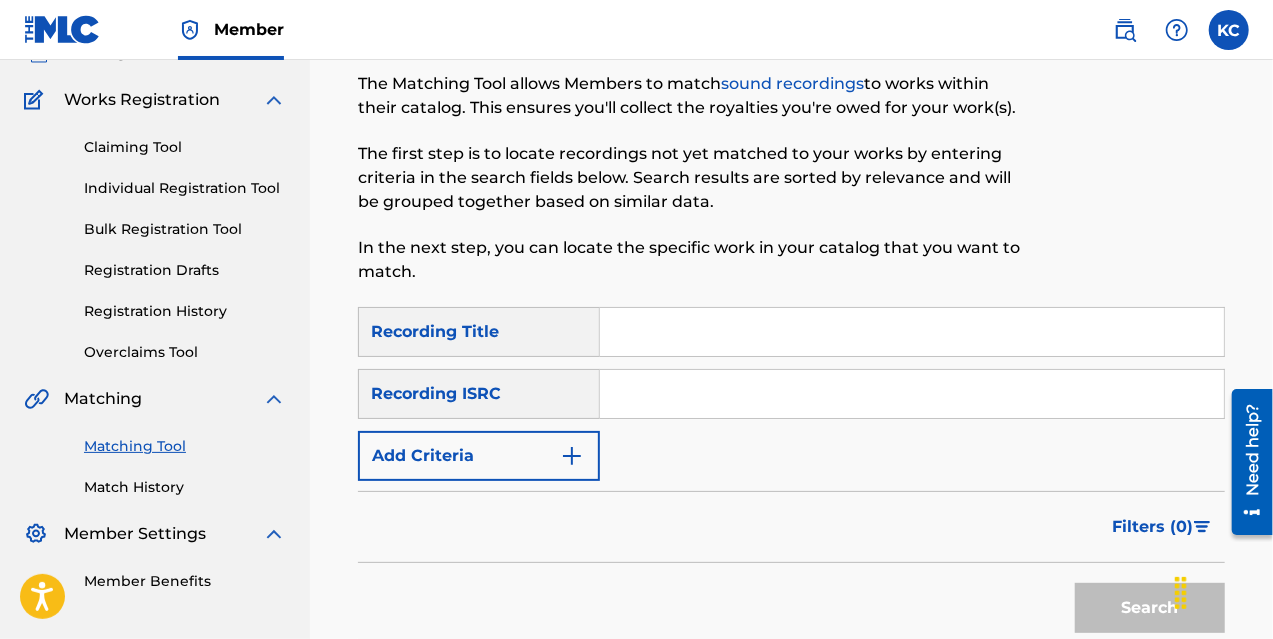 click on "Match History" at bounding box center (185, 487) 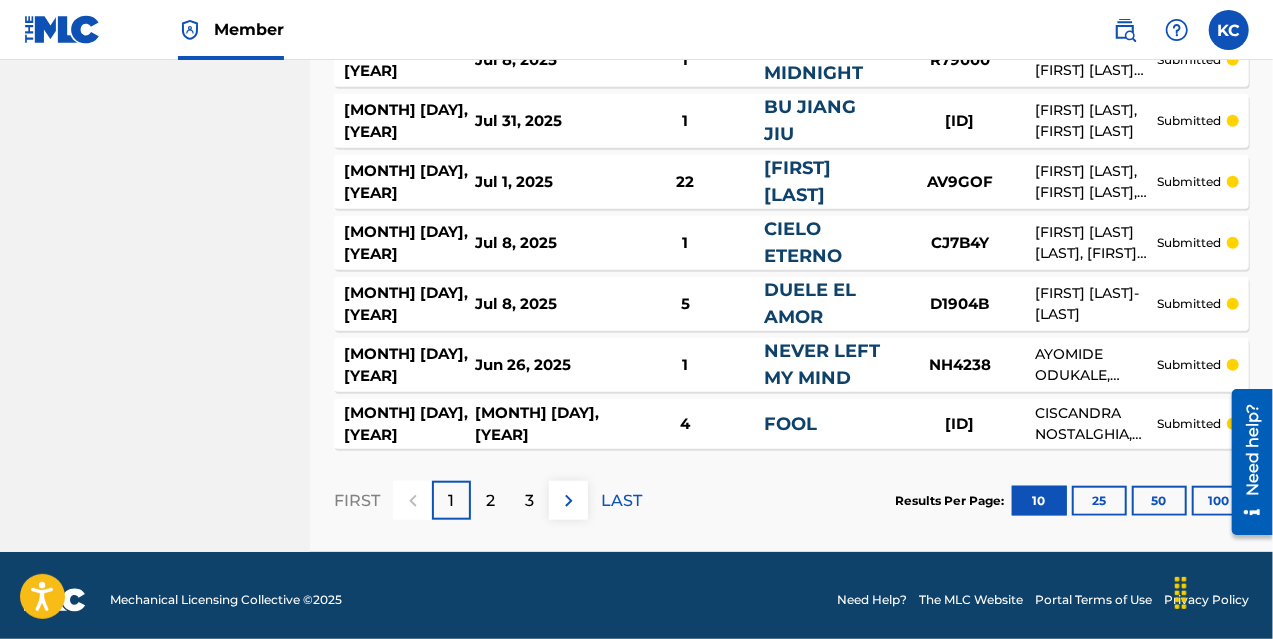 scroll, scrollTop: 681, scrollLeft: 0, axis: vertical 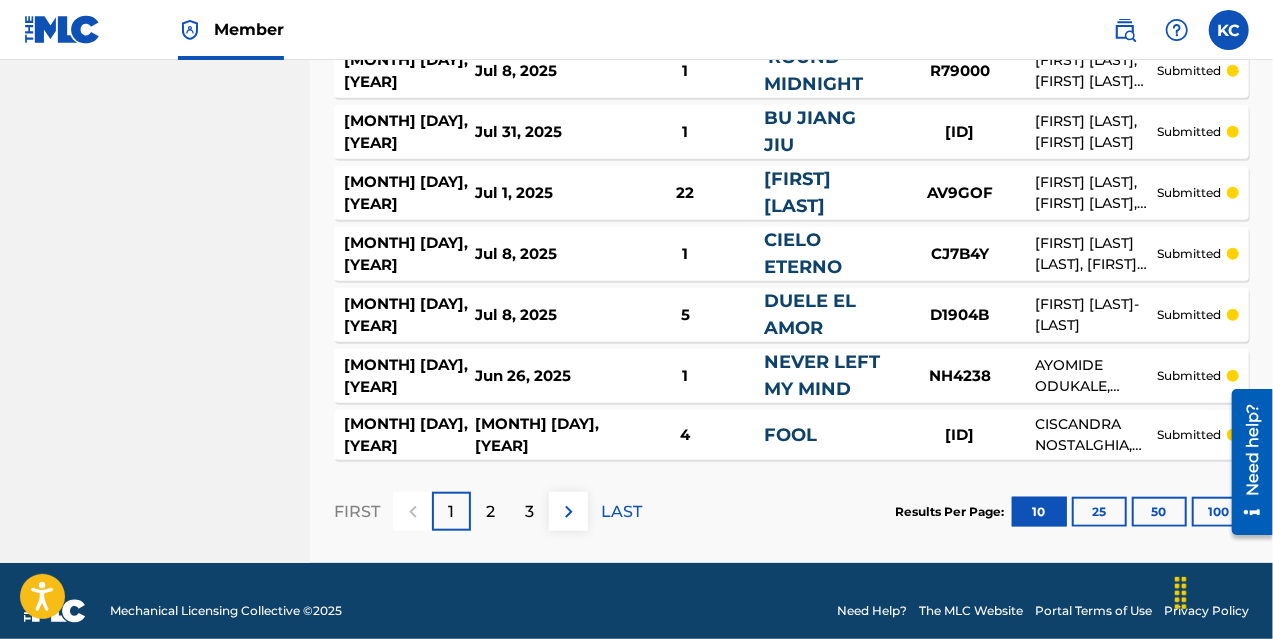 click on "2" at bounding box center (490, 511) 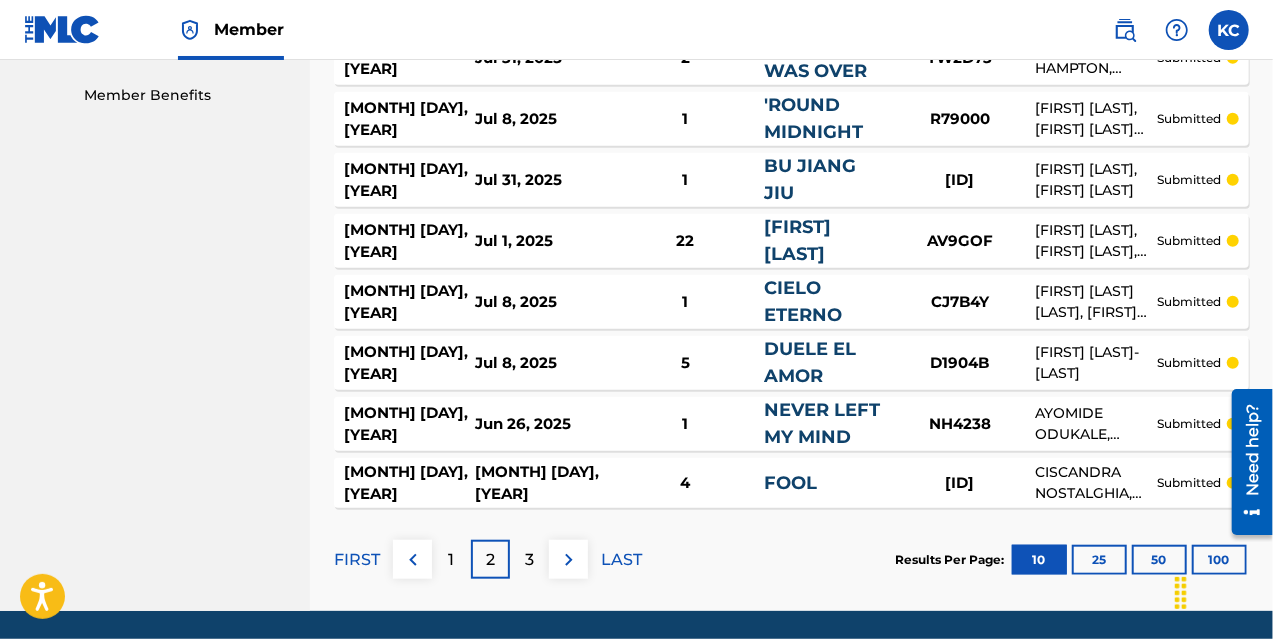 scroll, scrollTop: 583, scrollLeft: 0, axis: vertical 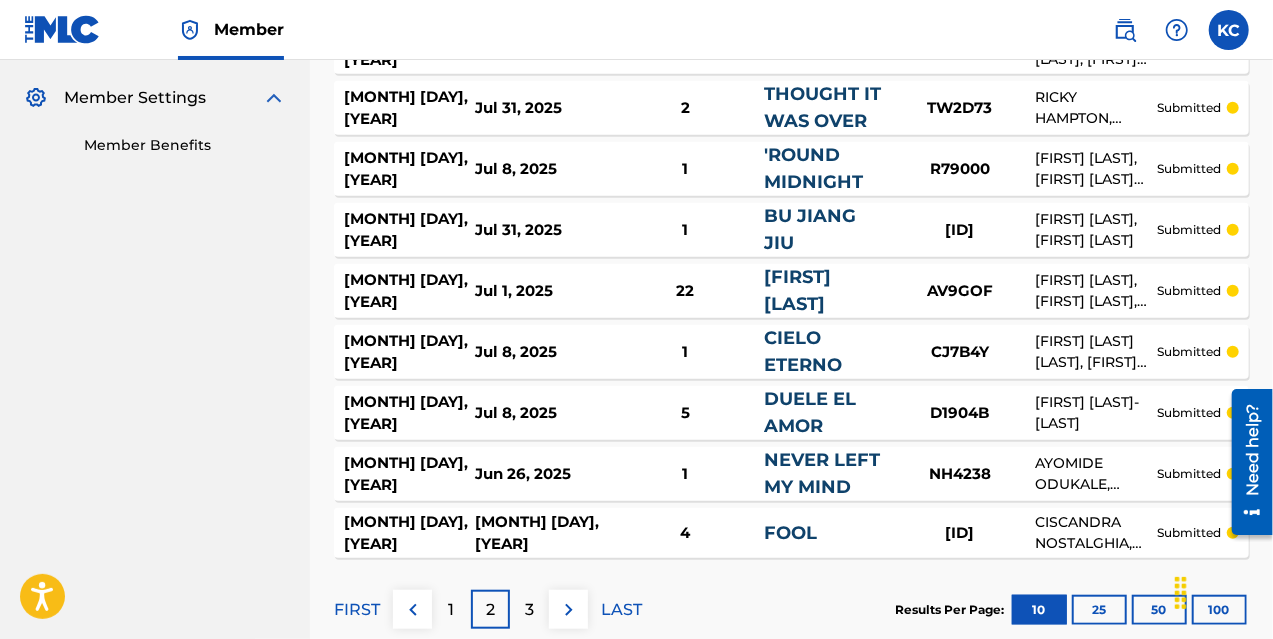 click on "3" at bounding box center (529, 609) 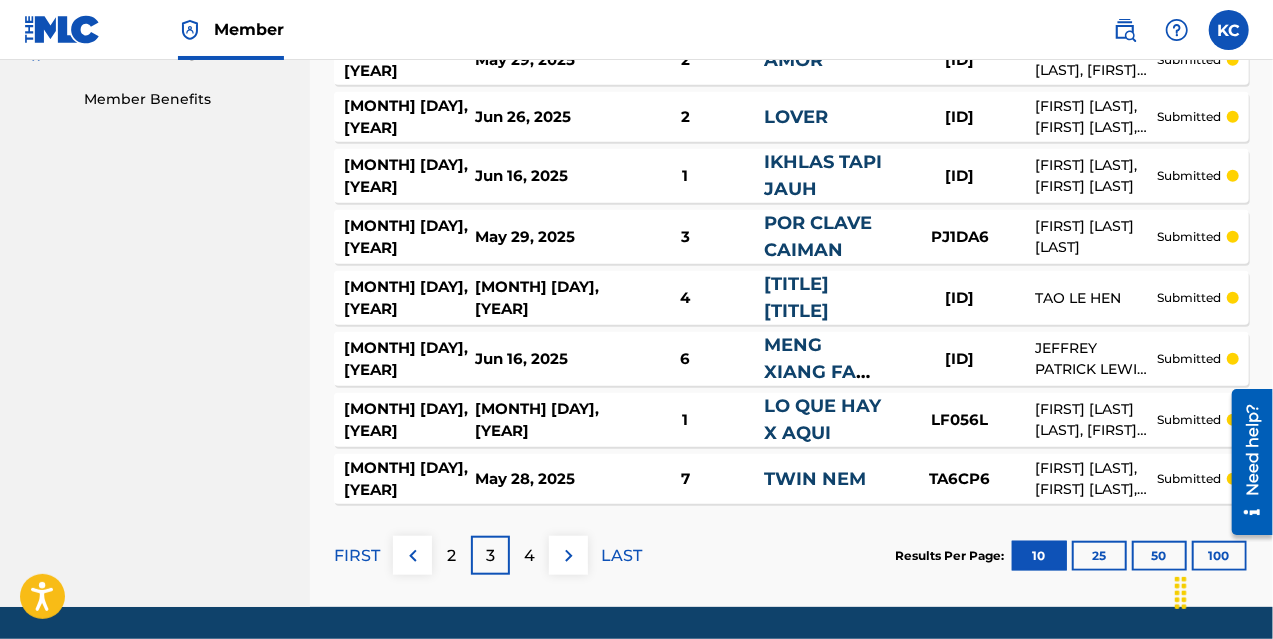 scroll, scrollTop: 628, scrollLeft: 0, axis: vertical 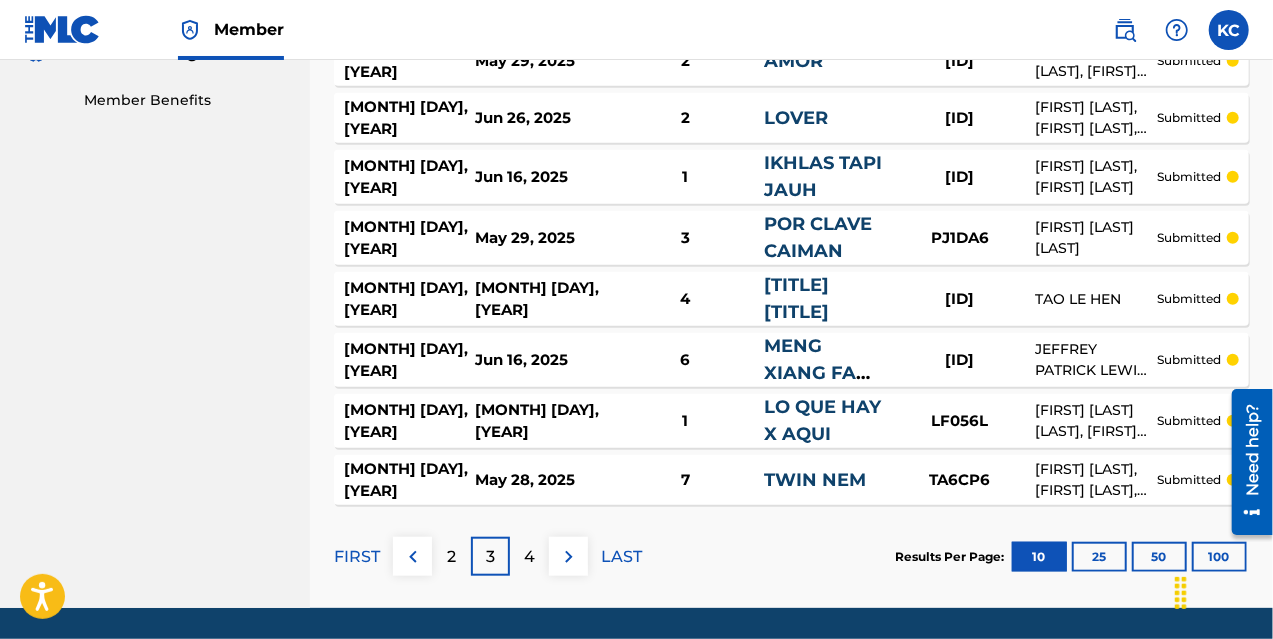 click on "Jun 16, 2025" at bounding box center [540, 360] 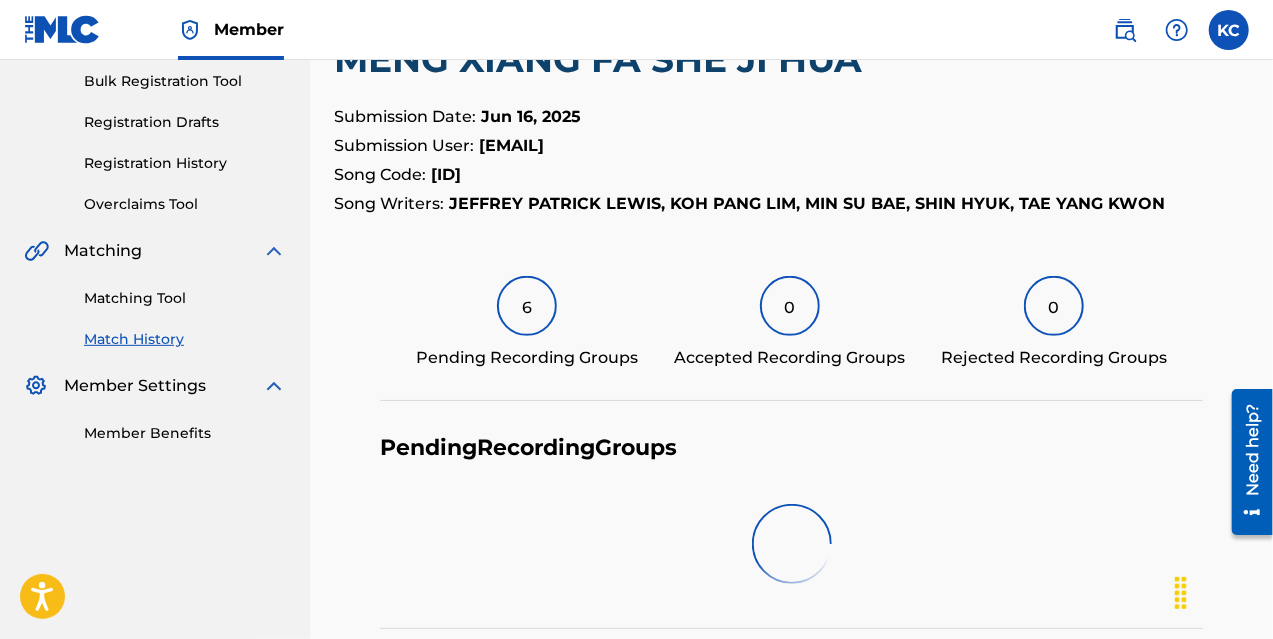 scroll, scrollTop: 293, scrollLeft: 0, axis: vertical 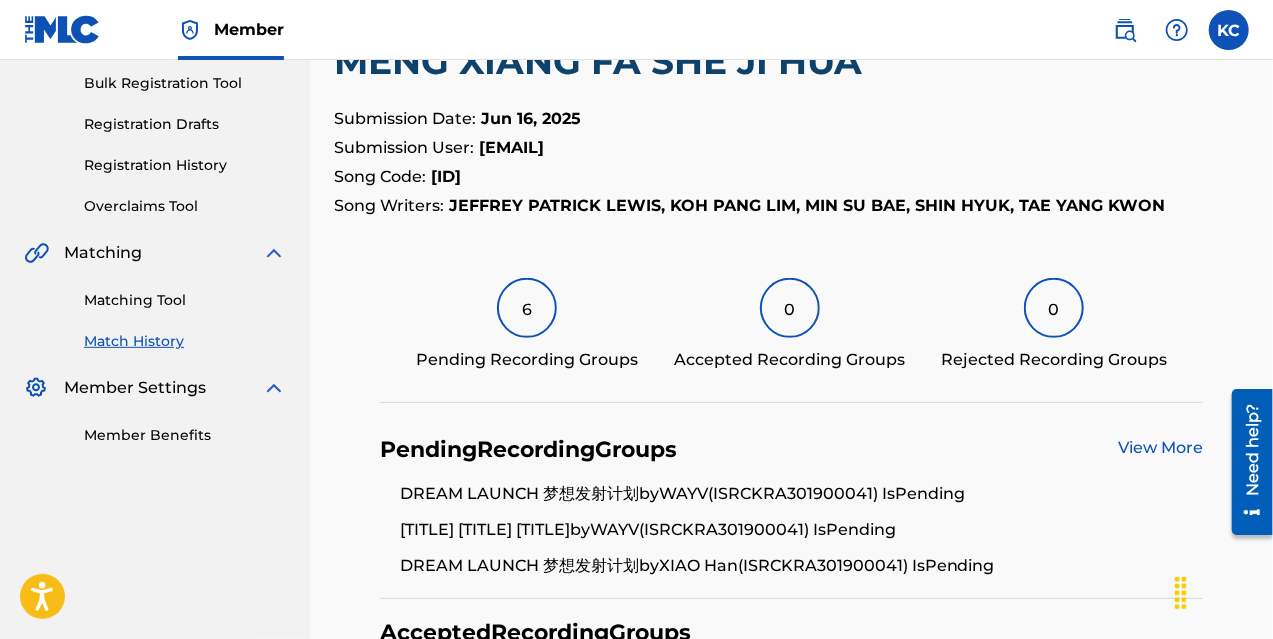 drag, startPoint x: 796, startPoint y: 141, endPoint x: 567, endPoint y: 178, distance: 231.96982 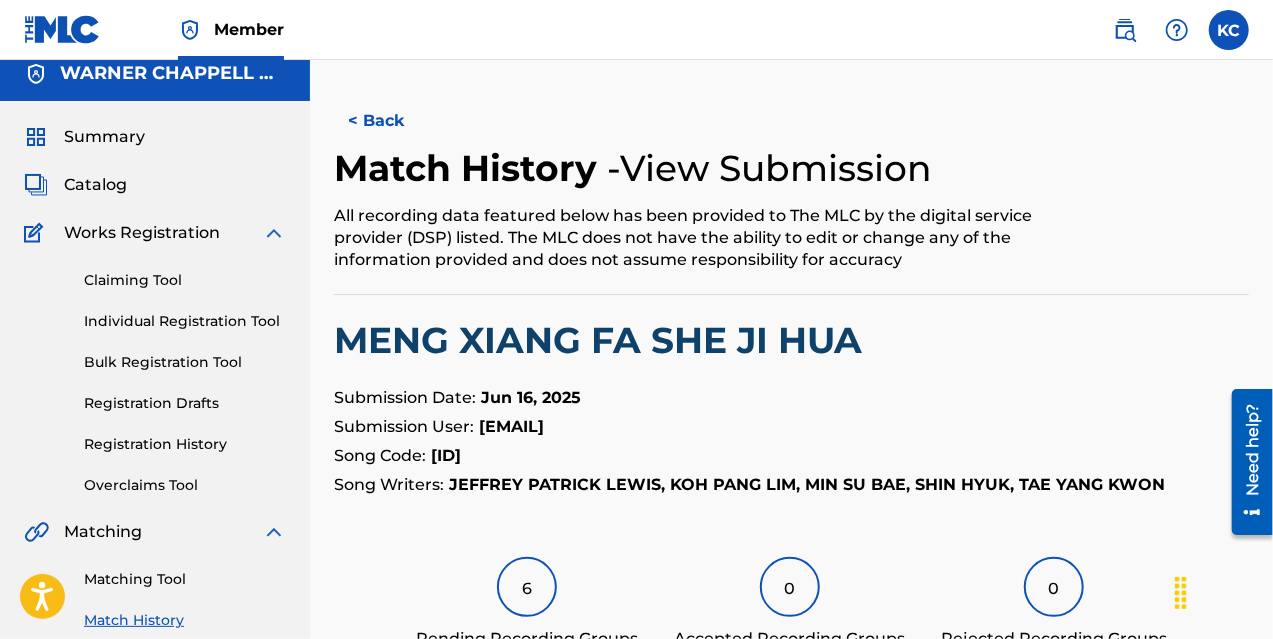 scroll, scrollTop: 0, scrollLeft: 0, axis: both 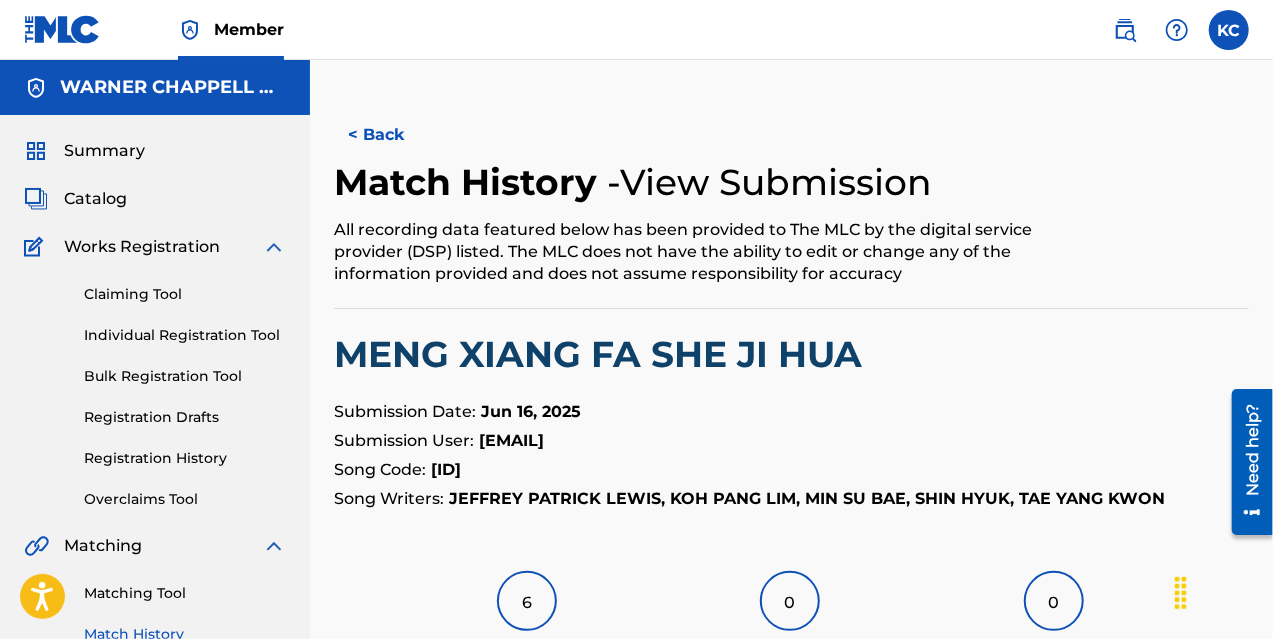 click on "< Back" at bounding box center (394, 135) 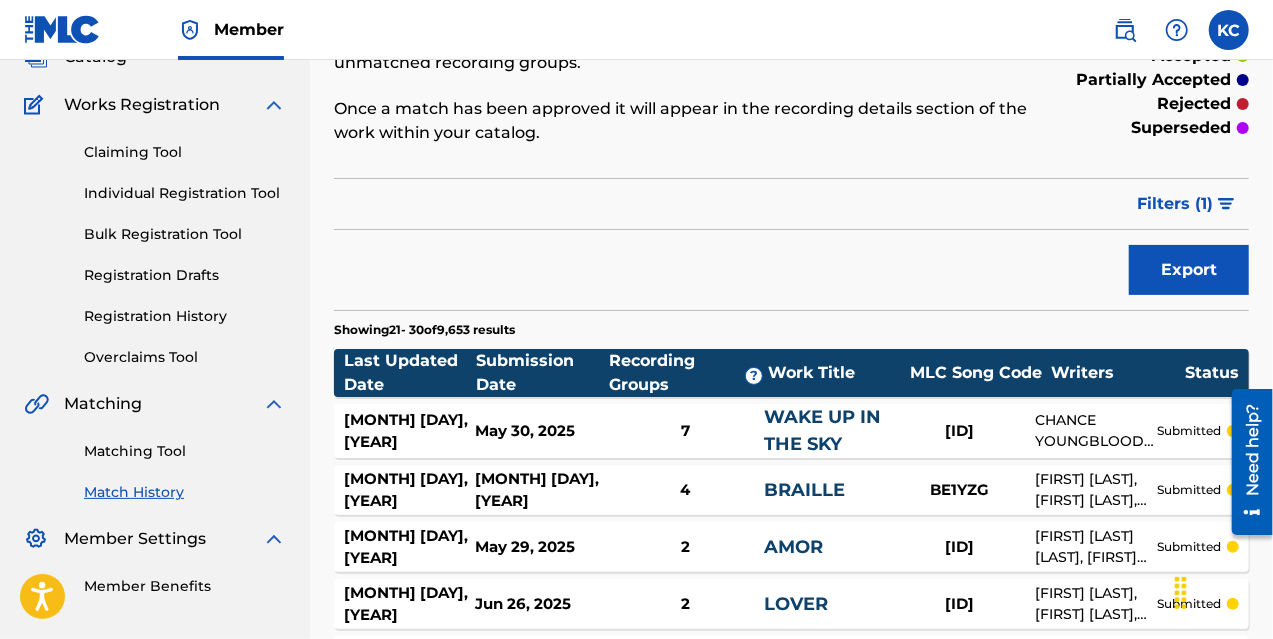 scroll, scrollTop: 141, scrollLeft: 0, axis: vertical 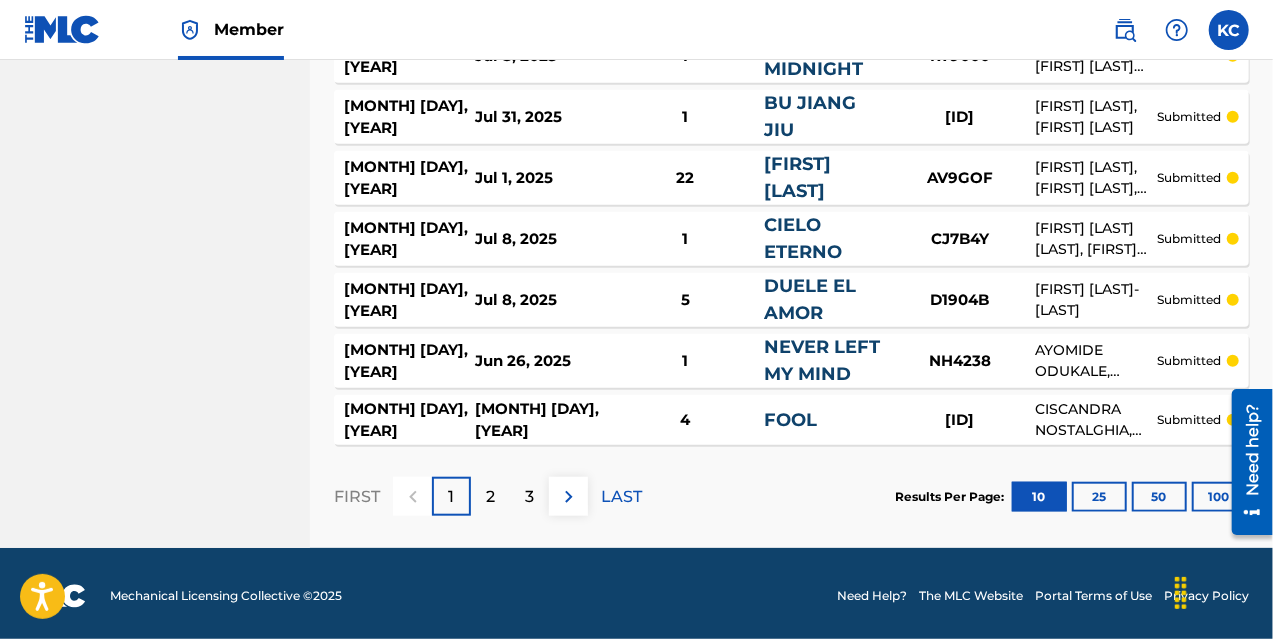 click on "2" at bounding box center (490, 496) 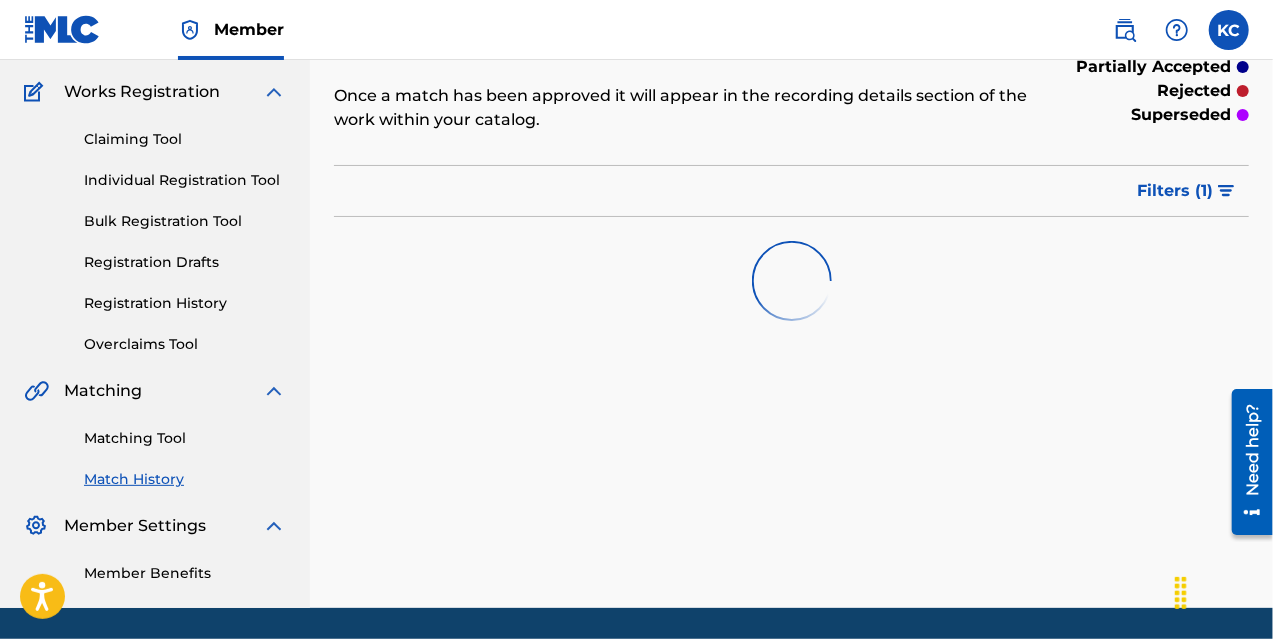 scroll, scrollTop: 154, scrollLeft: 0, axis: vertical 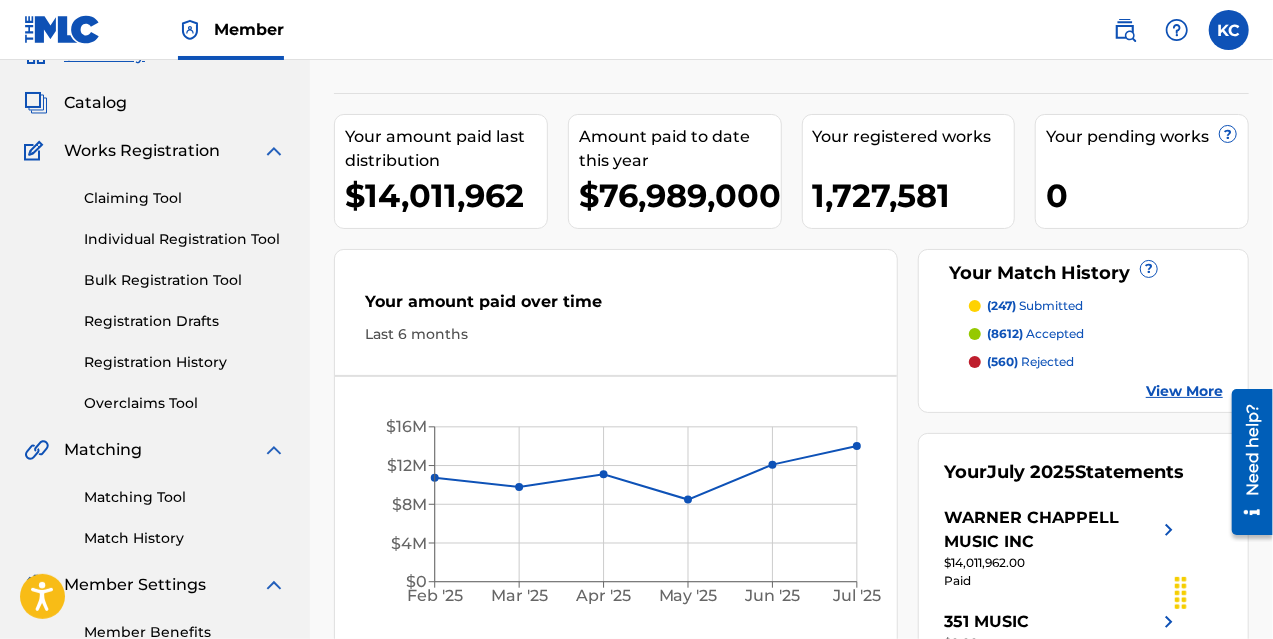 click on "(560)   rejected" at bounding box center [1030, 362] 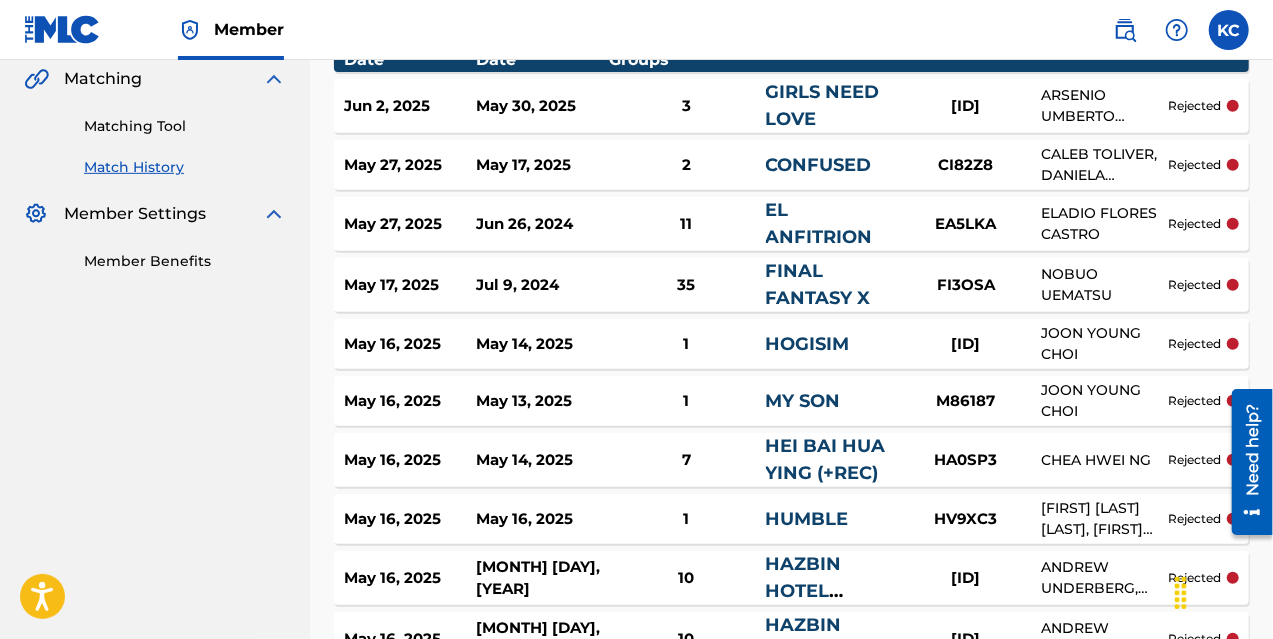 scroll, scrollTop: 468, scrollLeft: 0, axis: vertical 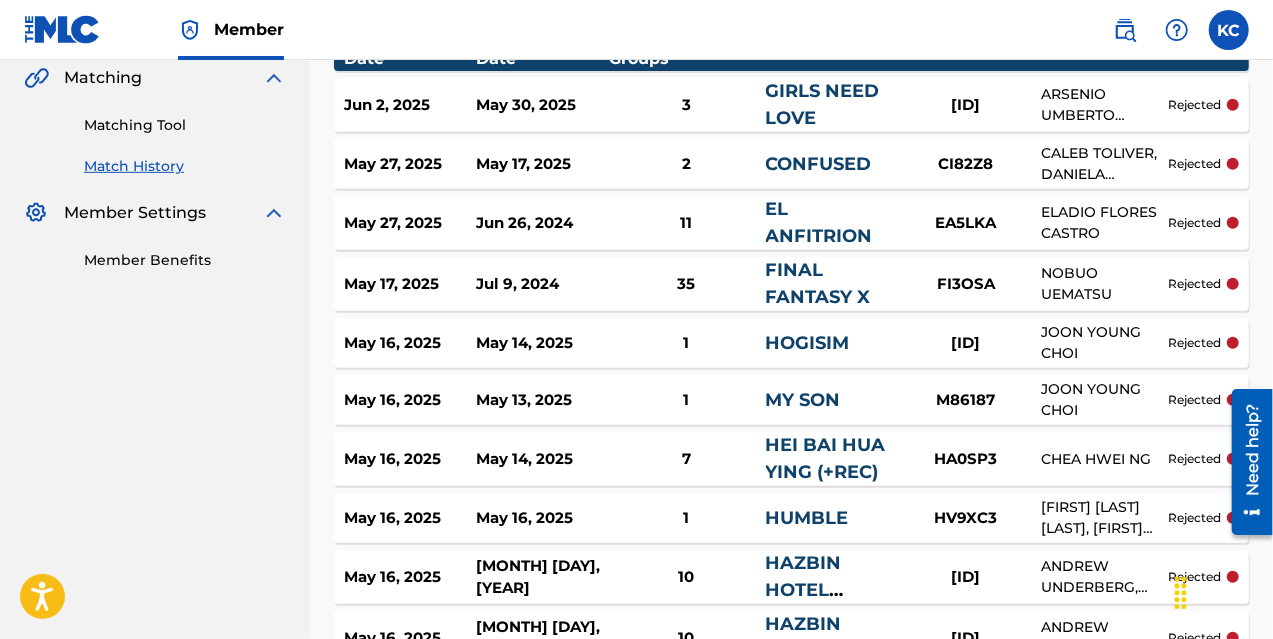 click on "FI3OSA" at bounding box center (966, 284) 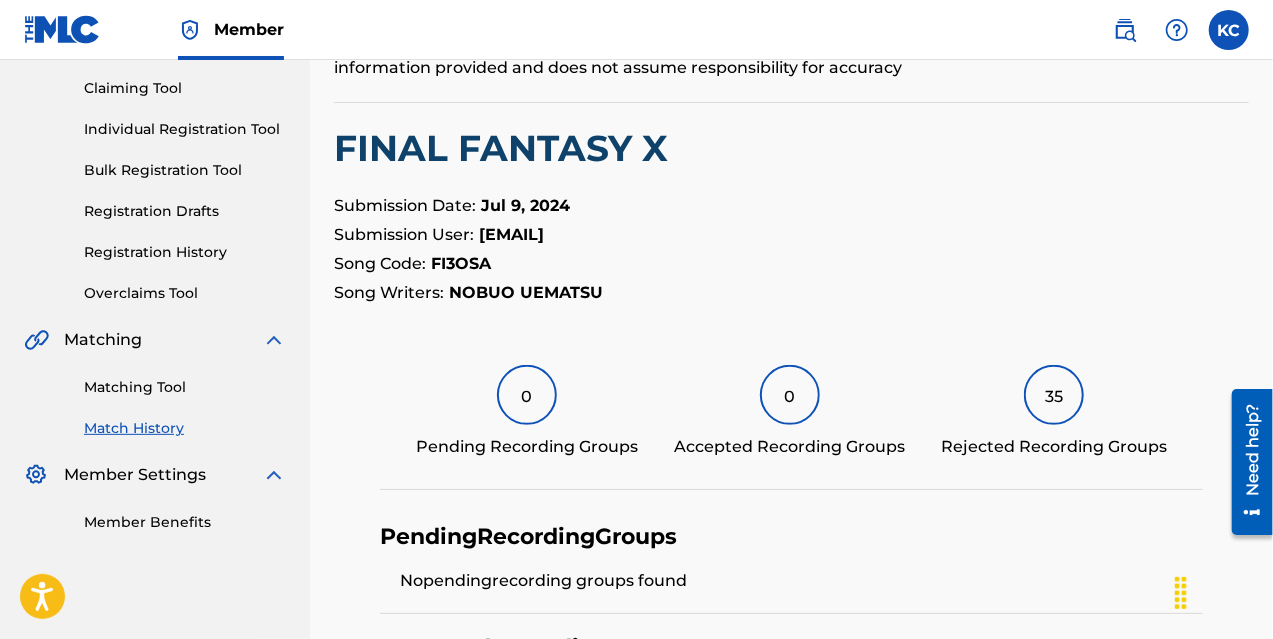 scroll, scrollTop: 226, scrollLeft: 0, axis: vertical 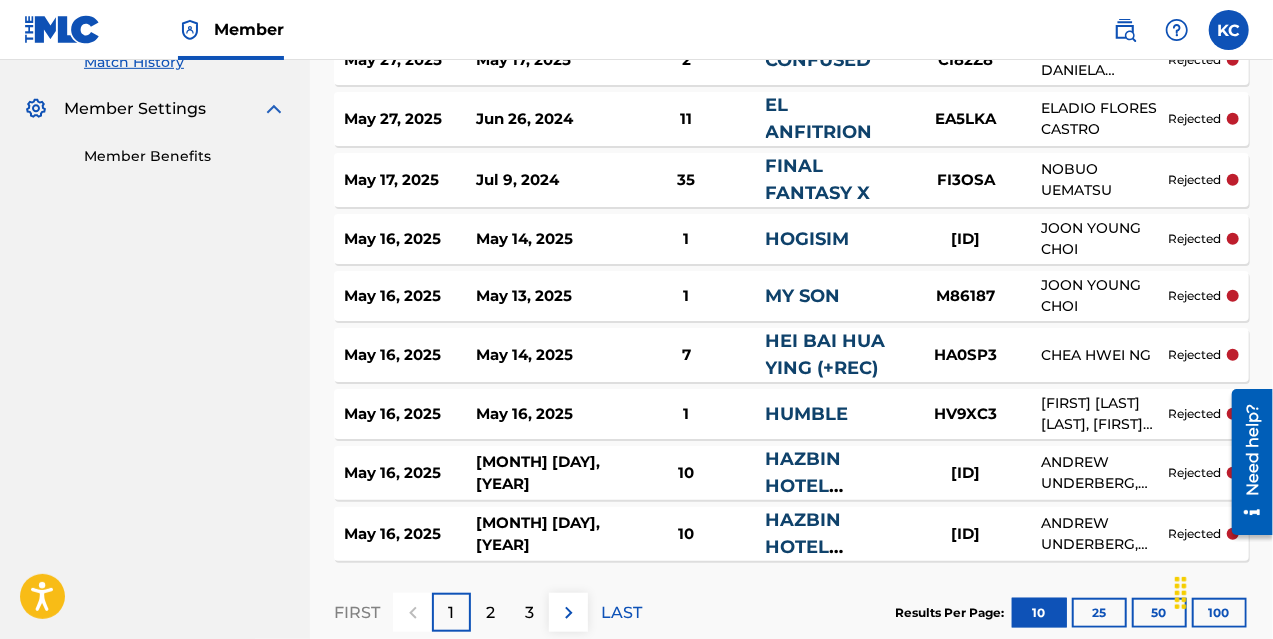 click on "2" at bounding box center [490, 613] 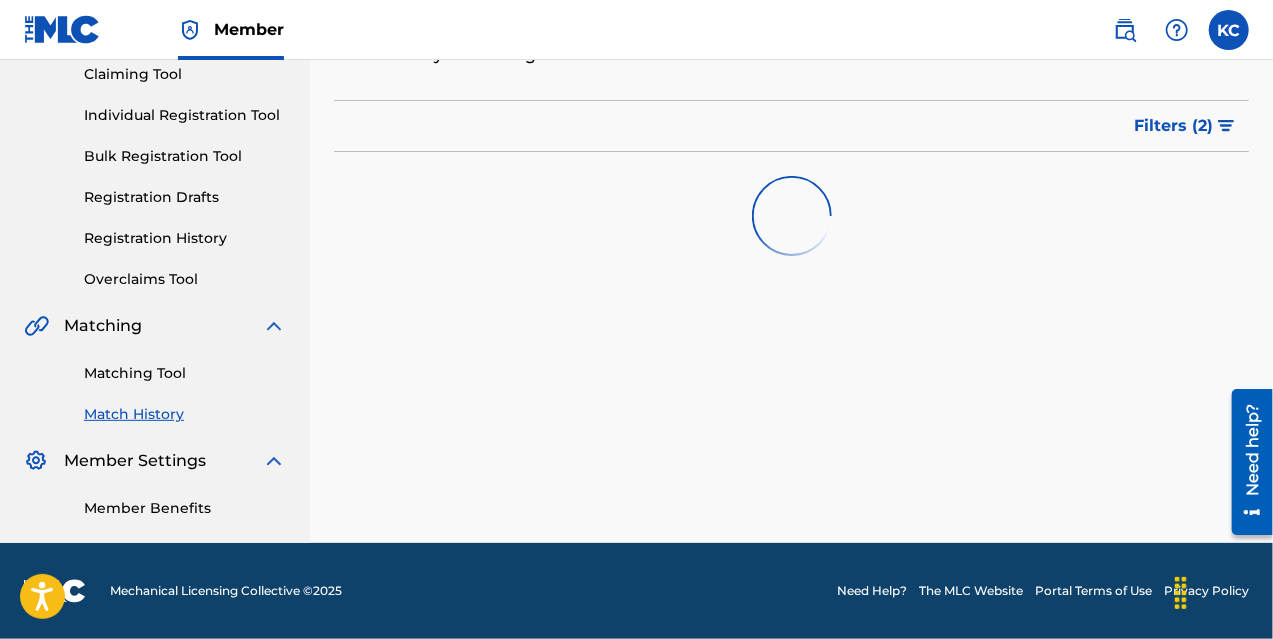 scroll, scrollTop: 220, scrollLeft: 0, axis: vertical 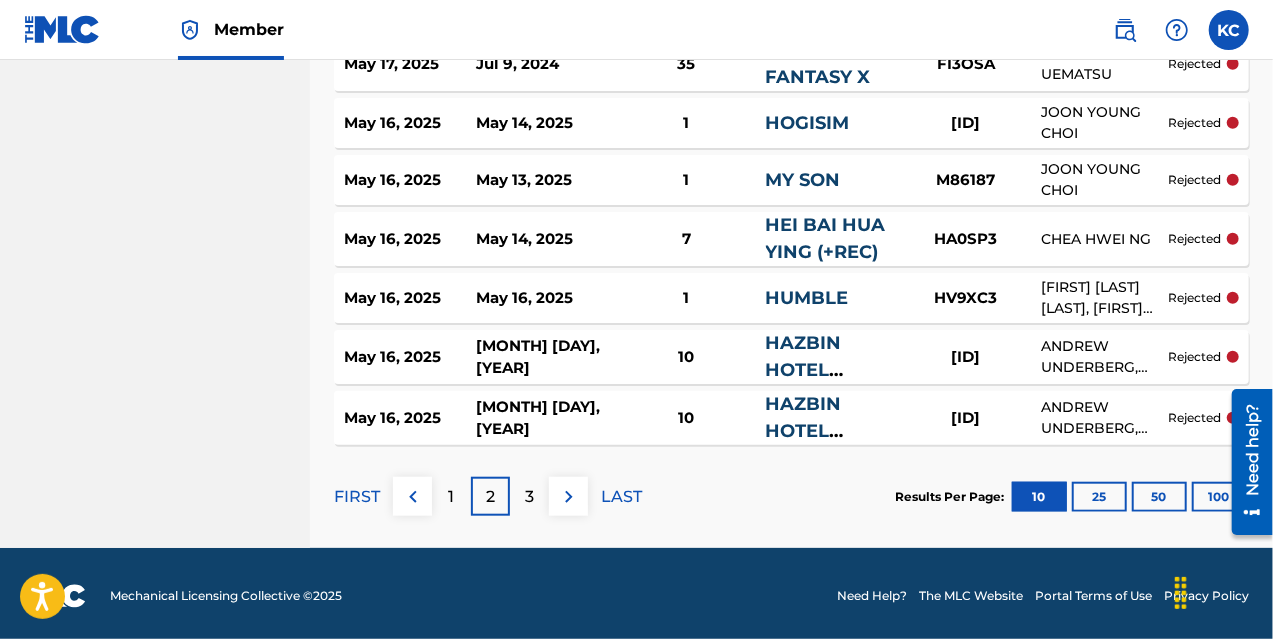 click on "3" at bounding box center [529, 496] 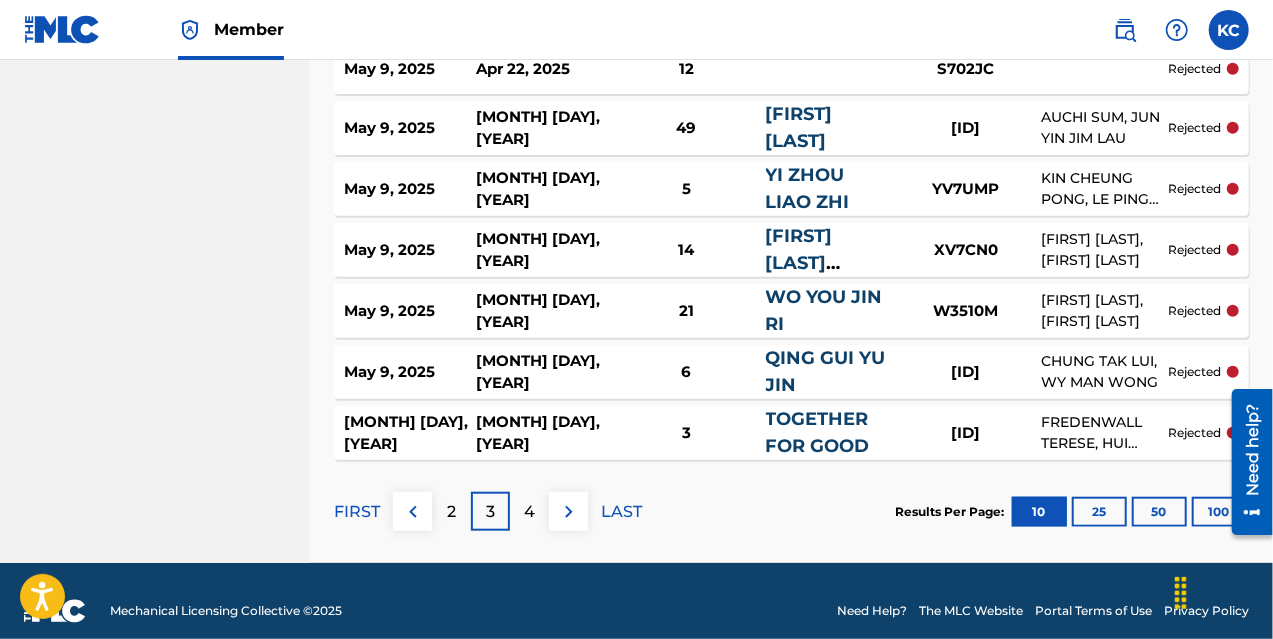 scroll, scrollTop: 682, scrollLeft: 0, axis: vertical 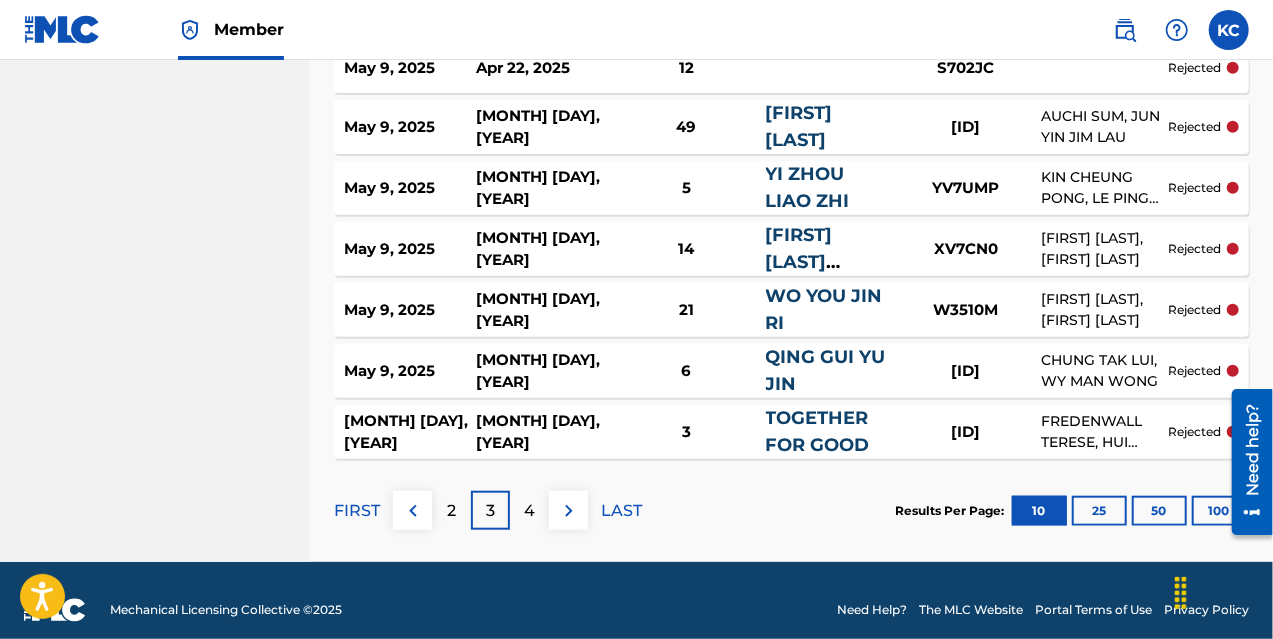 click on "4" at bounding box center [529, 510] 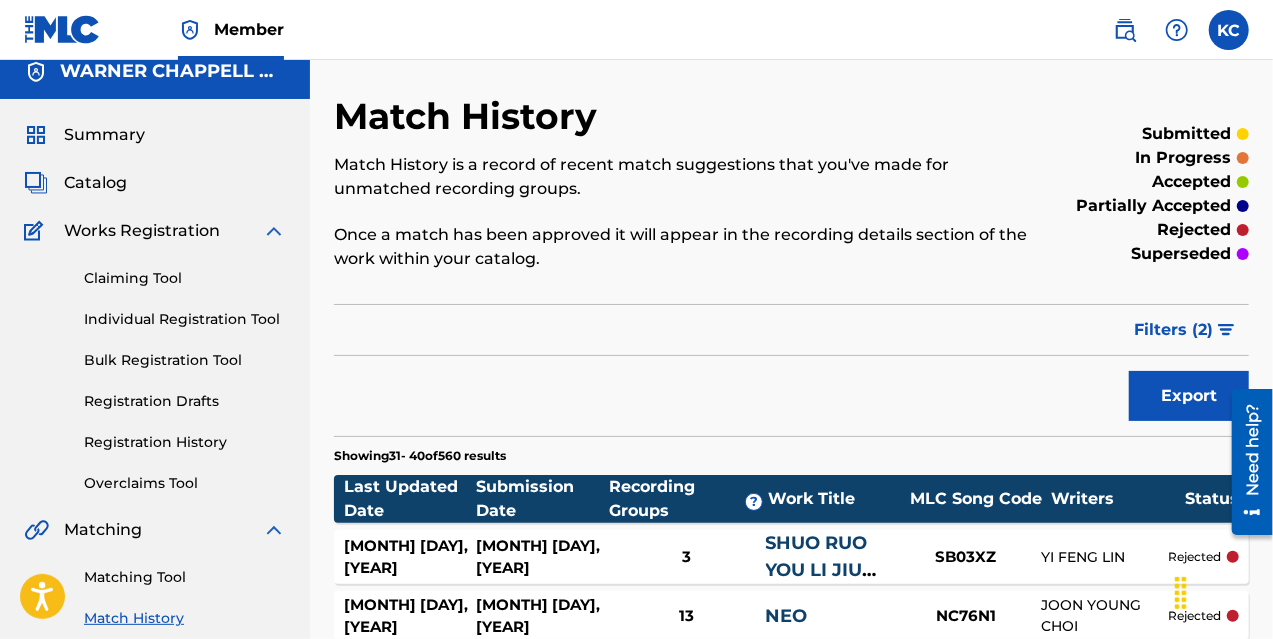 scroll, scrollTop: 0, scrollLeft: 0, axis: both 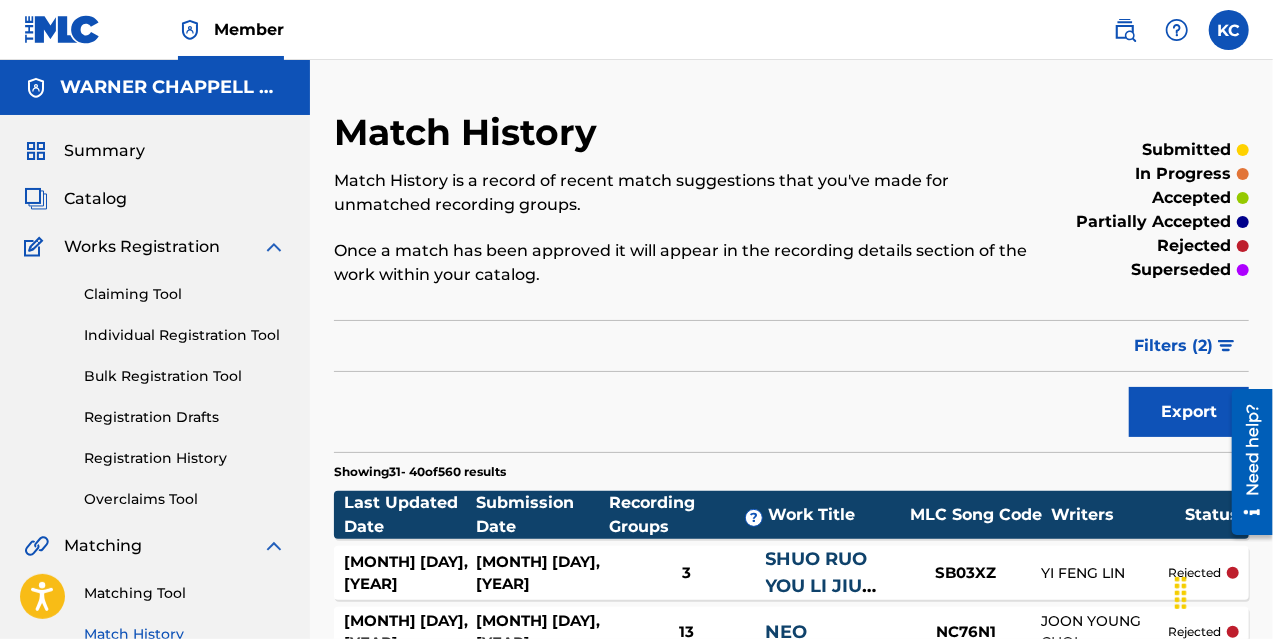 click on "Match History Match History is a record of recent match suggestions that you've made for unmatched recording groups. Once a match has been approved it will appear in the recording details section of the work within your catalog.   submitted   in progress   accepted   partially accepted   rejected   superseded Filter Submission Status Filter   submitted     accepted     partially accepted     rejected     in progress     superseded   Sort Submission Date Last Updated Remove Filters Apply Filters Filters ( 2 ) Export Showing  31  -   40  of  560   results   Last Updated Date Submission Date Recording Groups ? Work Title MLC Song Code Writers Status May 8, 2025 May 6, 2025 3 SHUO RUO YOU LI JIU BAO JIN SB03XZ YI FENG LIN   rejected May 8, 2025 May 5, 2025 13 NEO NC76N1 JOON YOUNG CHOI   rejected May 8, 2025 May 6, 2025 5 BOY BV8QNO HYUN DO LEE, SANG WON HAN   rejected May 7, 2025 Apr 29, 2025 1 EMBRACE IT ER9ZJ1 JANAE WHERRY, NGUEZA NIHADI EDUARD DE ALMEIDA CARDOSO, TAMIA MONIQUE CARTER   rejected May 6, 2025 1" at bounding box center [791, 675] 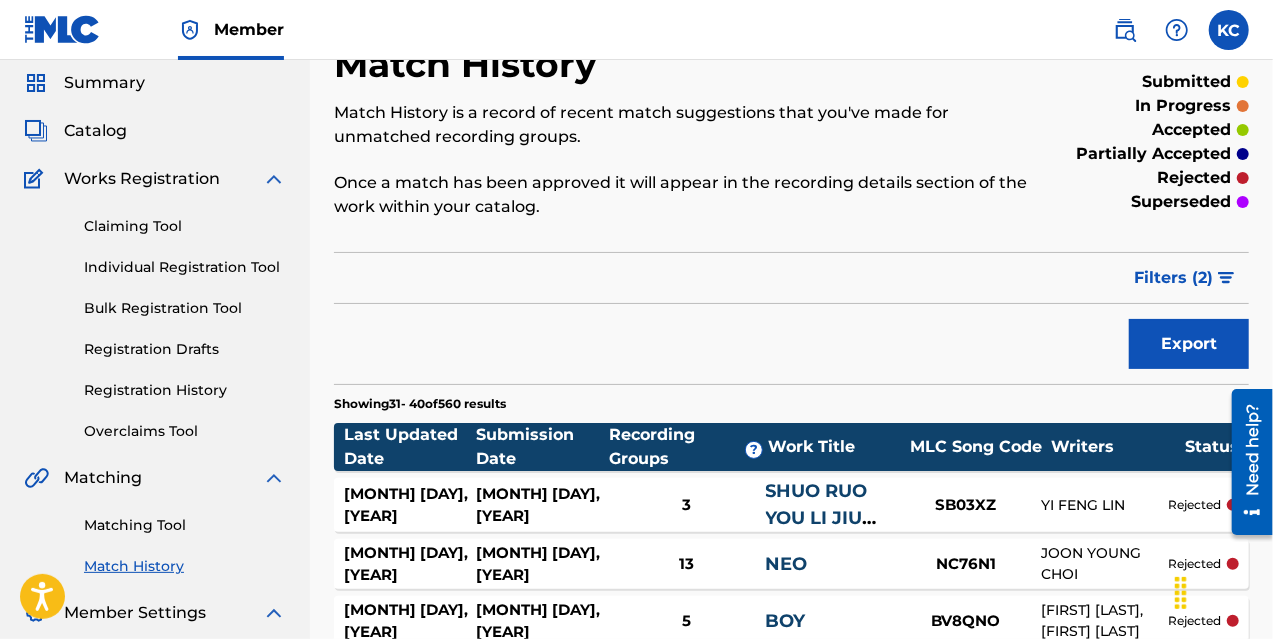 scroll, scrollTop: 0, scrollLeft: 0, axis: both 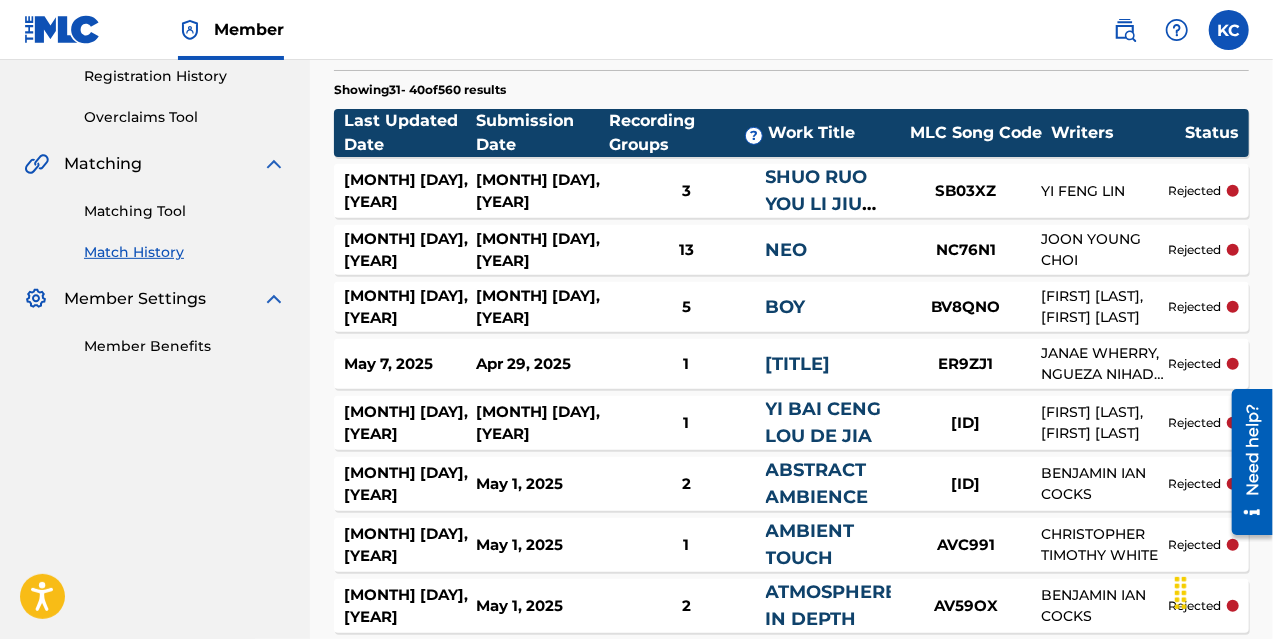 click on "Match History Match History is a record of recent match suggestions that you've made for unmatched recording groups. Once a match has been approved it will appear in the recording details section of the work within your catalog.   submitted   in progress   accepted   partially accepted   rejected   superseded Filter Submission Status Filter   submitted     accepted     partially accepted     rejected     in progress     superseded   Sort Submission Date Last Updated Remove Filters Apply Filters Filters ( 2 ) Export Showing  31  -   40  of  560   results   Last Updated Date Submission Date Recording Groups ? Work Title MLC Song Code Writers Status May 8, 2025 May 6, 2025 3 SHUO RUO YOU LI JIU BAO JIN SB03XZ YI FENG LIN   rejected May 8, 2025 May 5, 2025 13 NEO NC76N1 JOON YOUNG CHOI   rejected May 8, 2025 May 6, 2025 5 BOY BV8QNO HYUN DO LEE, SANG WON HAN   rejected May 7, 2025 Apr 29, 2025 1 EMBRACE IT ER9ZJ1 JANAE WHERRY, NGUEZA NIHADI EDUARD DE ALMEIDA CARDOSO, TAMIA MONIQUE CARTER   rejected May 6, 2025 1" at bounding box center (791, 293) 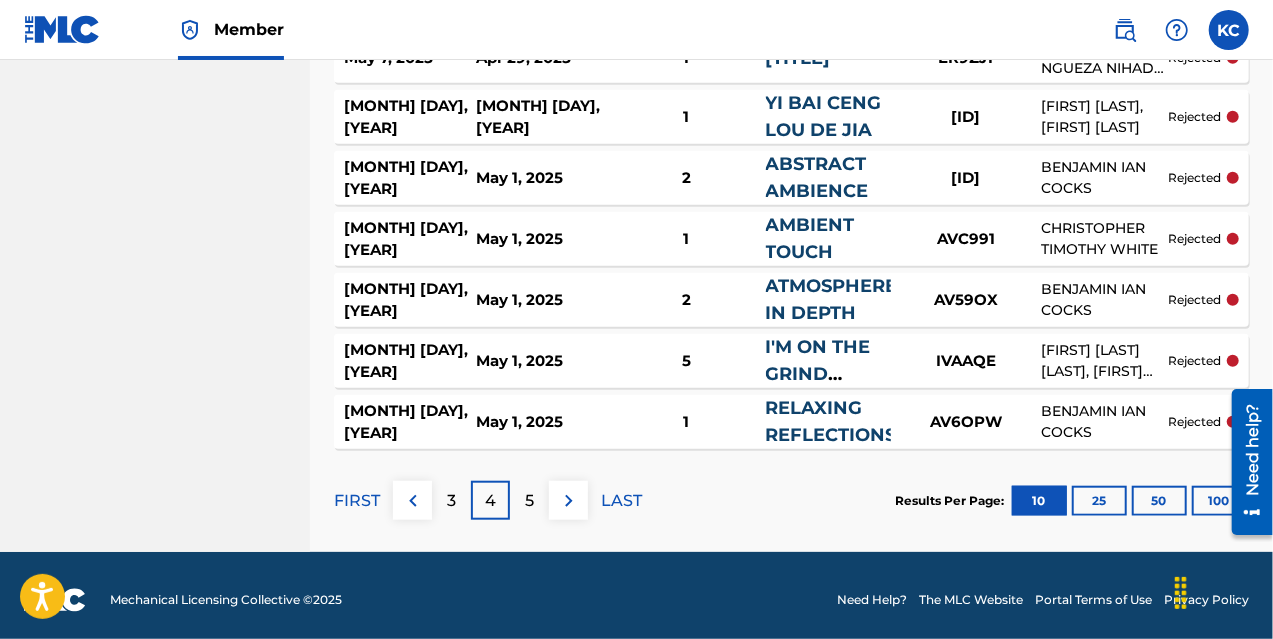 scroll, scrollTop: 696, scrollLeft: 0, axis: vertical 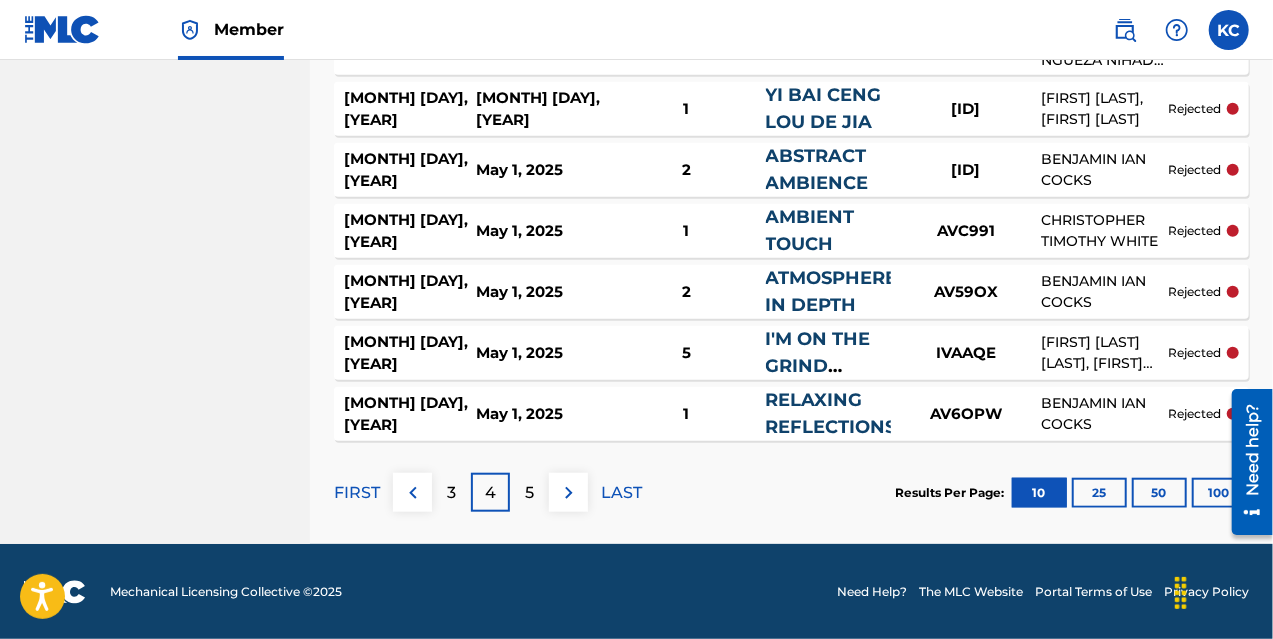 drag, startPoint x: 316, startPoint y: 293, endPoint x: 293, endPoint y: 289, distance: 23.345236 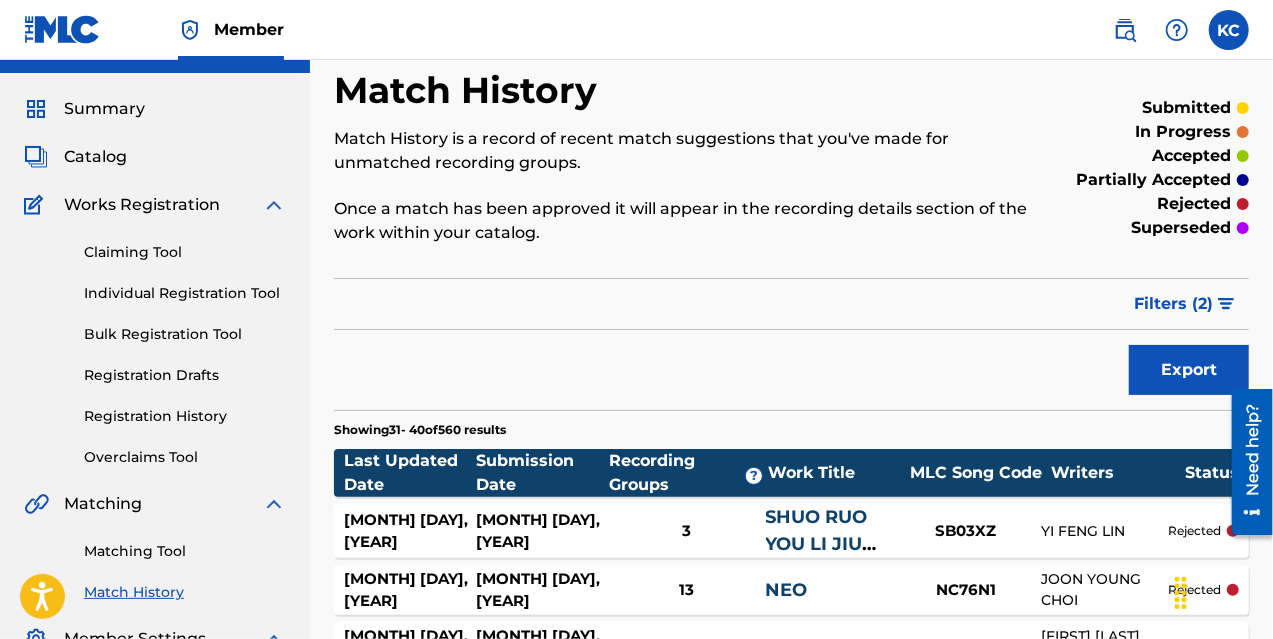 scroll, scrollTop: 41, scrollLeft: 0, axis: vertical 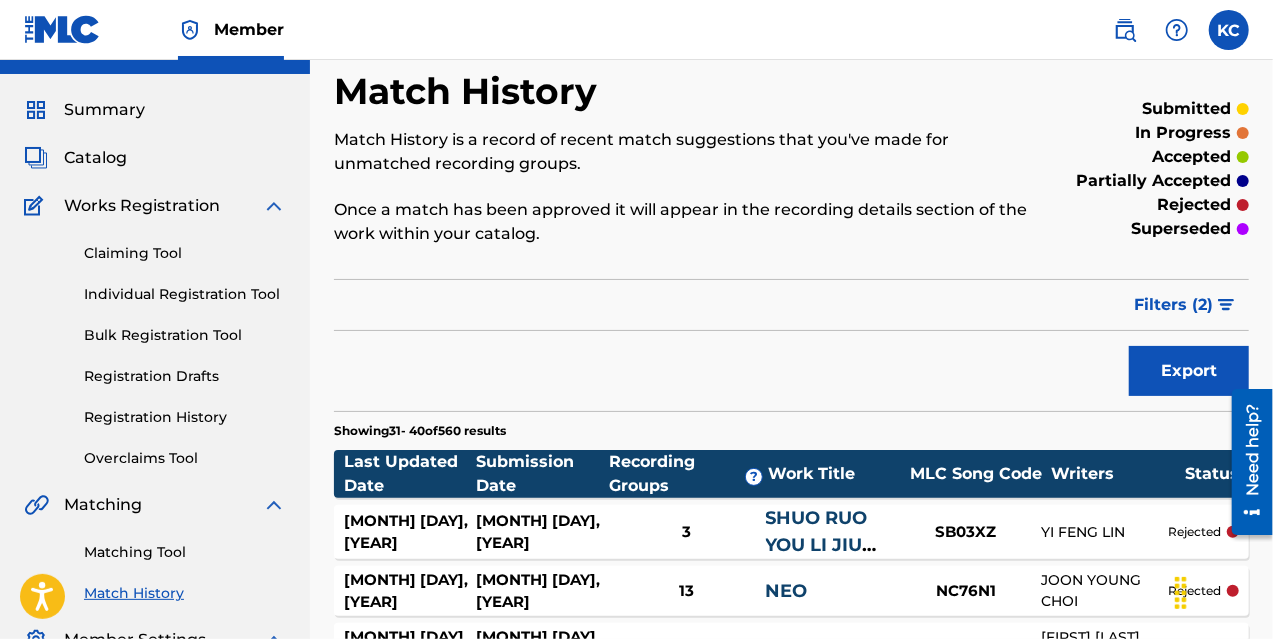 click on "Summary" at bounding box center [155, 110] 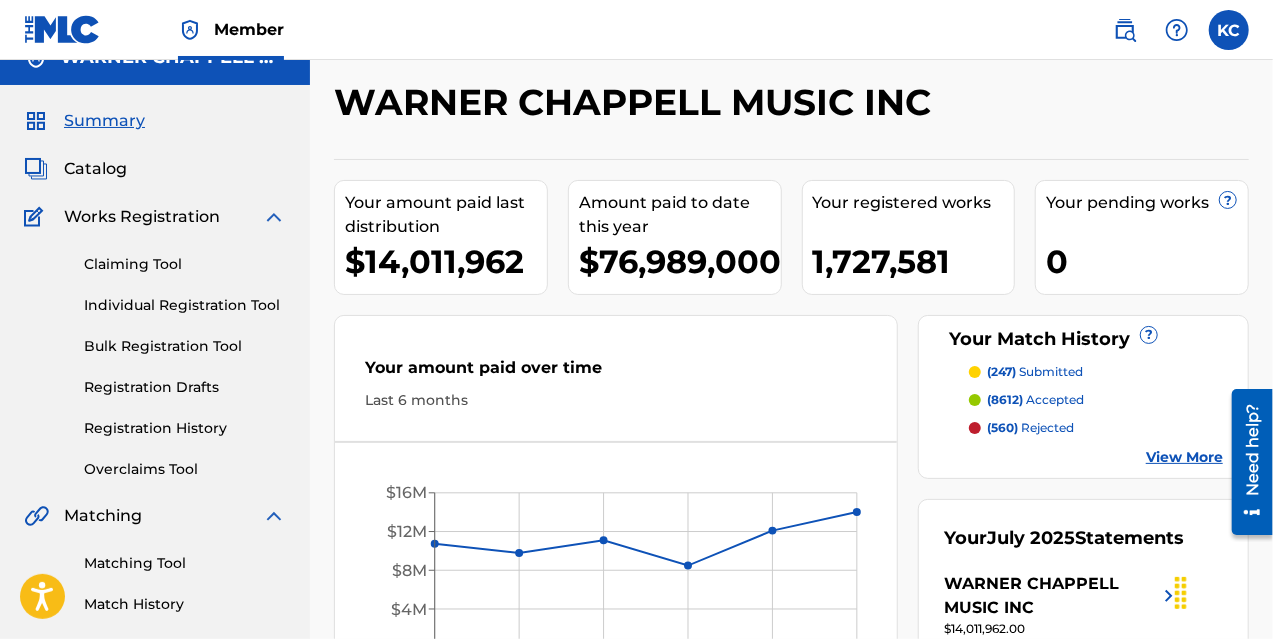 scroll, scrollTop: 0, scrollLeft: 0, axis: both 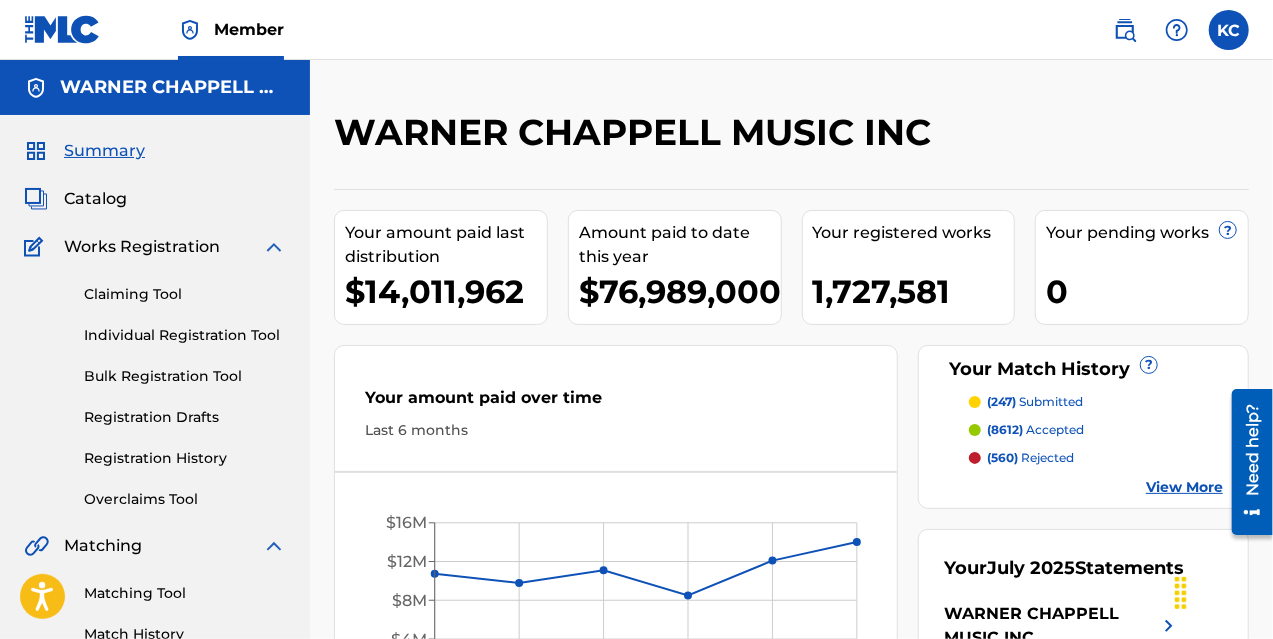 click on "Catalog" at bounding box center [95, 199] 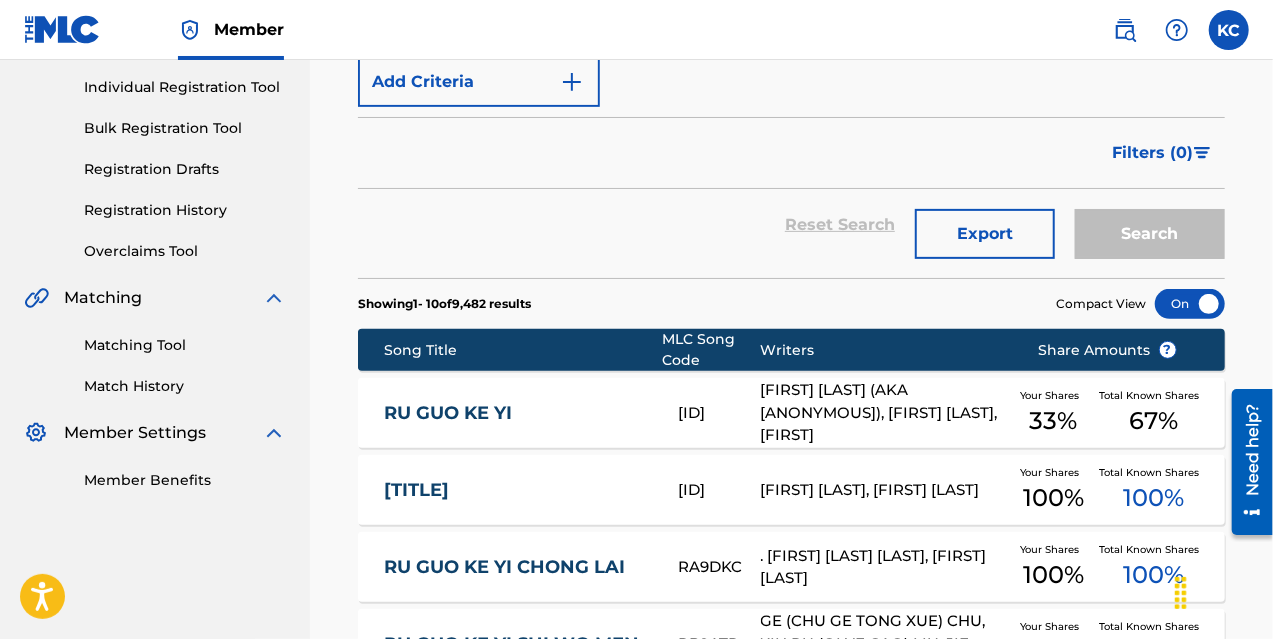 scroll, scrollTop: 251, scrollLeft: 0, axis: vertical 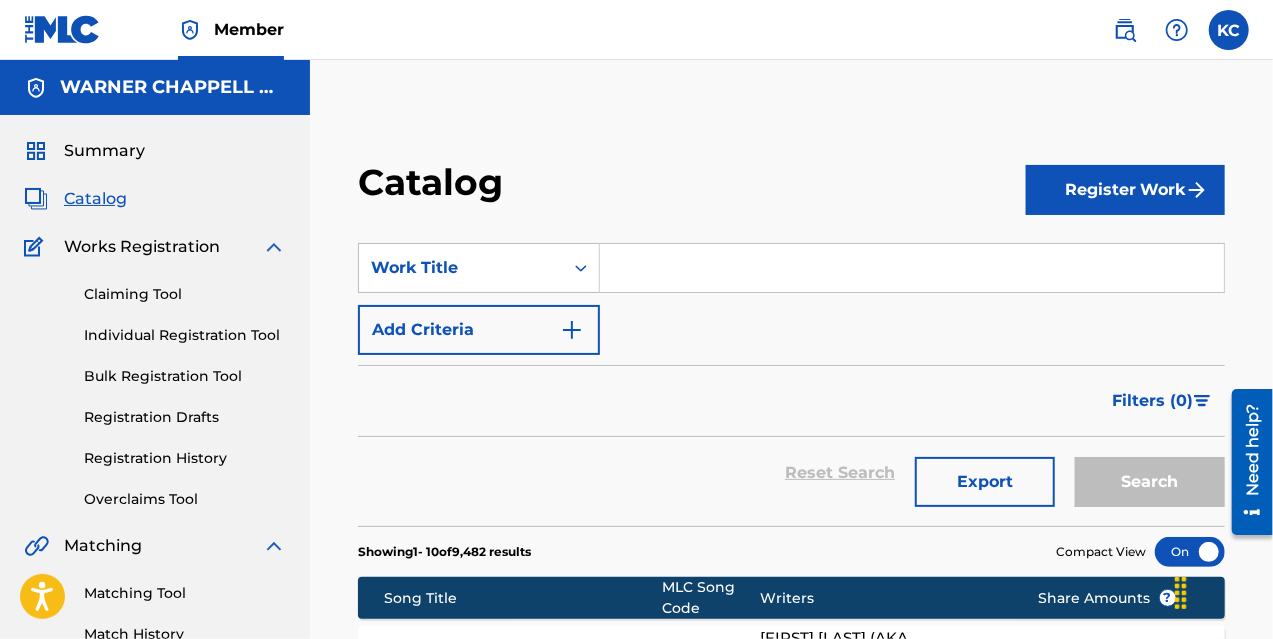 click on "Catalog" at bounding box center [95, 199] 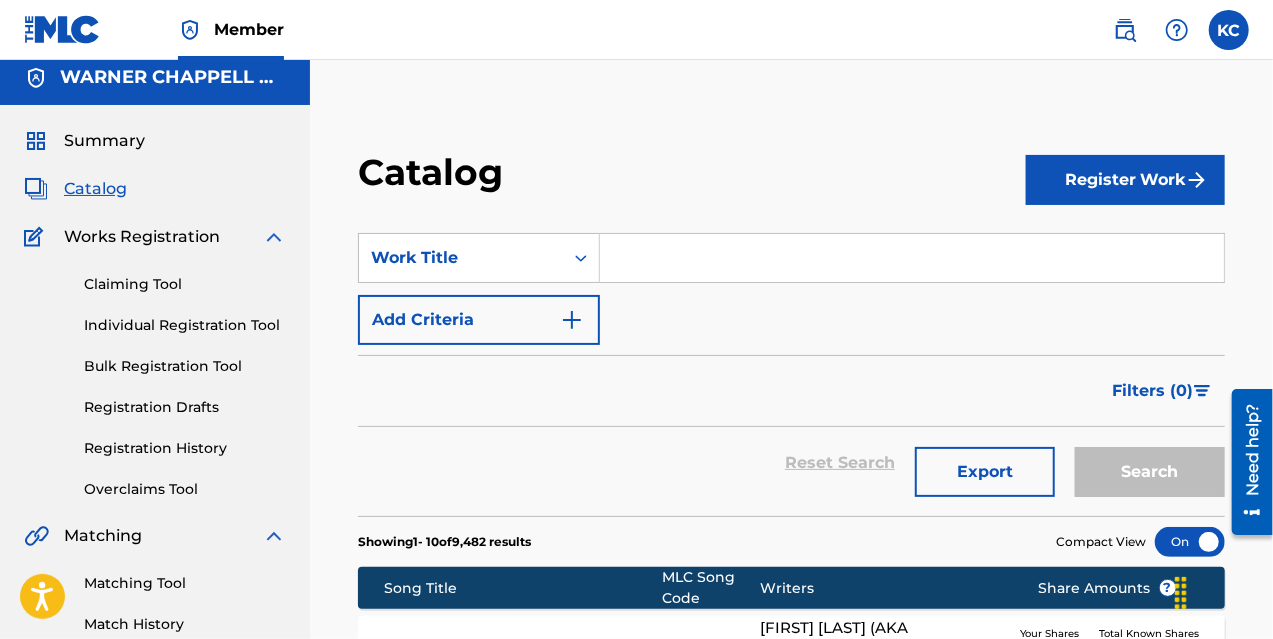 scroll, scrollTop: 2, scrollLeft: 0, axis: vertical 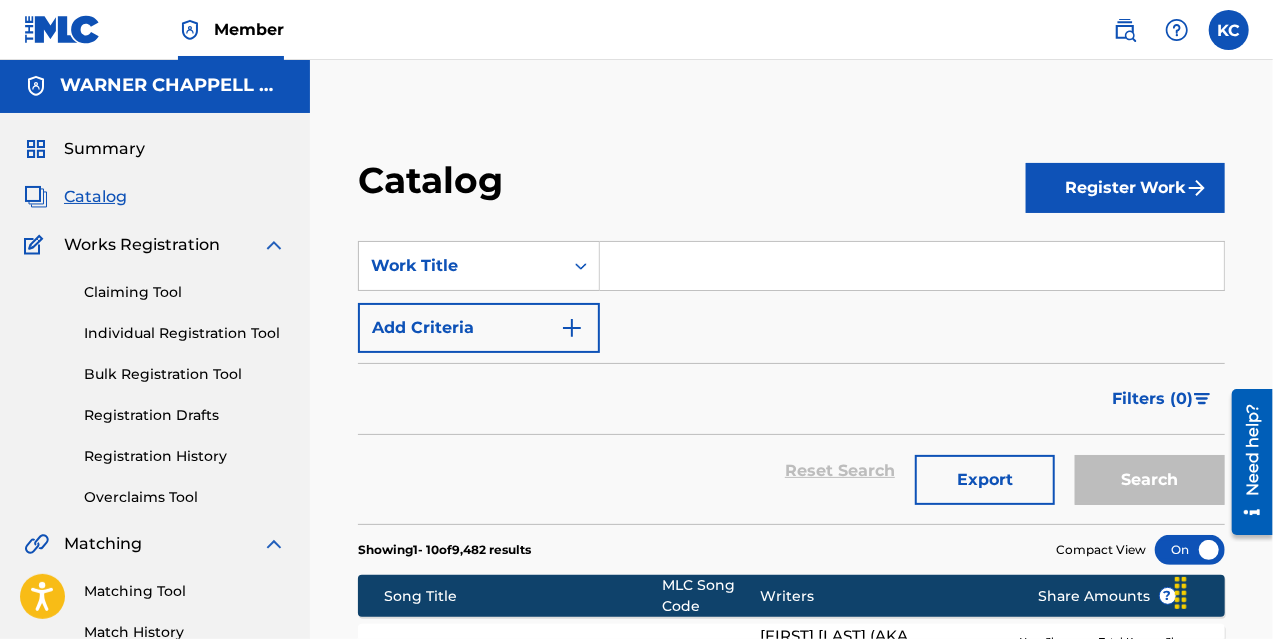 click on "Filters ( 0 )" at bounding box center (791, 399) 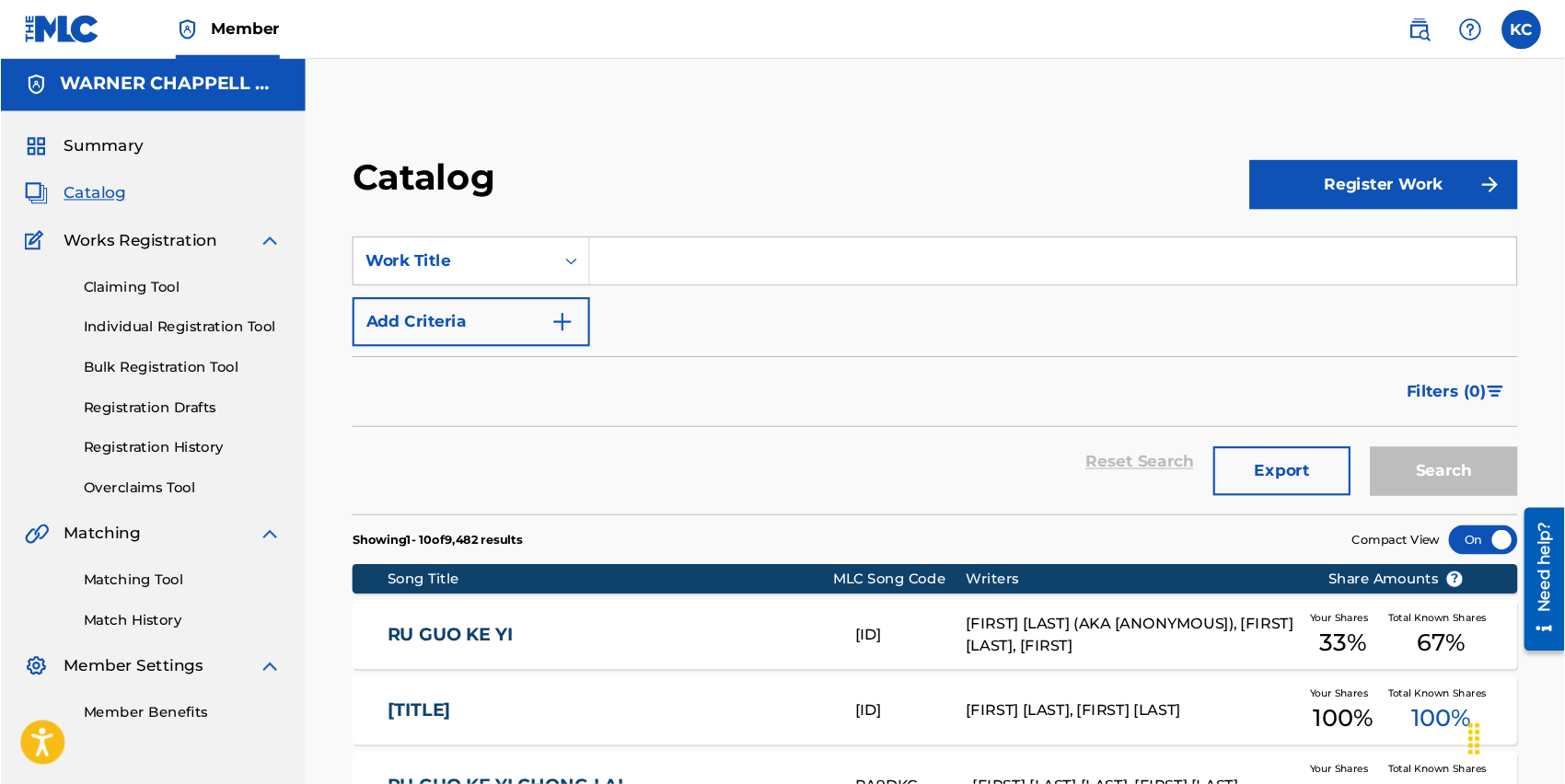 scroll, scrollTop: 2, scrollLeft: 0, axis: vertical 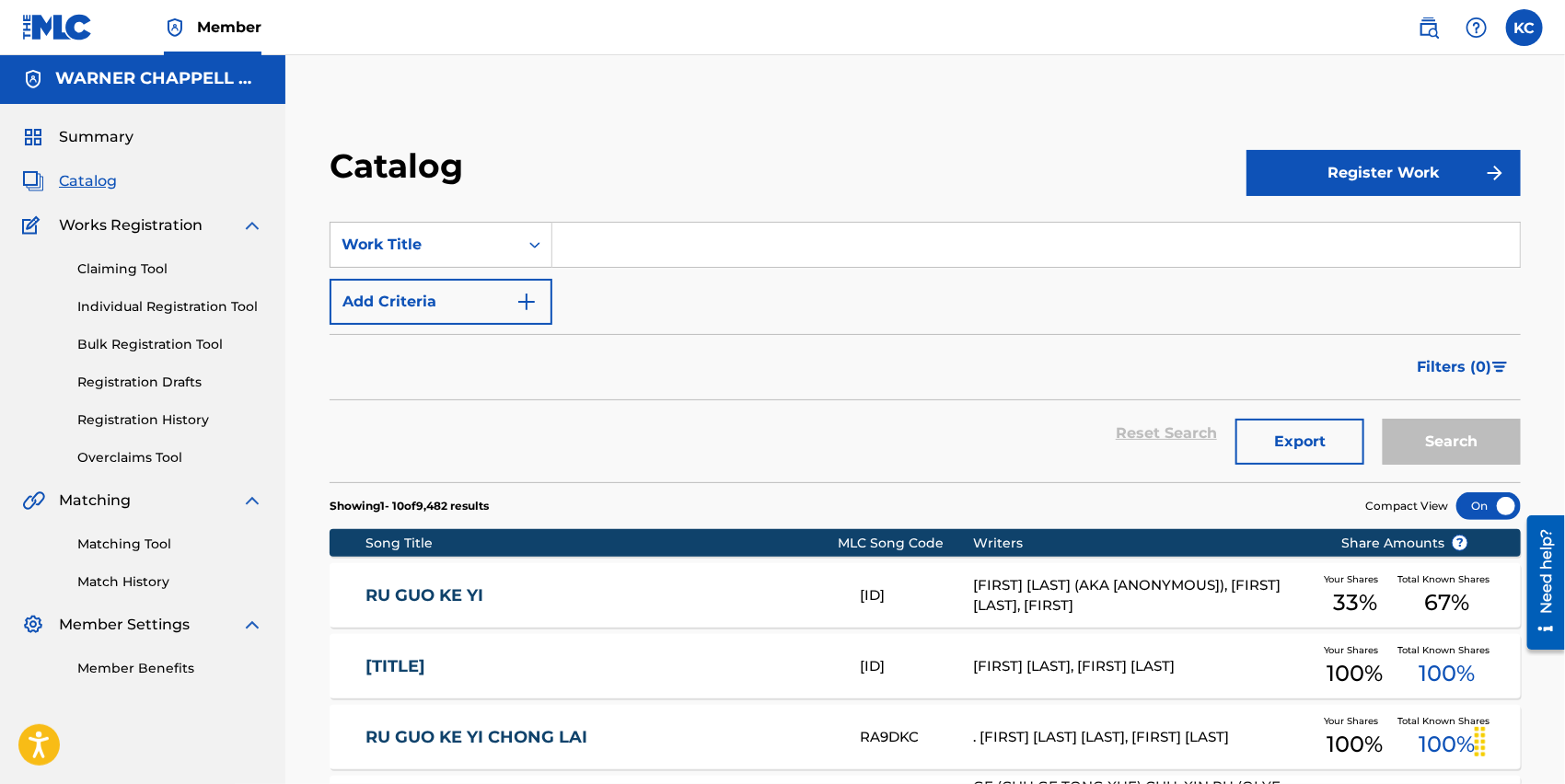 click on "Matching Tool" at bounding box center (170, 544) 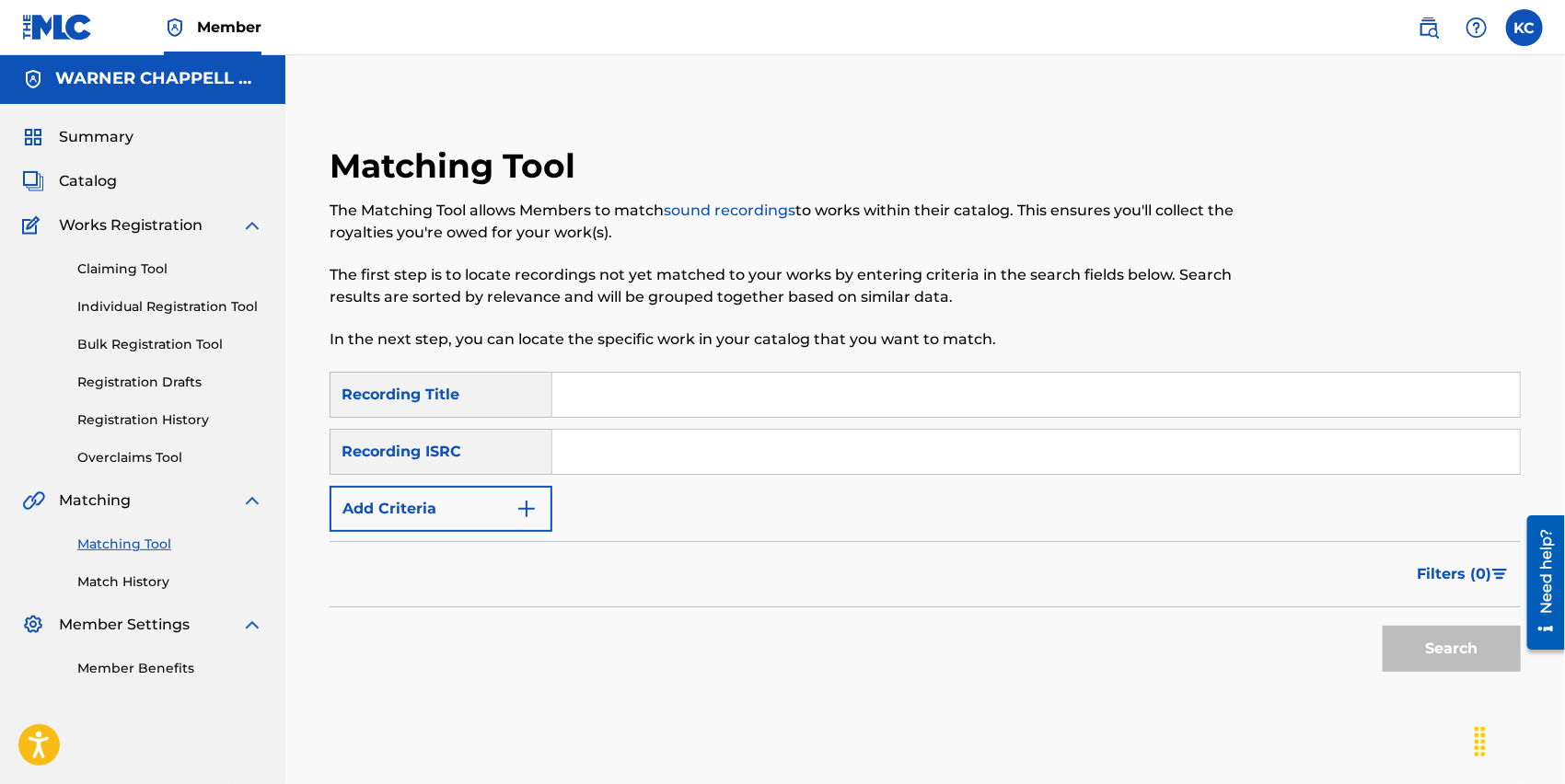scroll, scrollTop: 0, scrollLeft: 0, axis: both 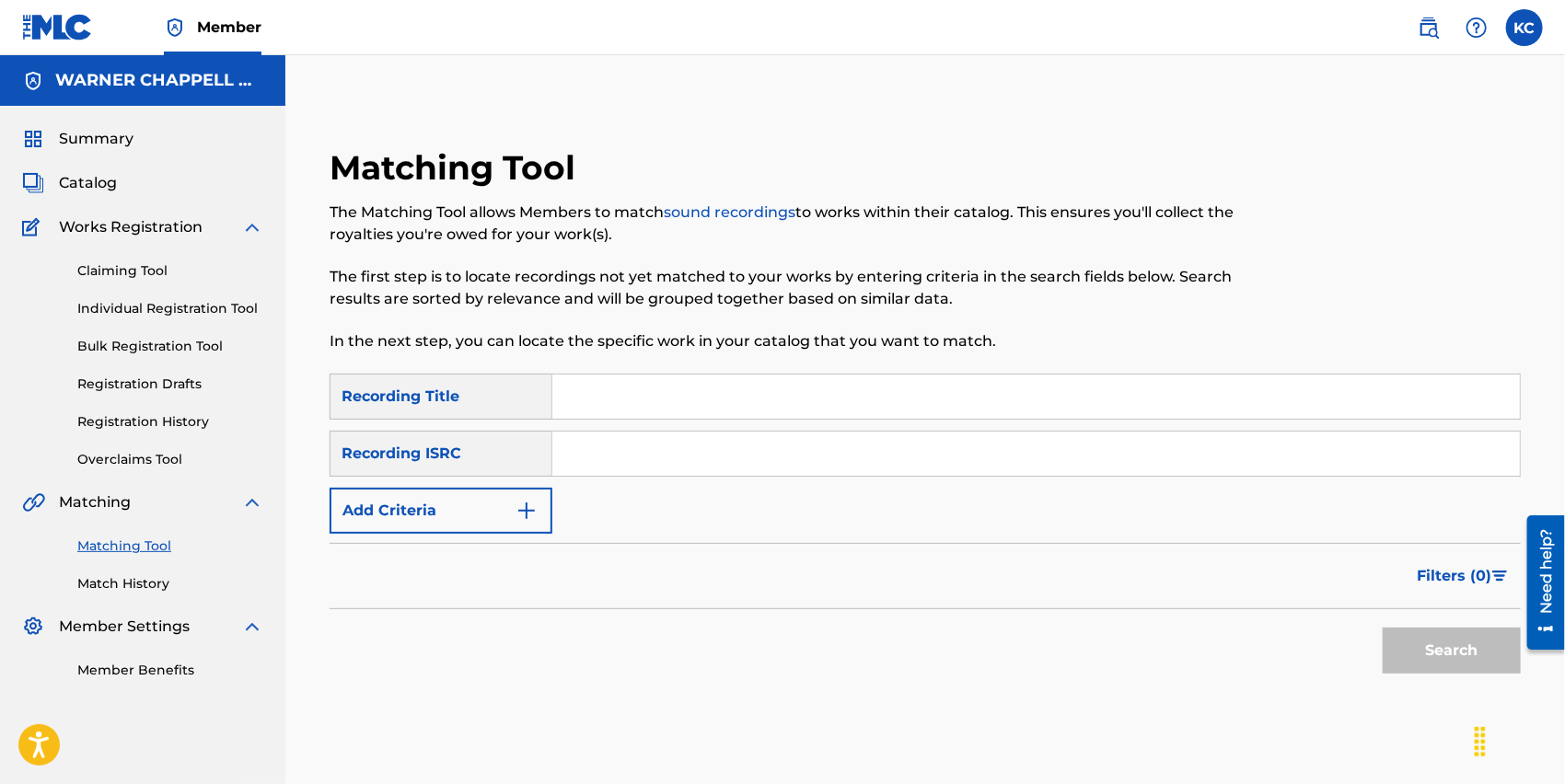 click at bounding box center (1036, 397) 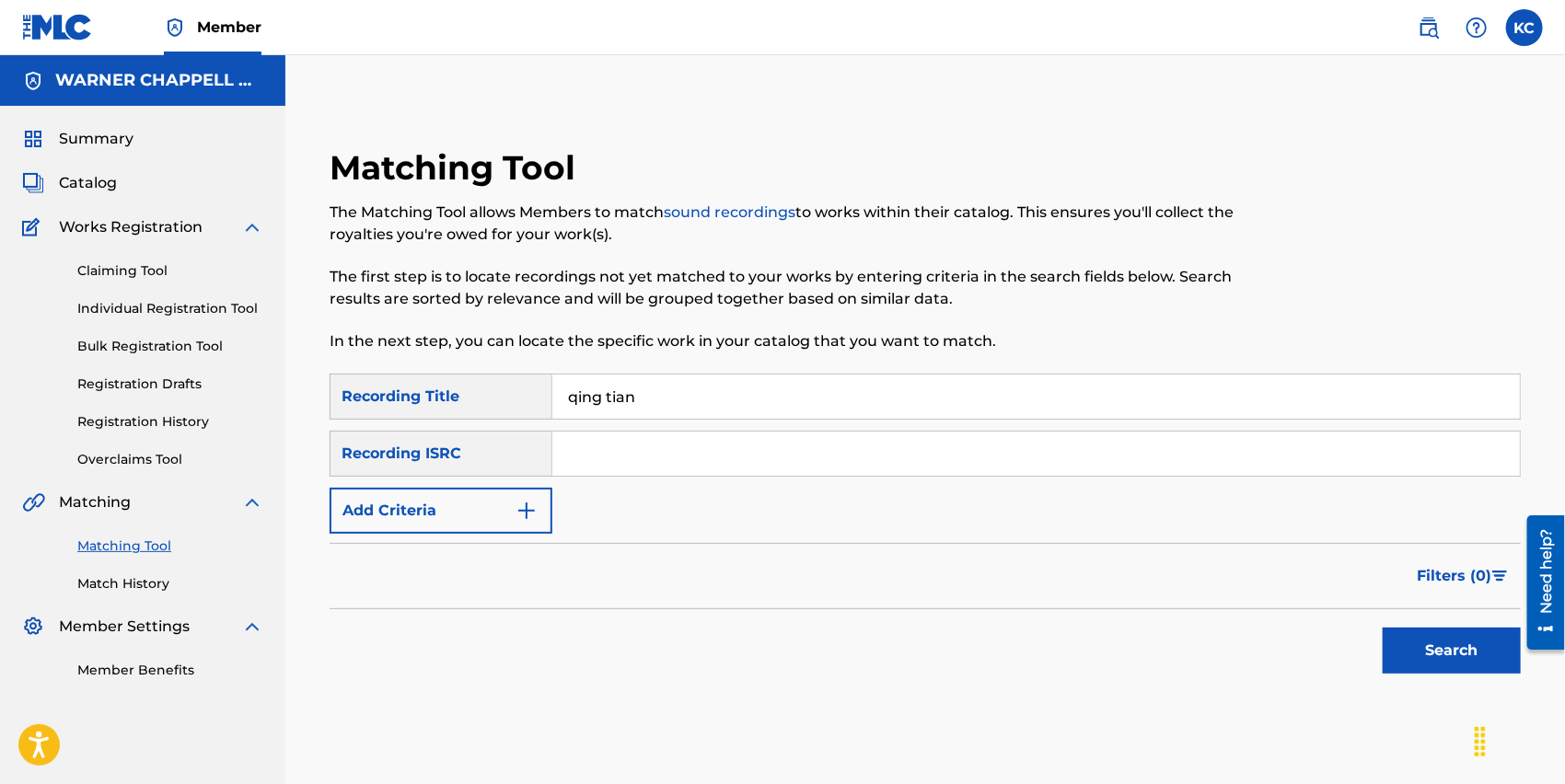 type on "qing tian" 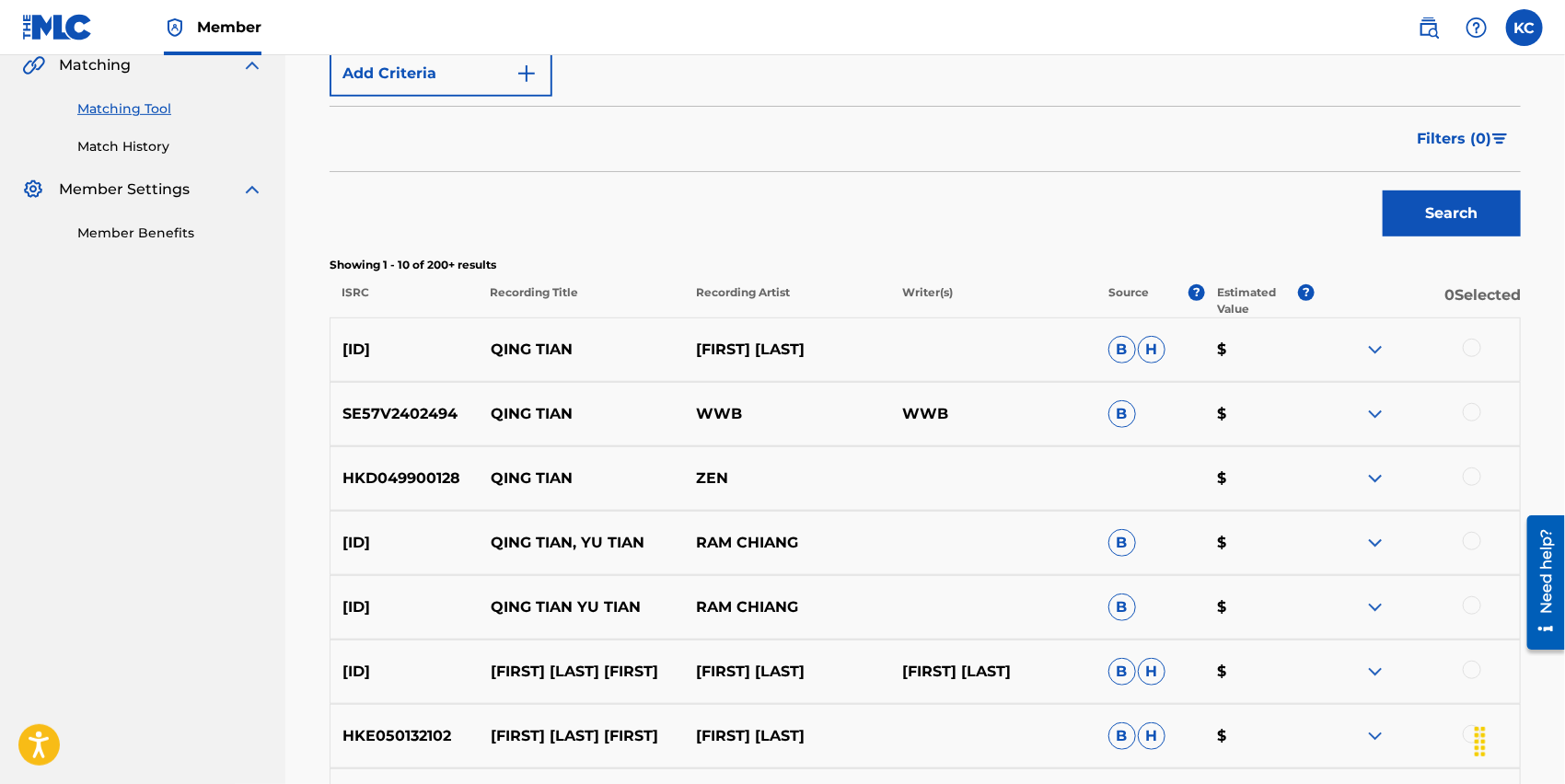 scroll, scrollTop: 435, scrollLeft: 0, axis: vertical 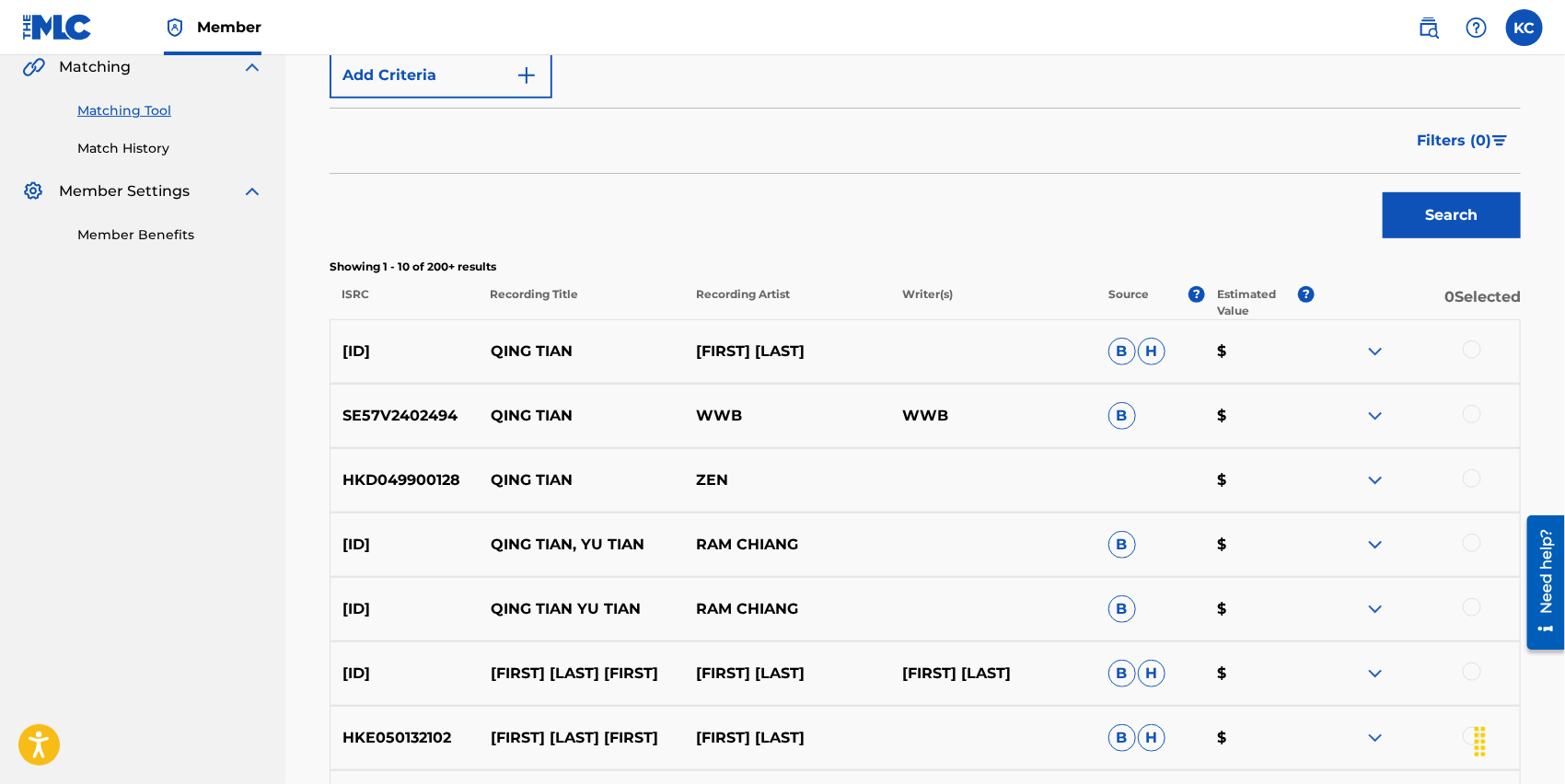 click on "Filters ( 0 )" at bounding box center [1454, 141] 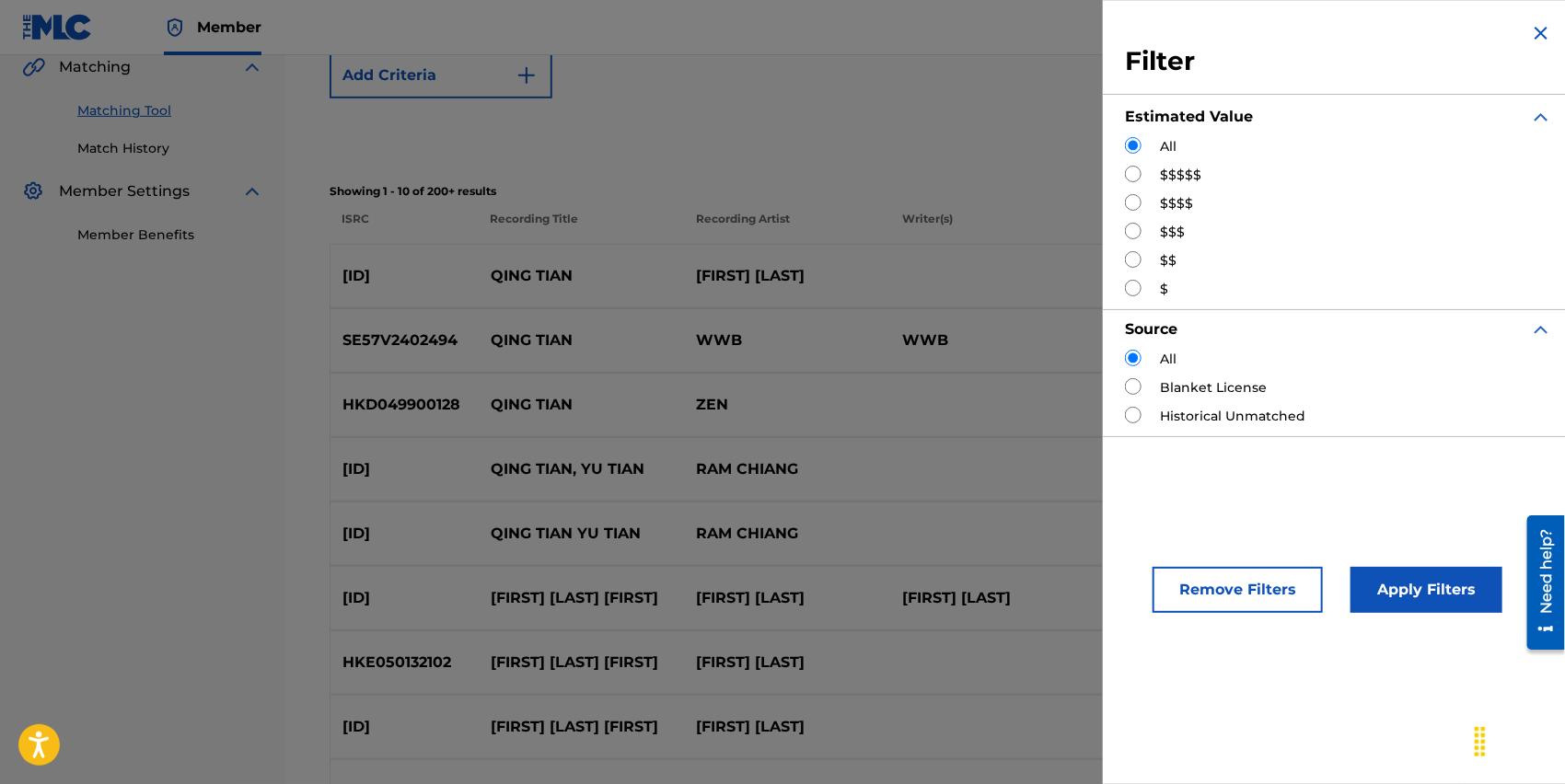 click on "$$$$$" at bounding box center (1180, 175) 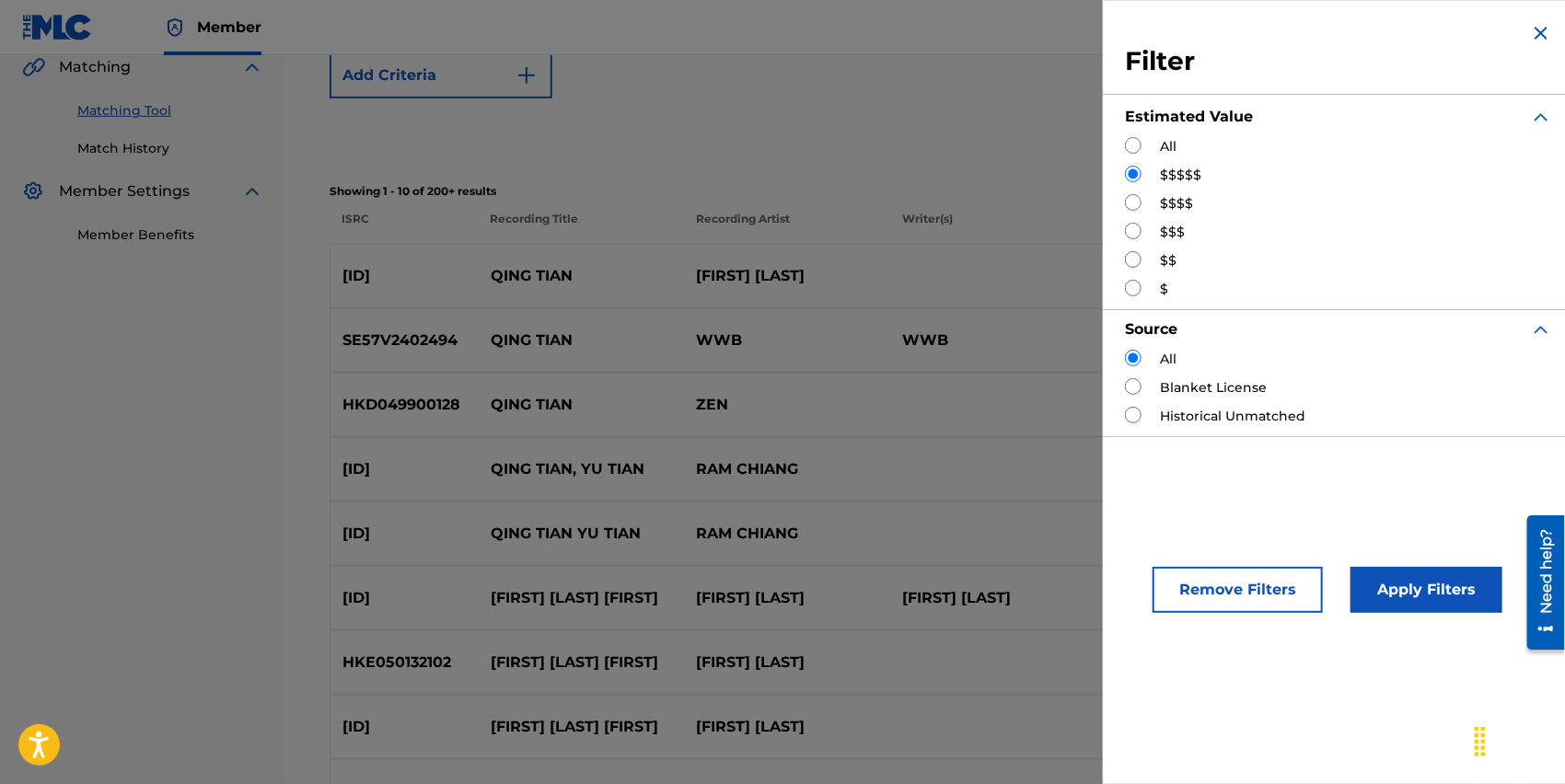 click on "Apply Filters" at bounding box center (1426, 590) 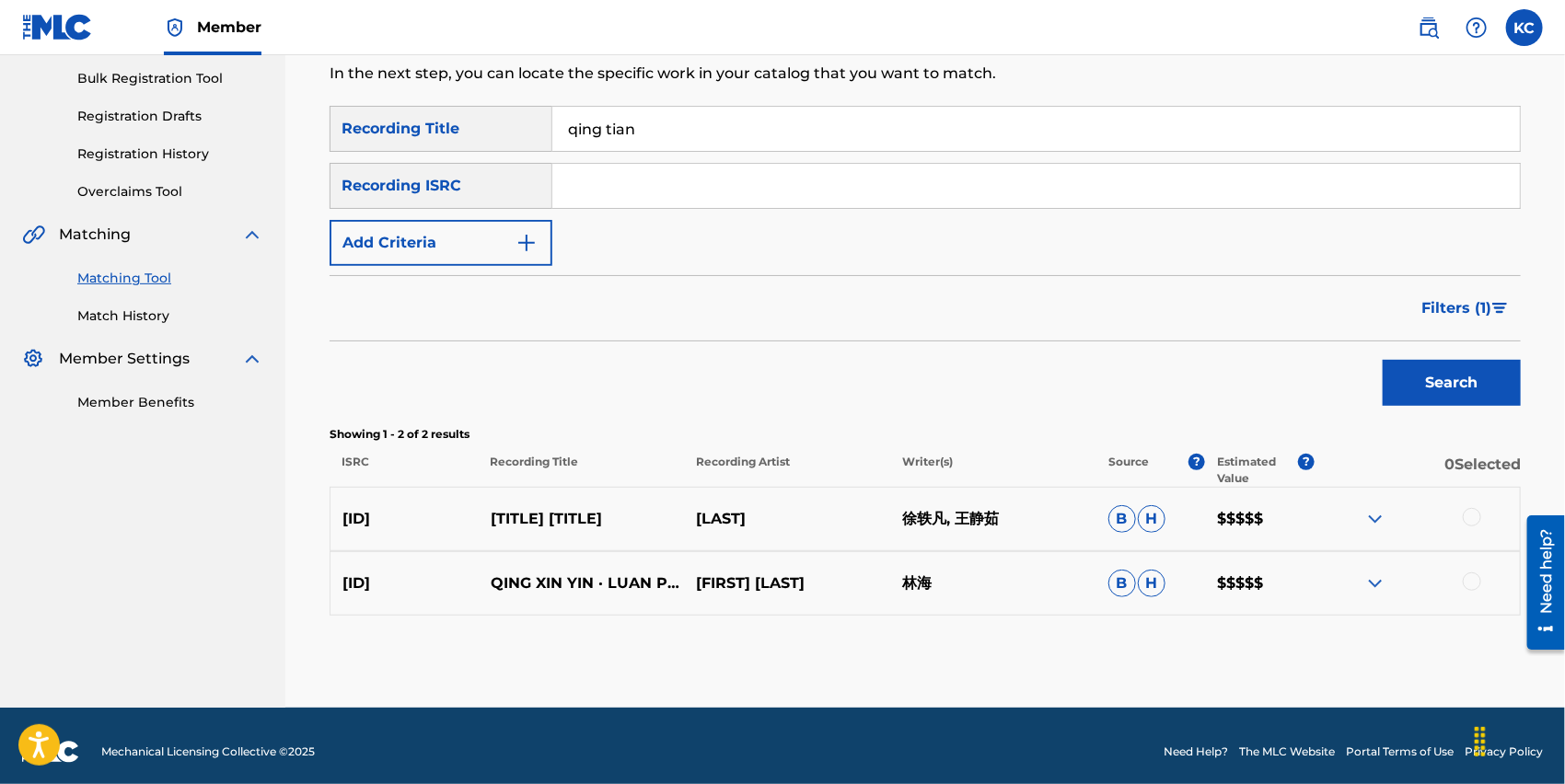 scroll, scrollTop: 279, scrollLeft: 0, axis: vertical 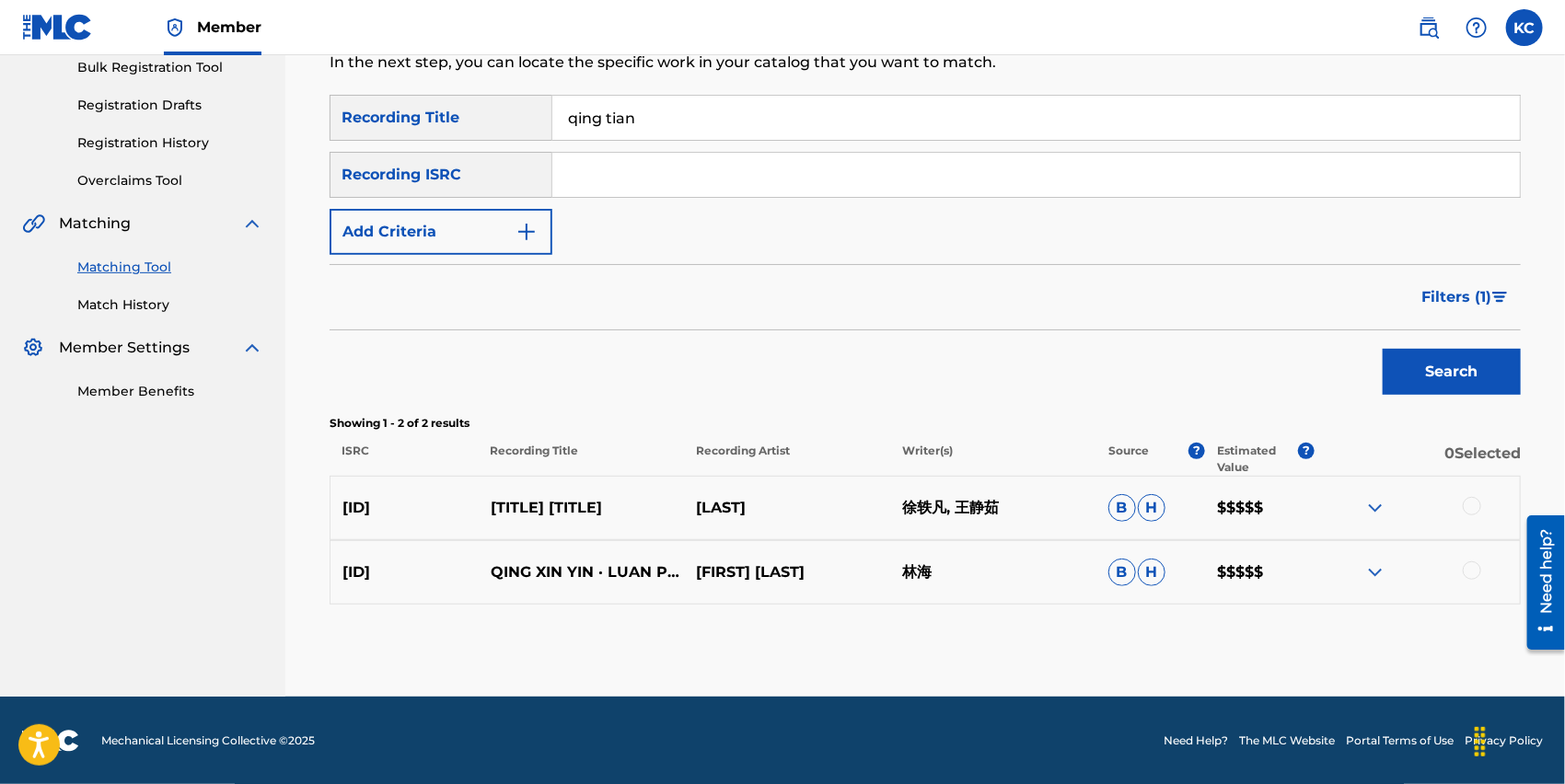 drag, startPoint x: 671, startPoint y: 101, endPoint x: 471, endPoint y: 120, distance: 200.90047 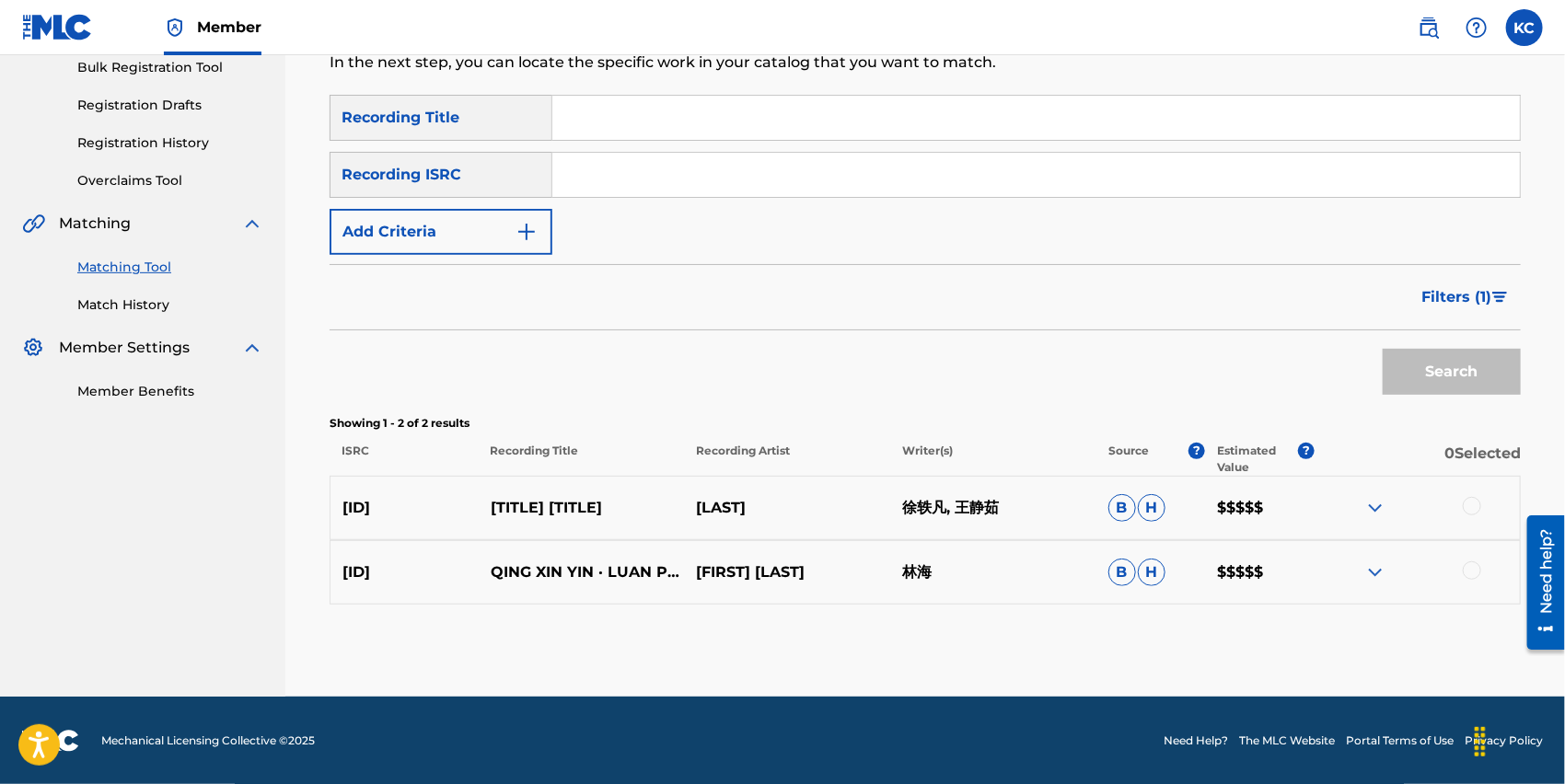 type 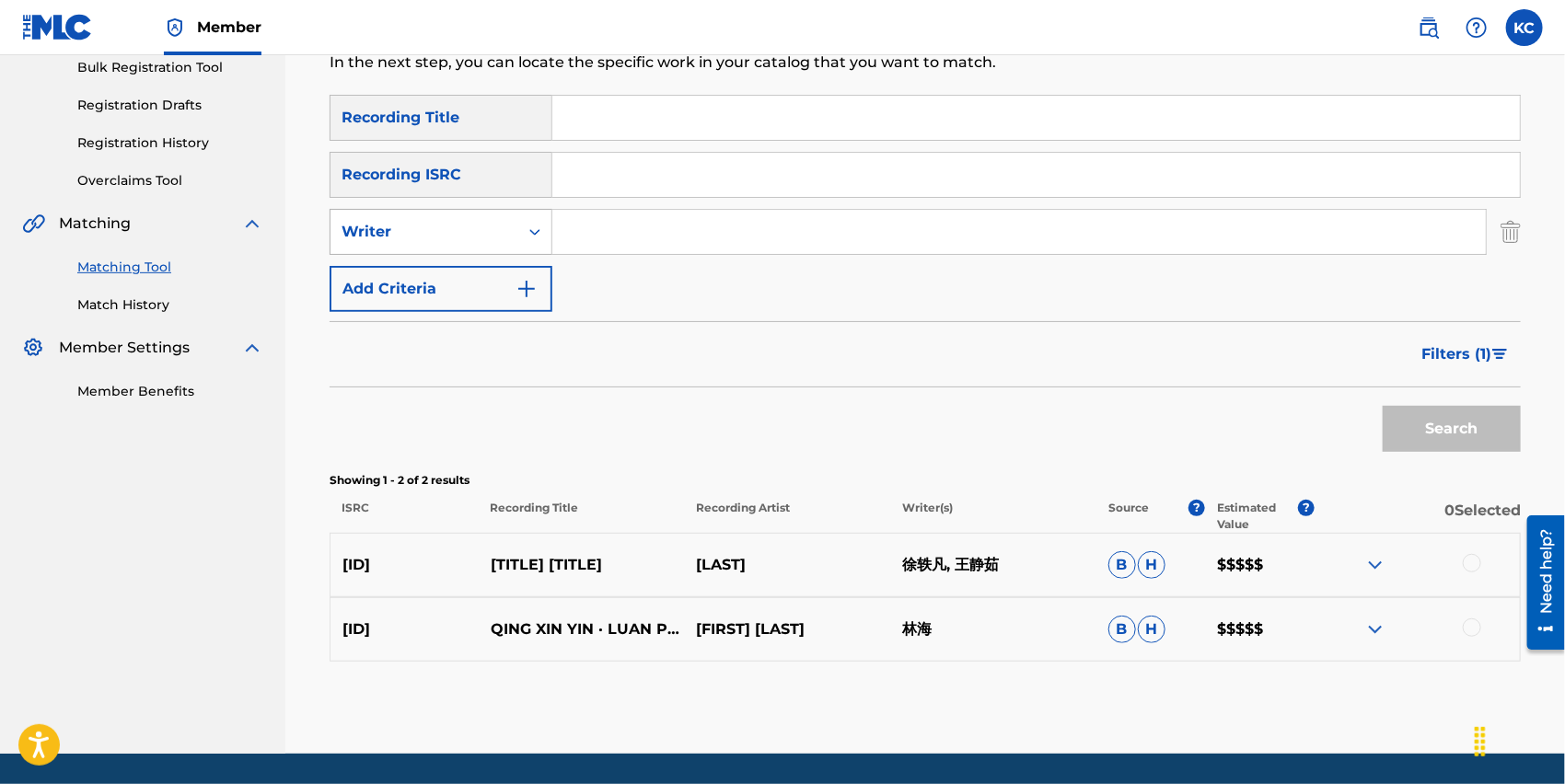click on "Writer" at bounding box center (424, 232) 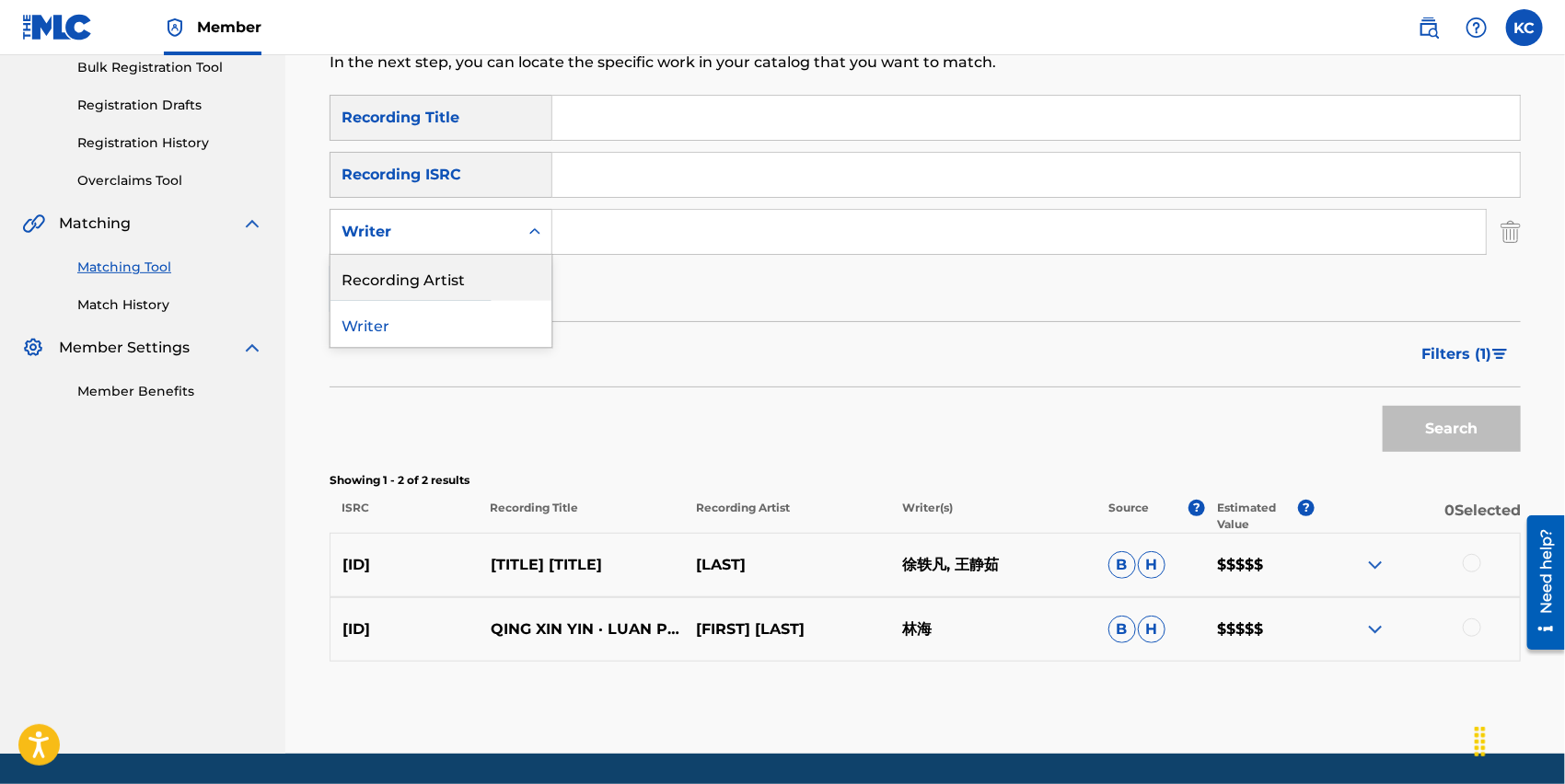 click on "Recording Artist" at bounding box center (441, 278) 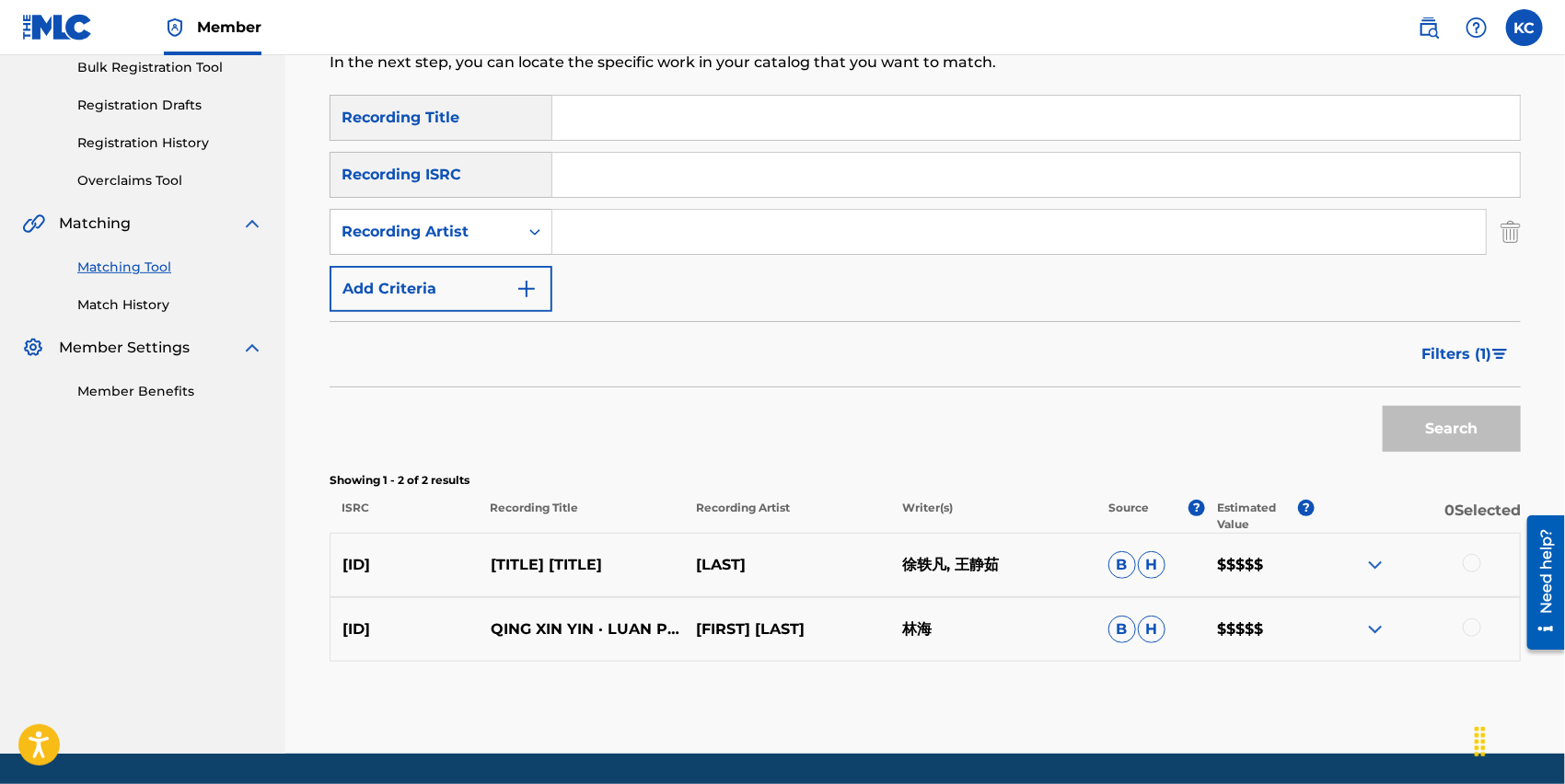 click at bounding box center [1019, 232] 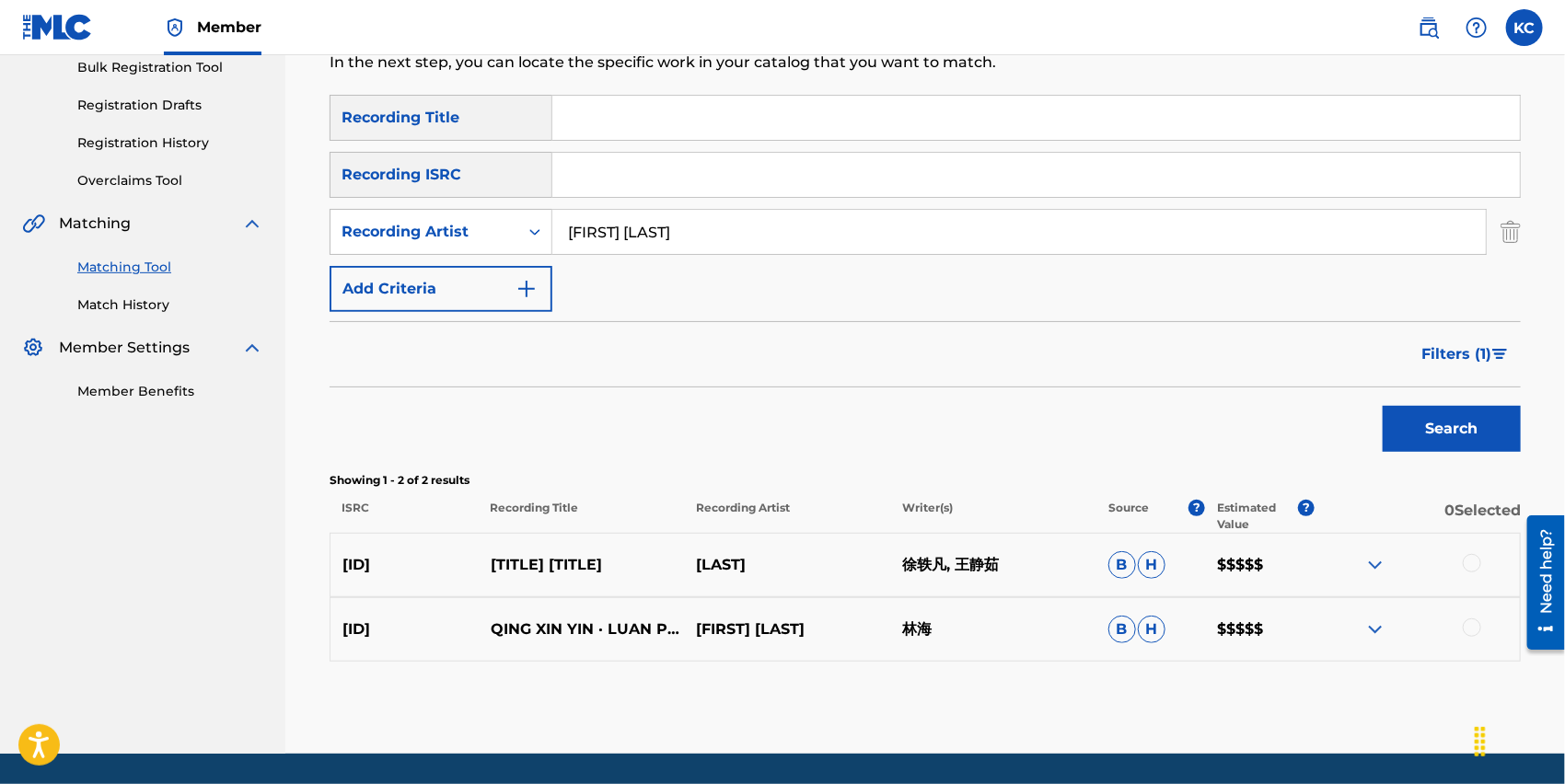 type on "[FIRST] [LAST]" 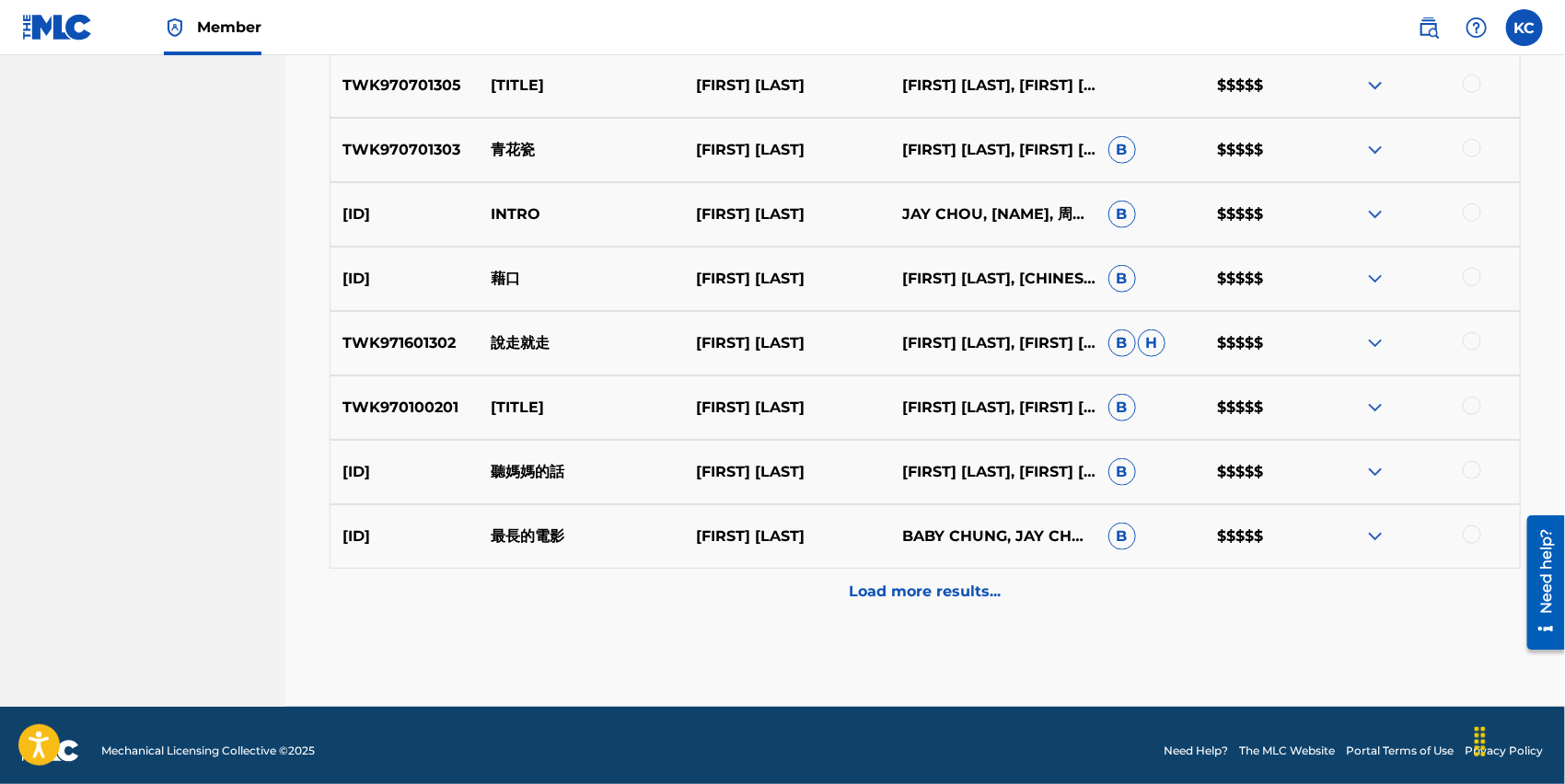 scroll, scrollTop: 897, scrollLeft: 0, axis: vertical 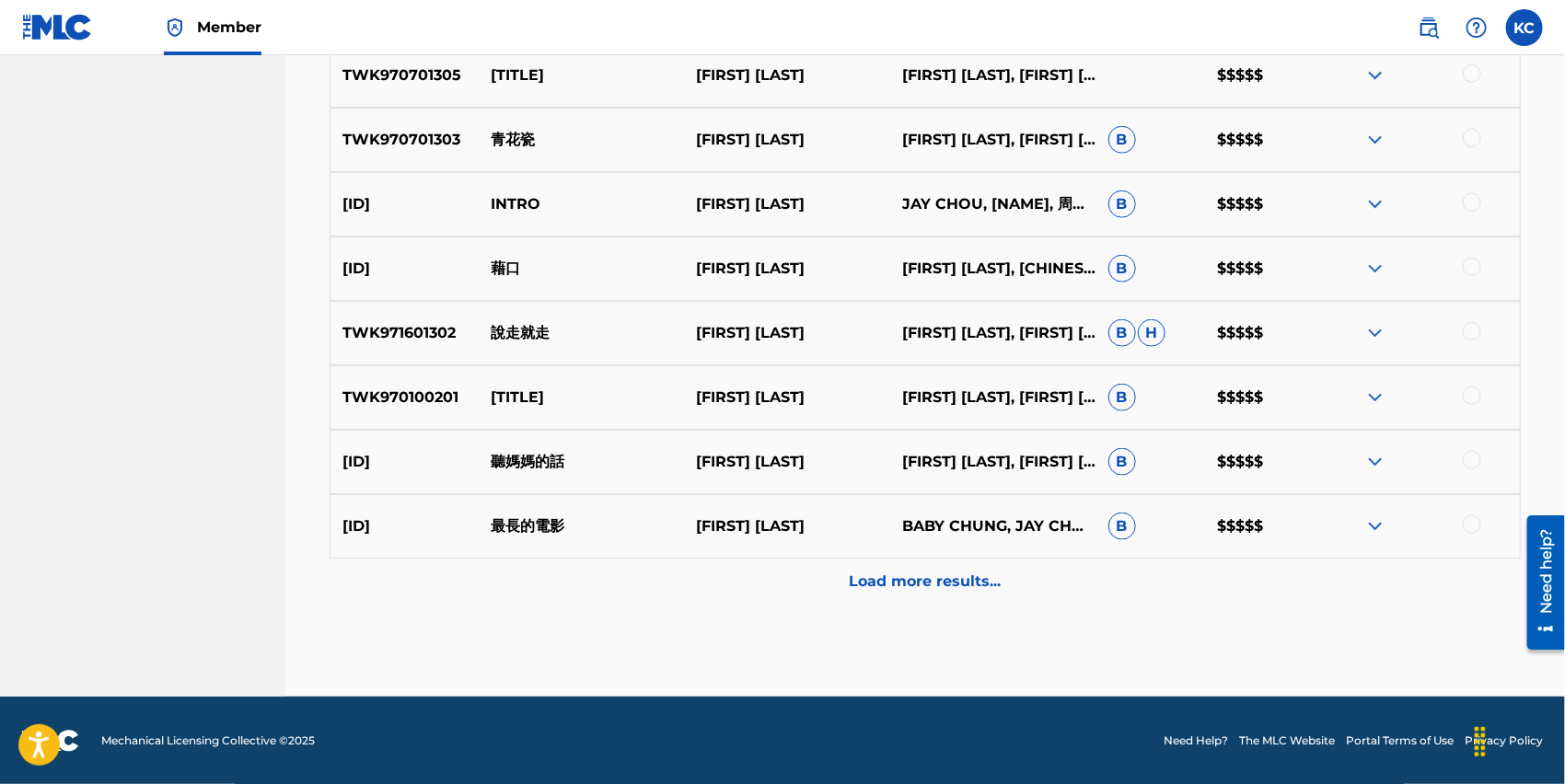 click on "Load more results..." at bounding box center (925, 582) 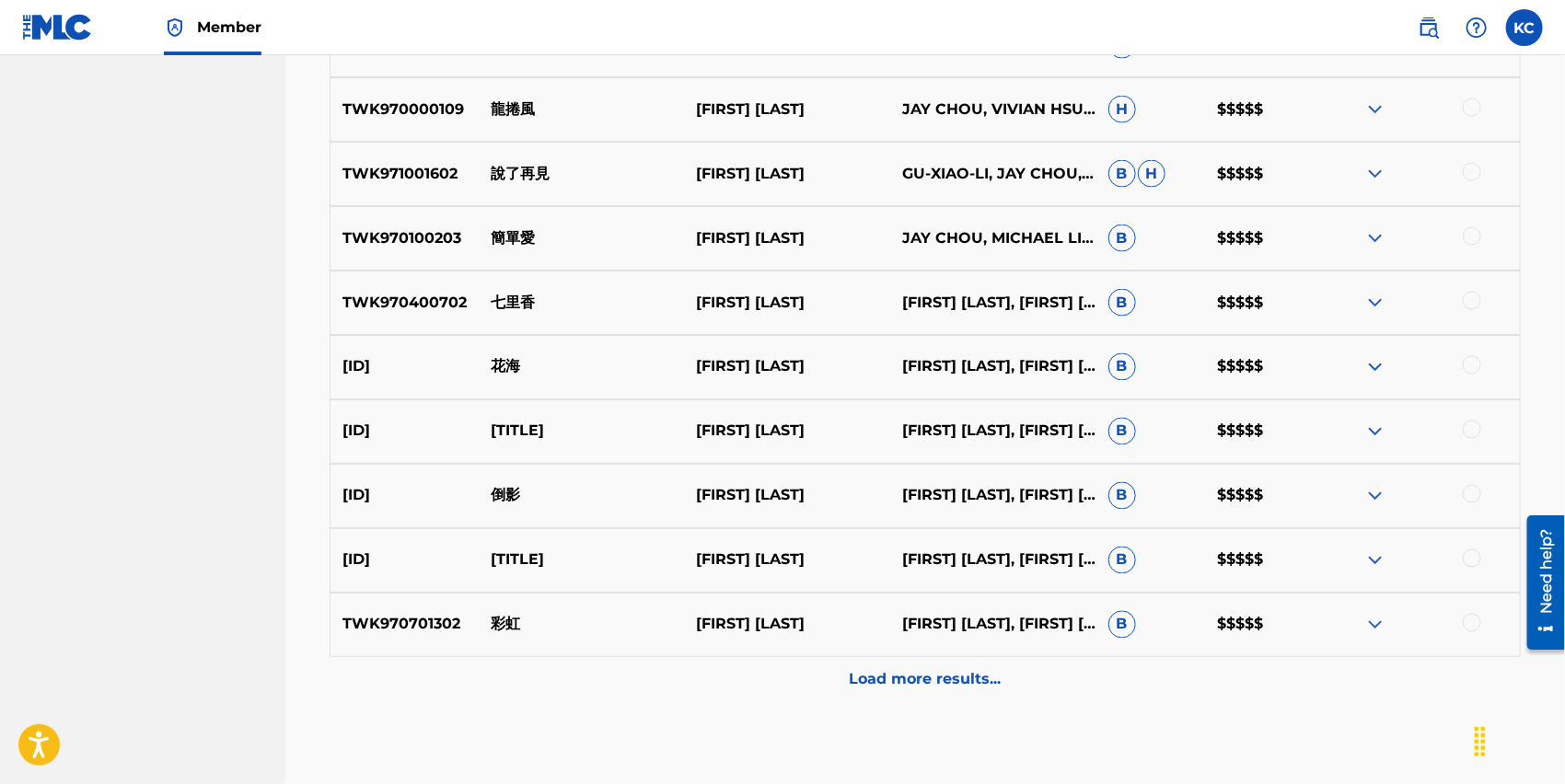 scroll, scrollTop: 1441, scrollLeft: 0, axis: vertical 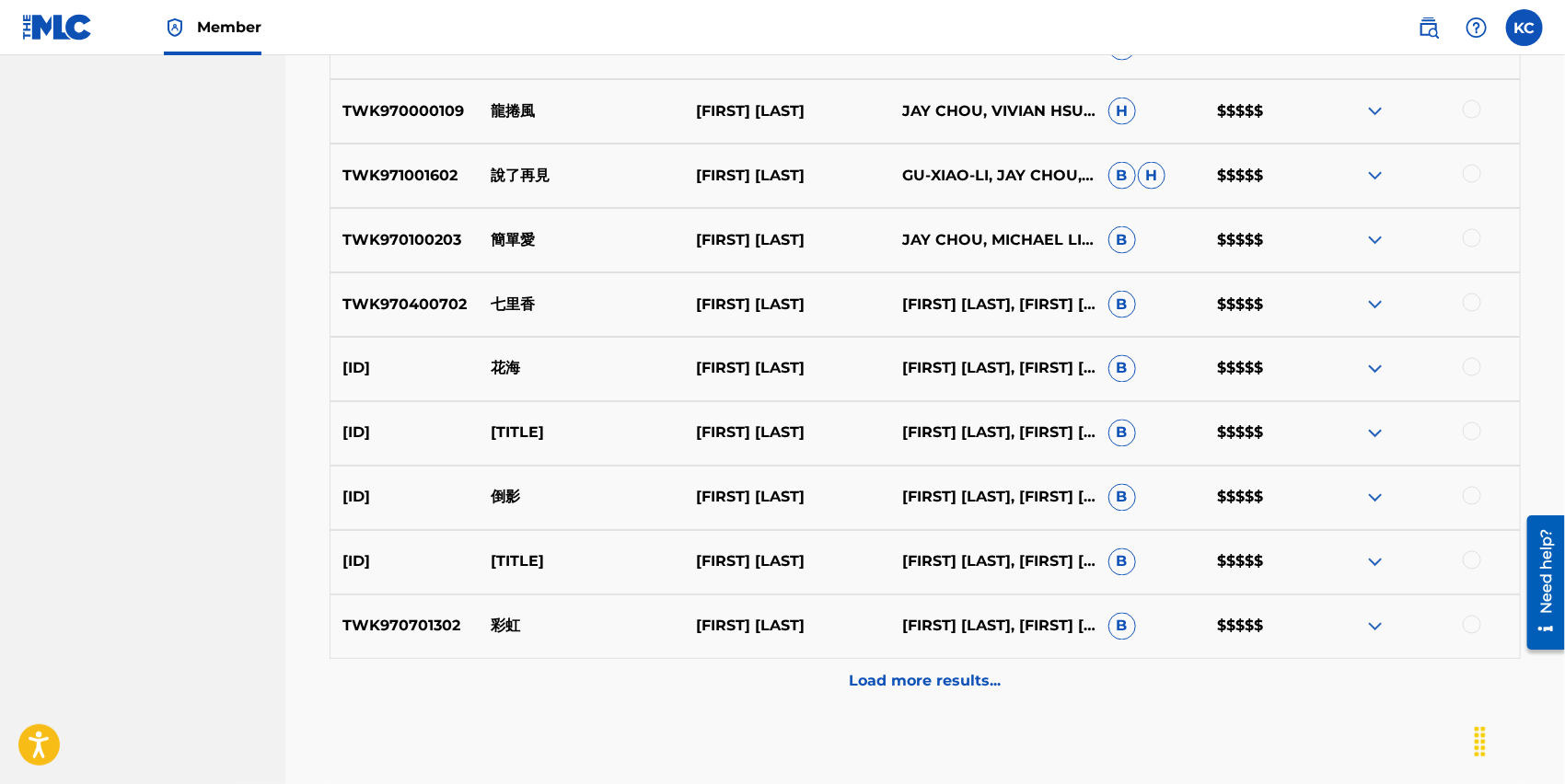 click on "Load more results..." at bounding box center (925, 682) 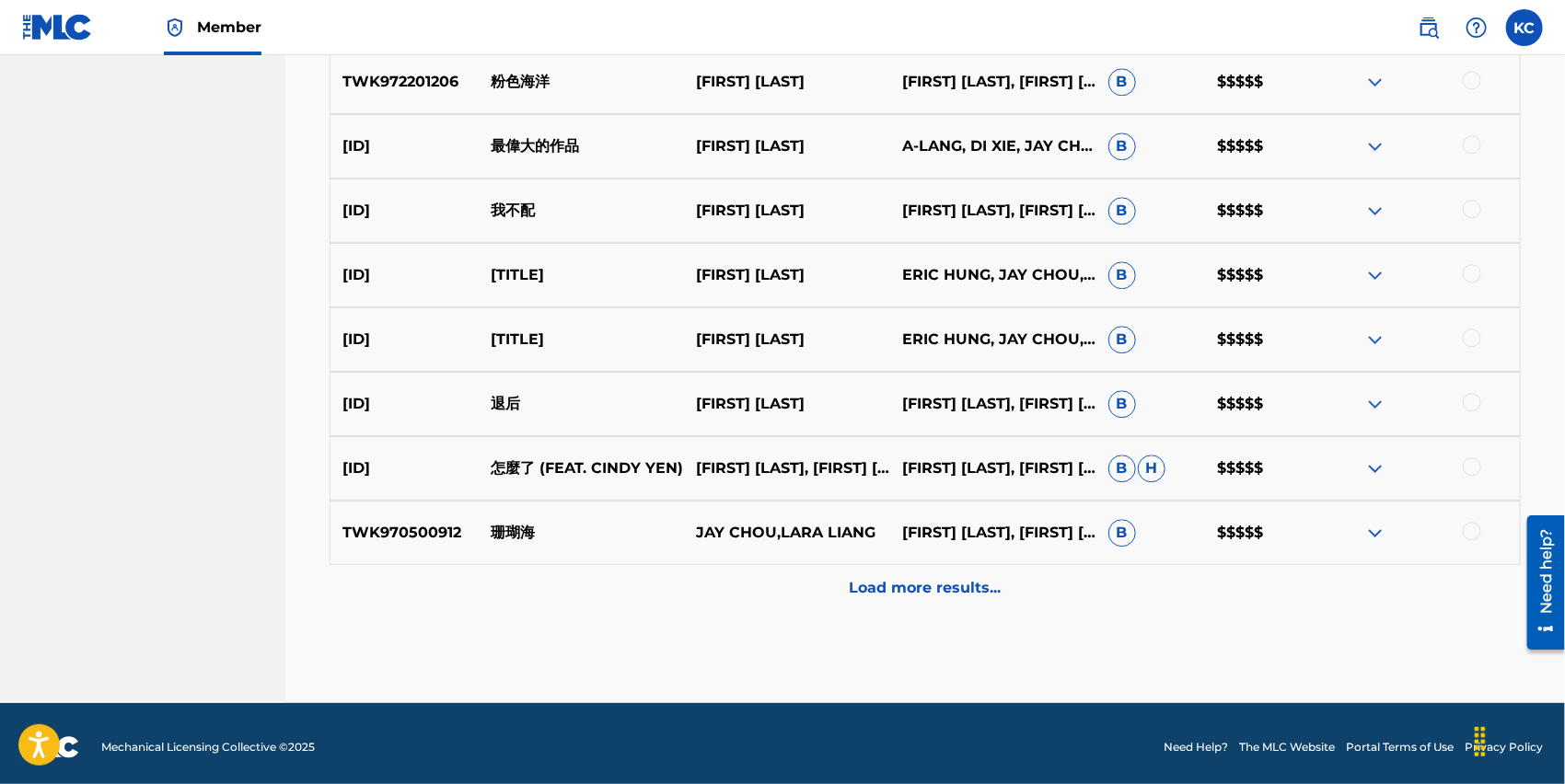 scroll, scrollTop: 2185, scrollLeft: 0, axis: vertical 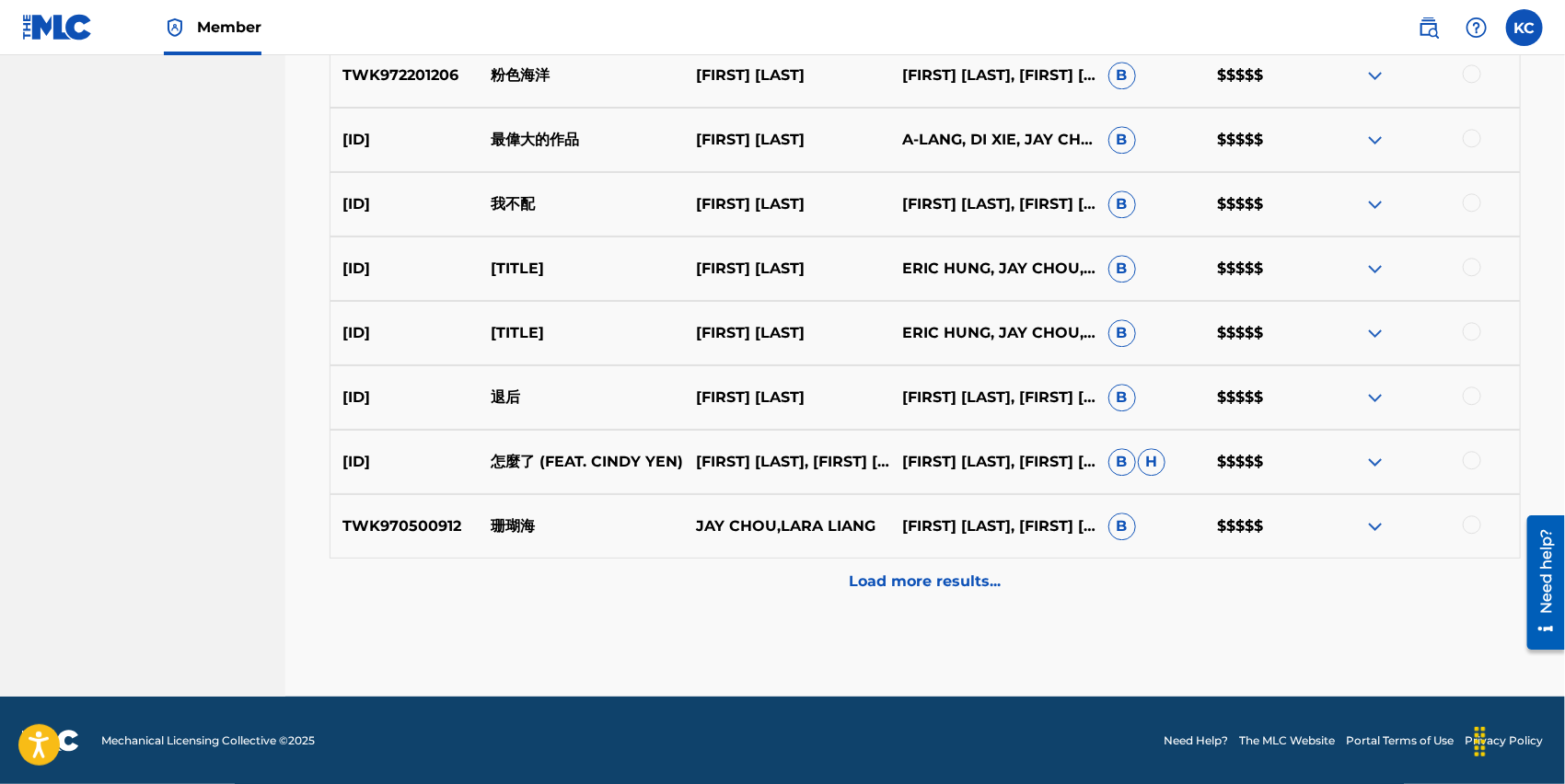 click on "Load more results..." at bounding box center (925, 582) 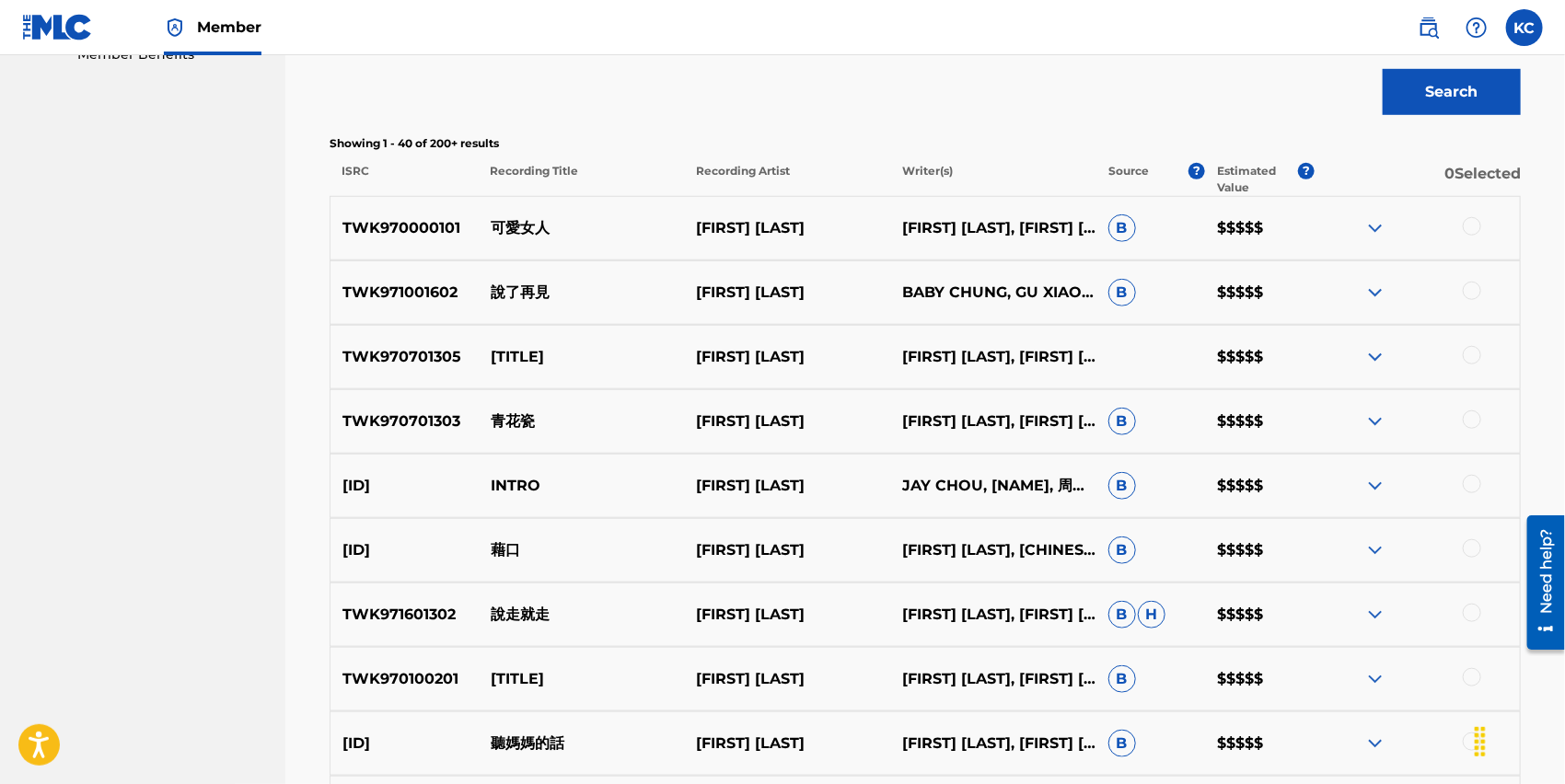 scroll, scrollTop: 611, scrollLeft: 0, axis: vertical 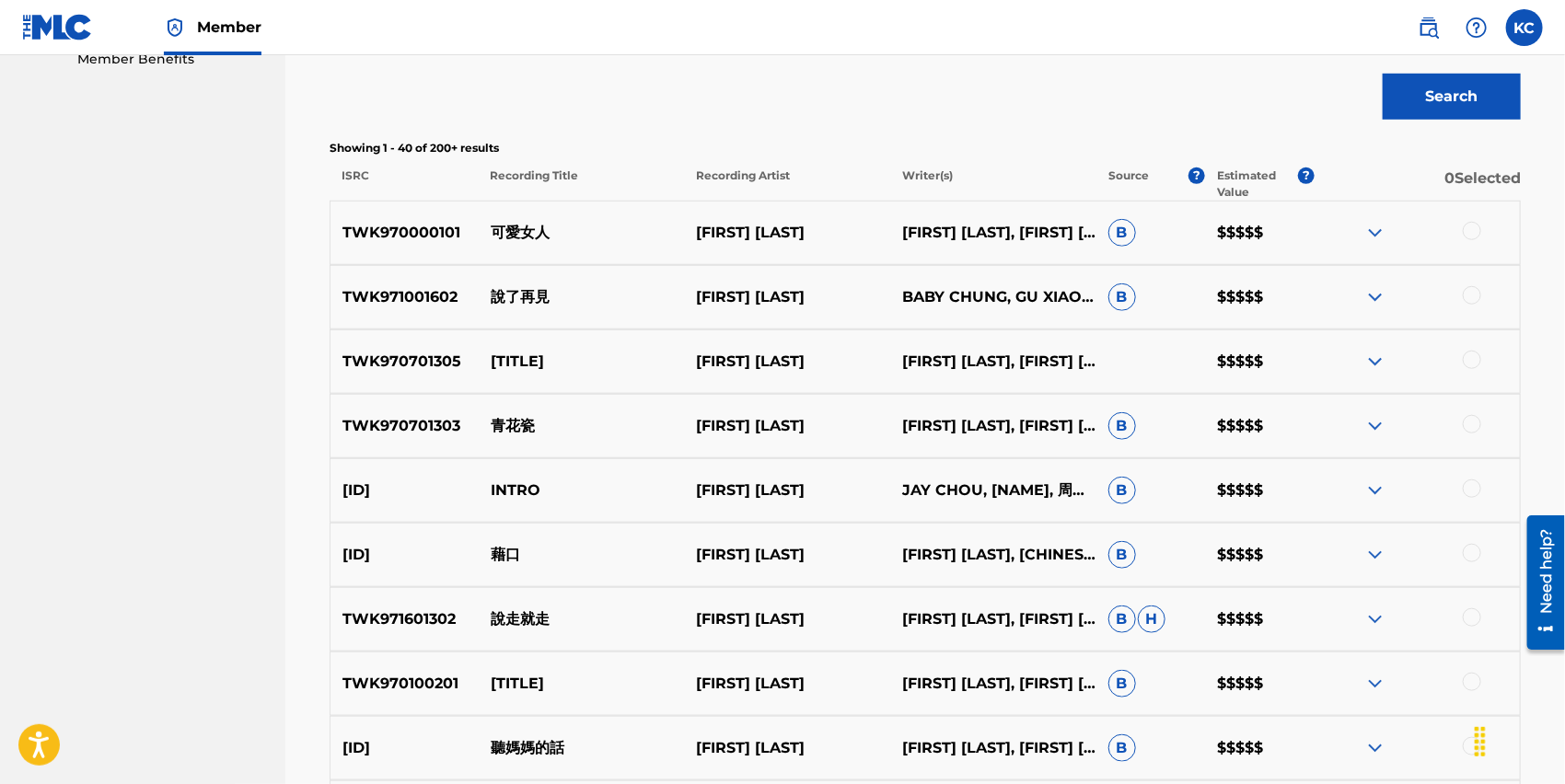 click on "Member" at bounding box center [229, 27] 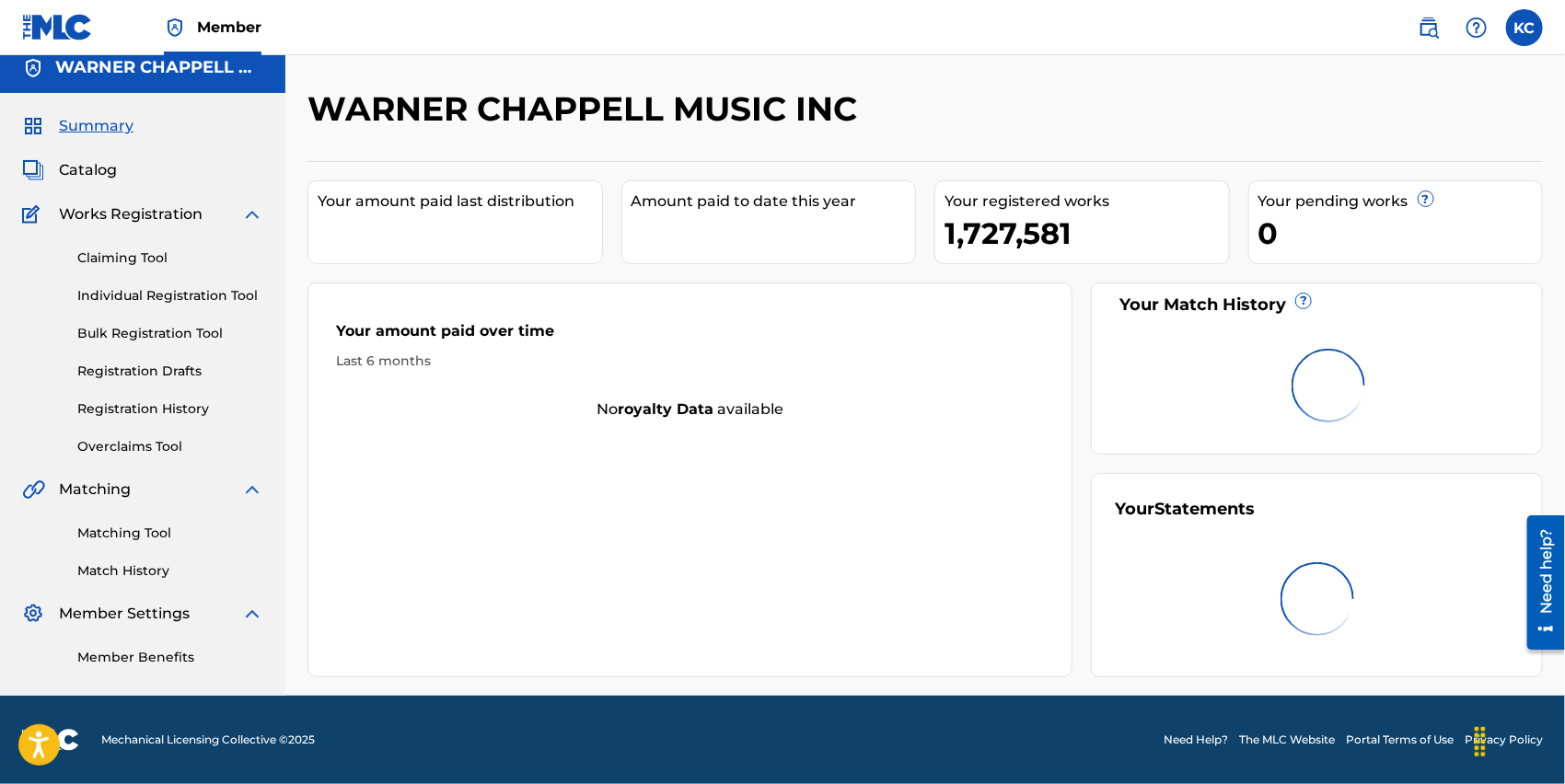 scroll, scrollTop: 0, scrollLeft: 0, axis: both 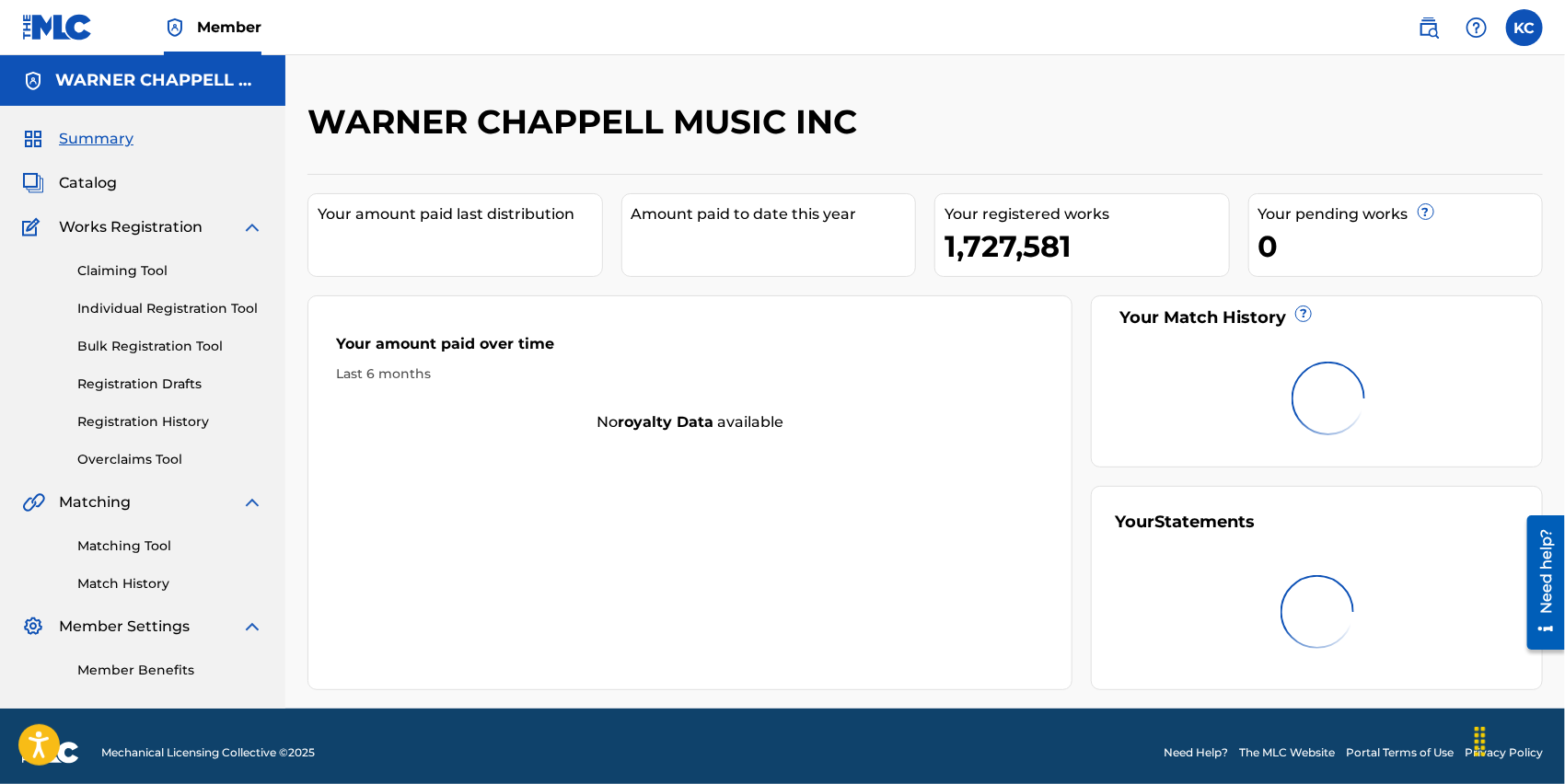 click on "Member" at bounding box center [213, 27] 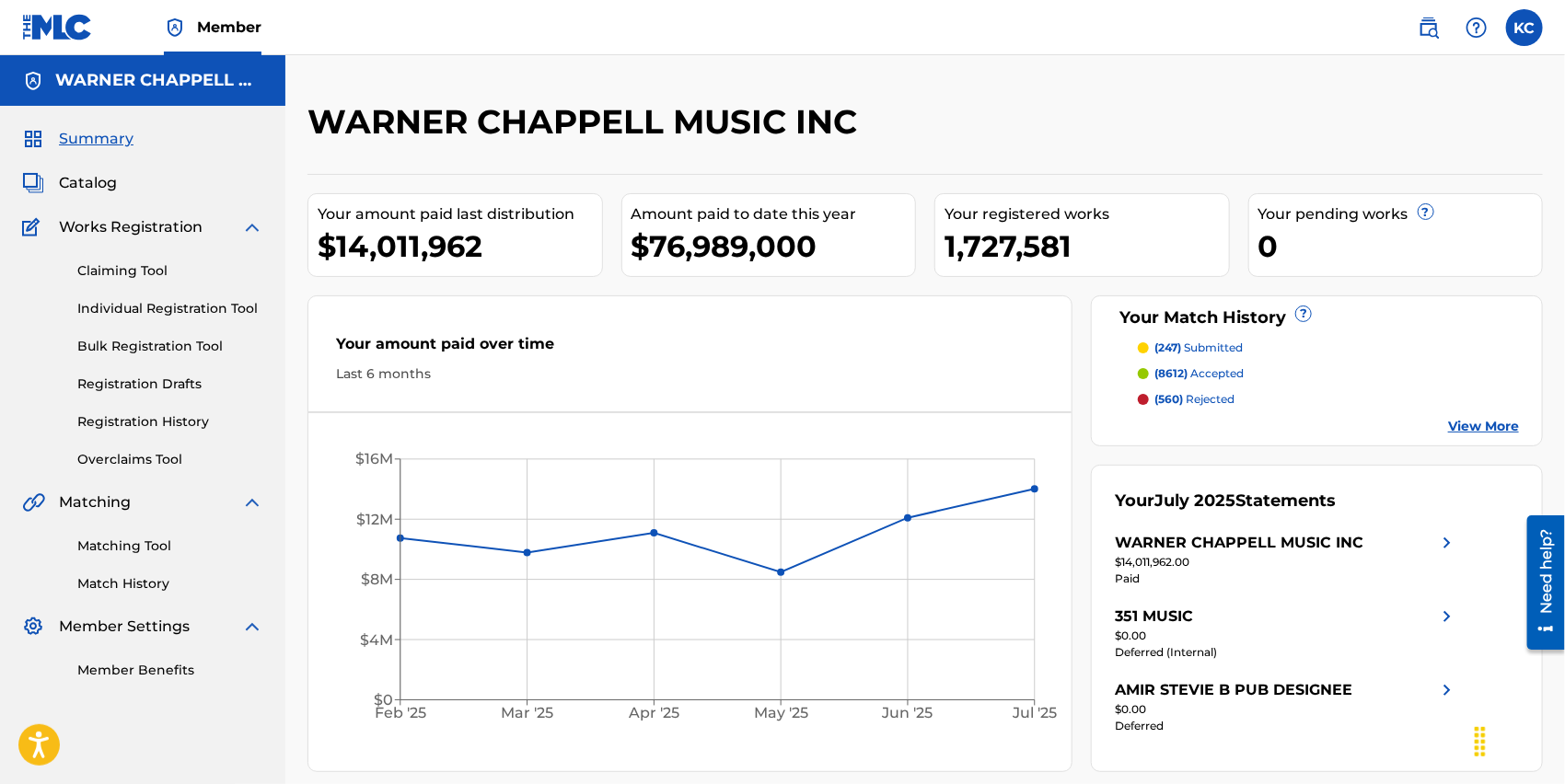 click at bounding box center (1524, 28) 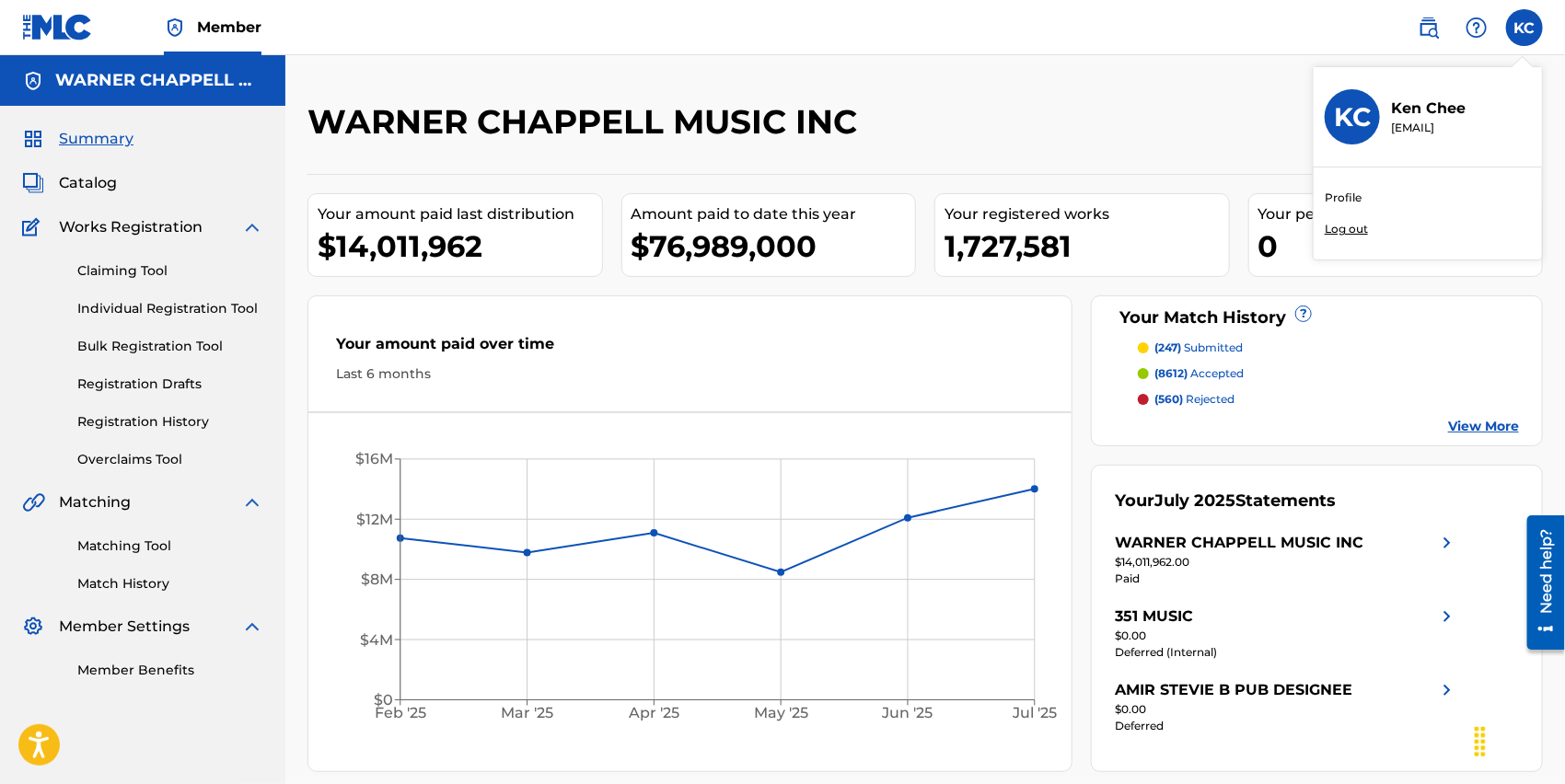 click on "Profile" at bounding box center [1343, 198] 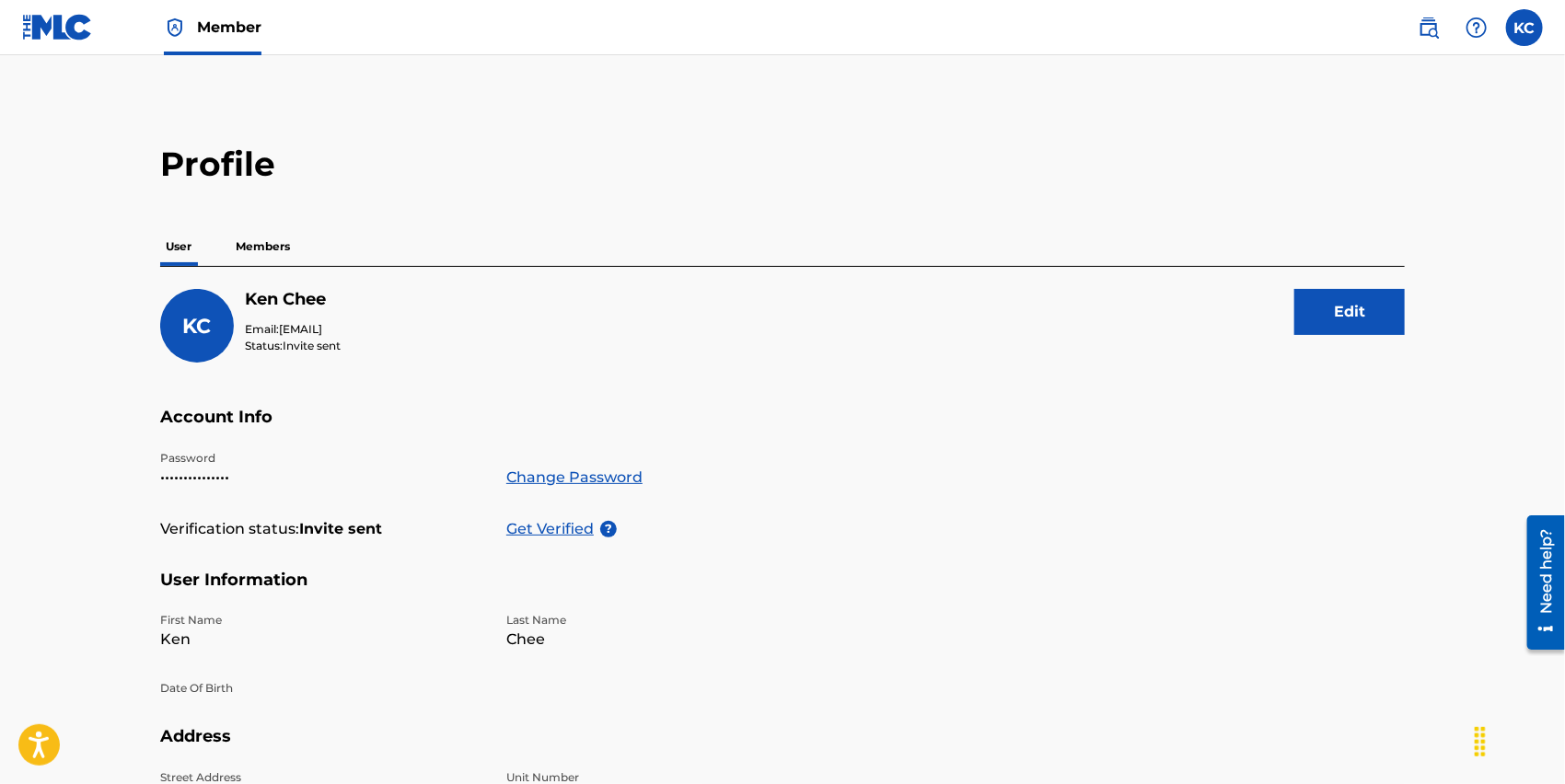 scroll, scrollTop: 0, scrollLeft: 0, axis: both 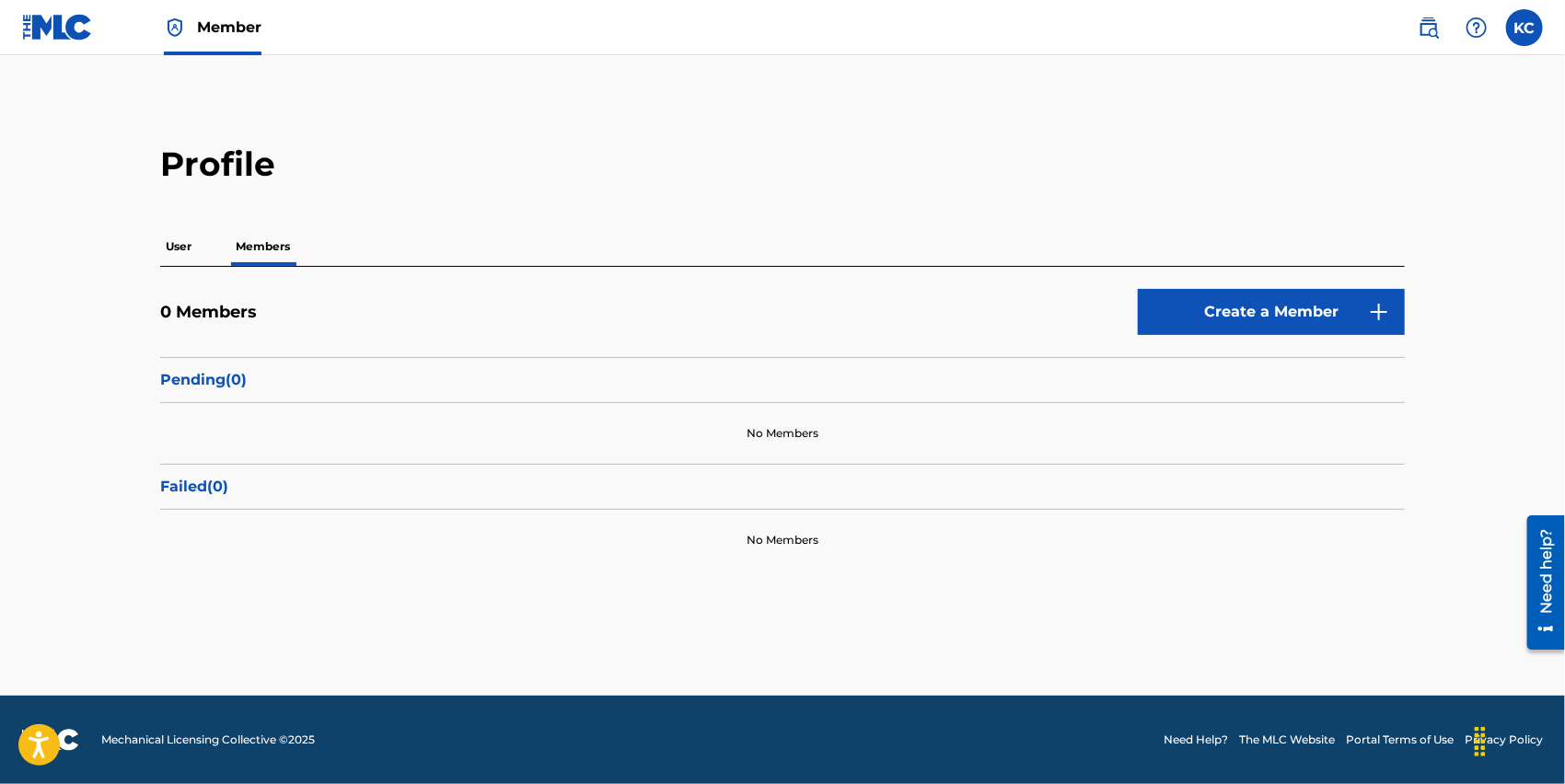 click on "User" at bounding box center [179, 247] 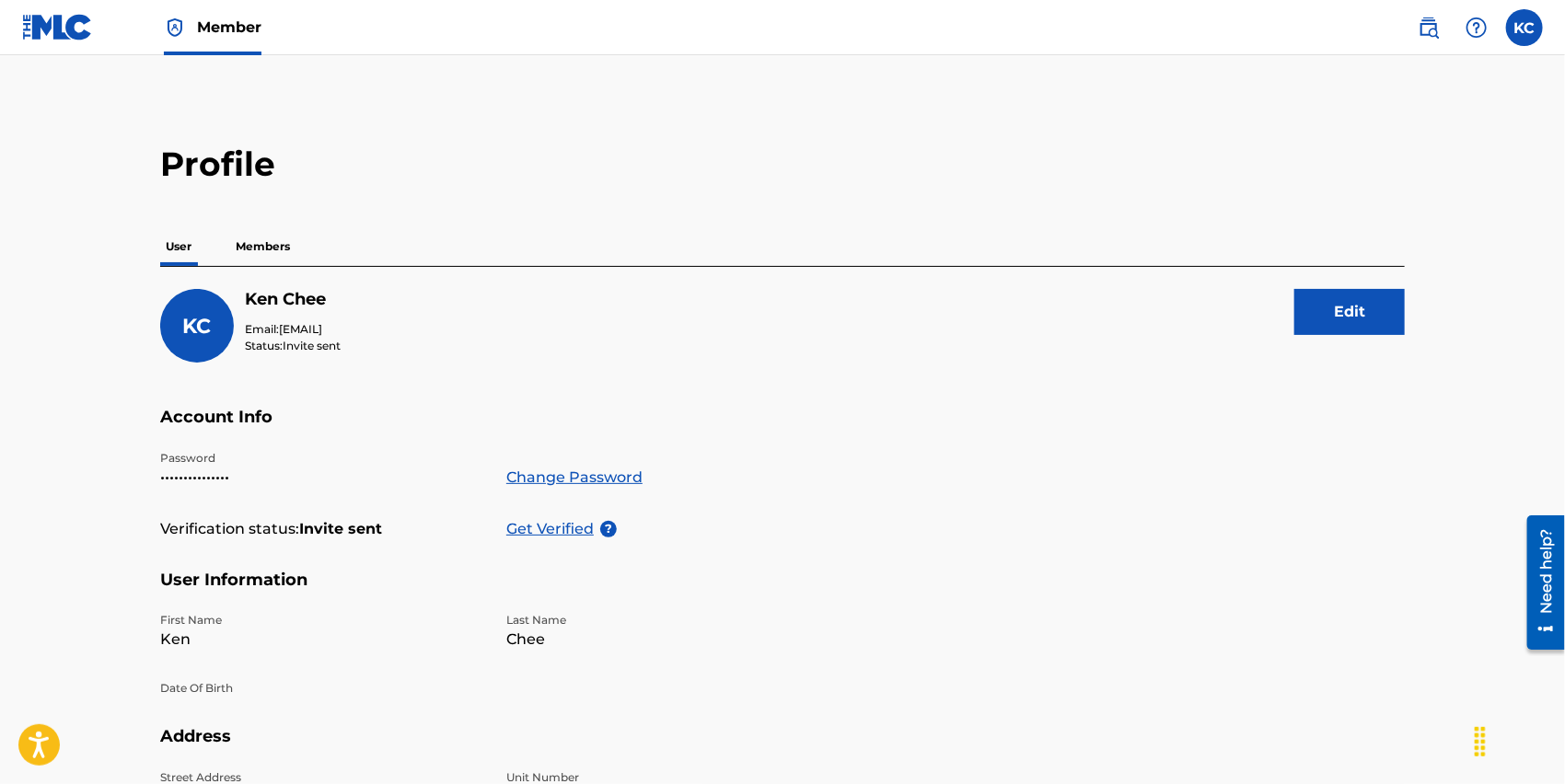scroll, scrollTop: 365, scrollLeft: 0, axis: vertical 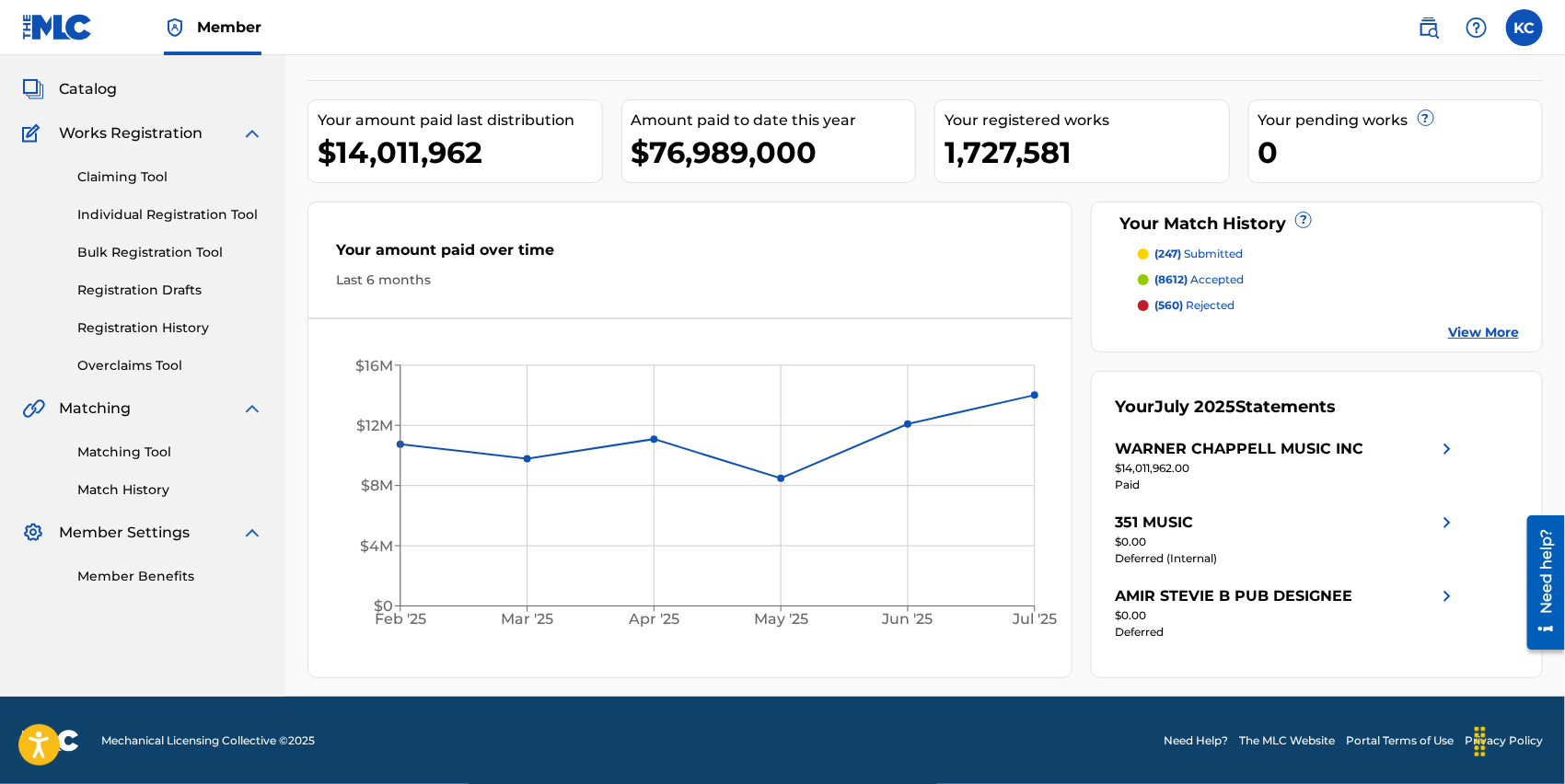 click at bounding box center [252, 533] 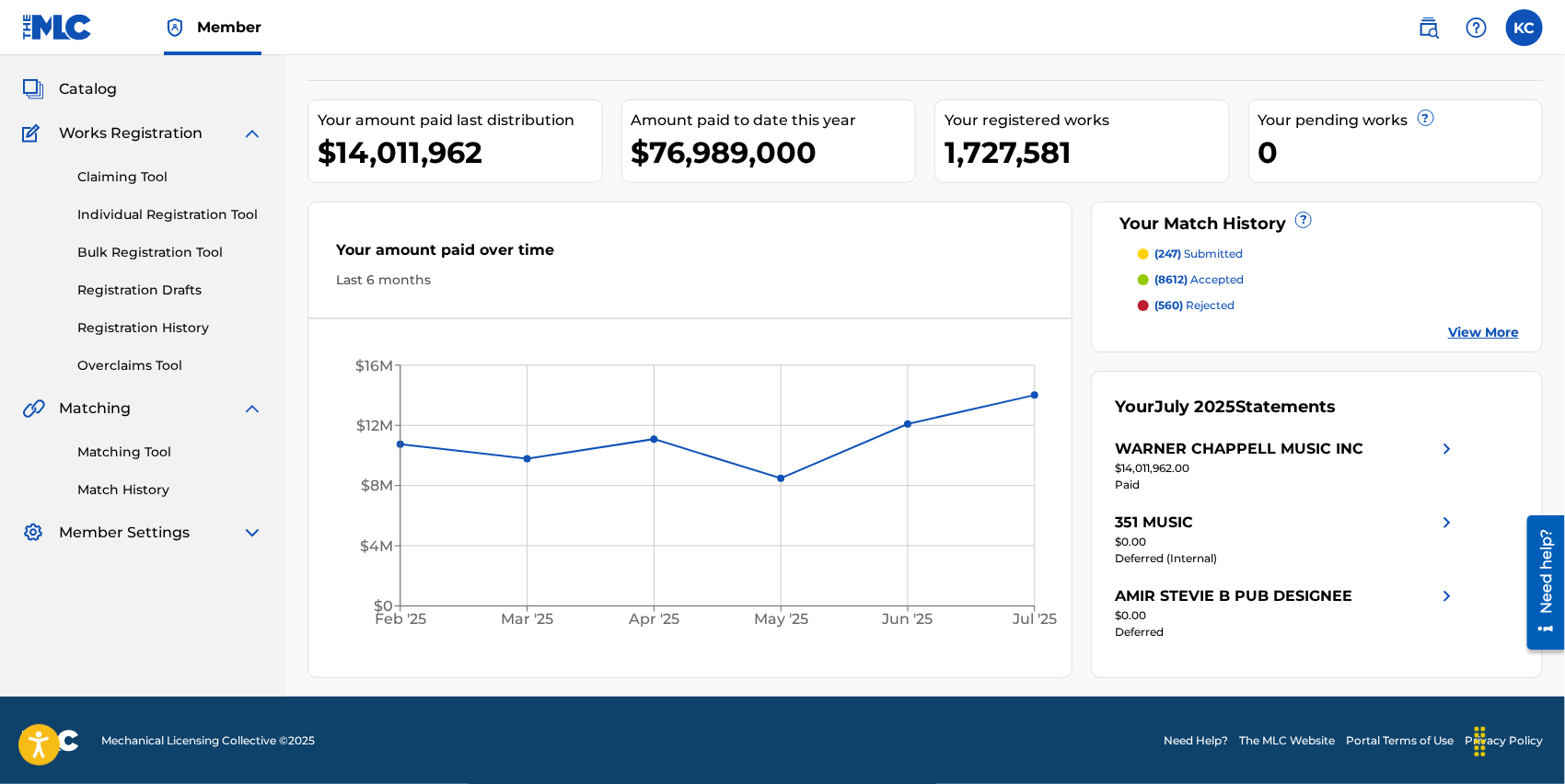 click on "Member Settings" at bounding box center (143, 533) 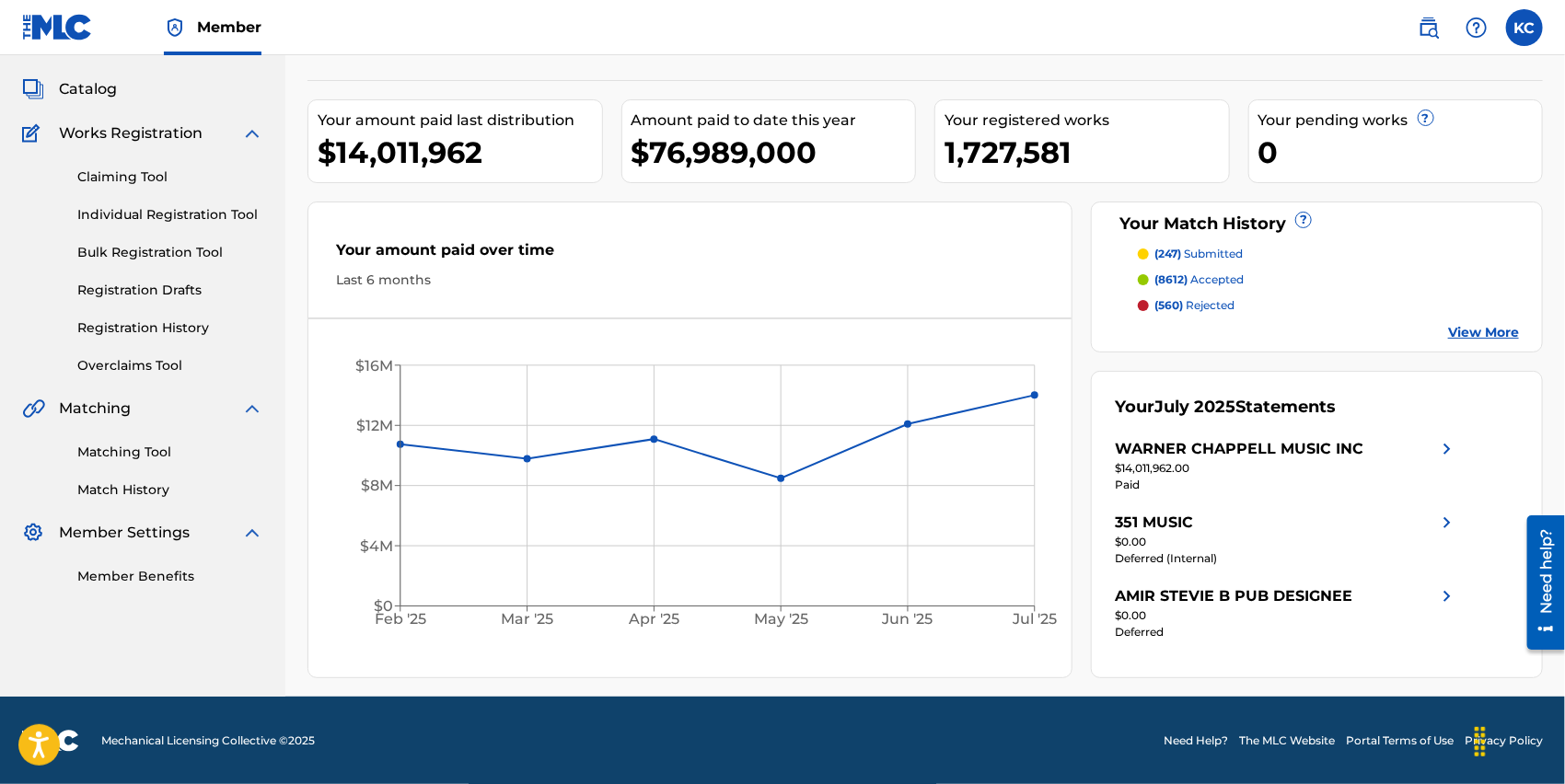click on "Member Benefits" at bounding box center [170, 576] 